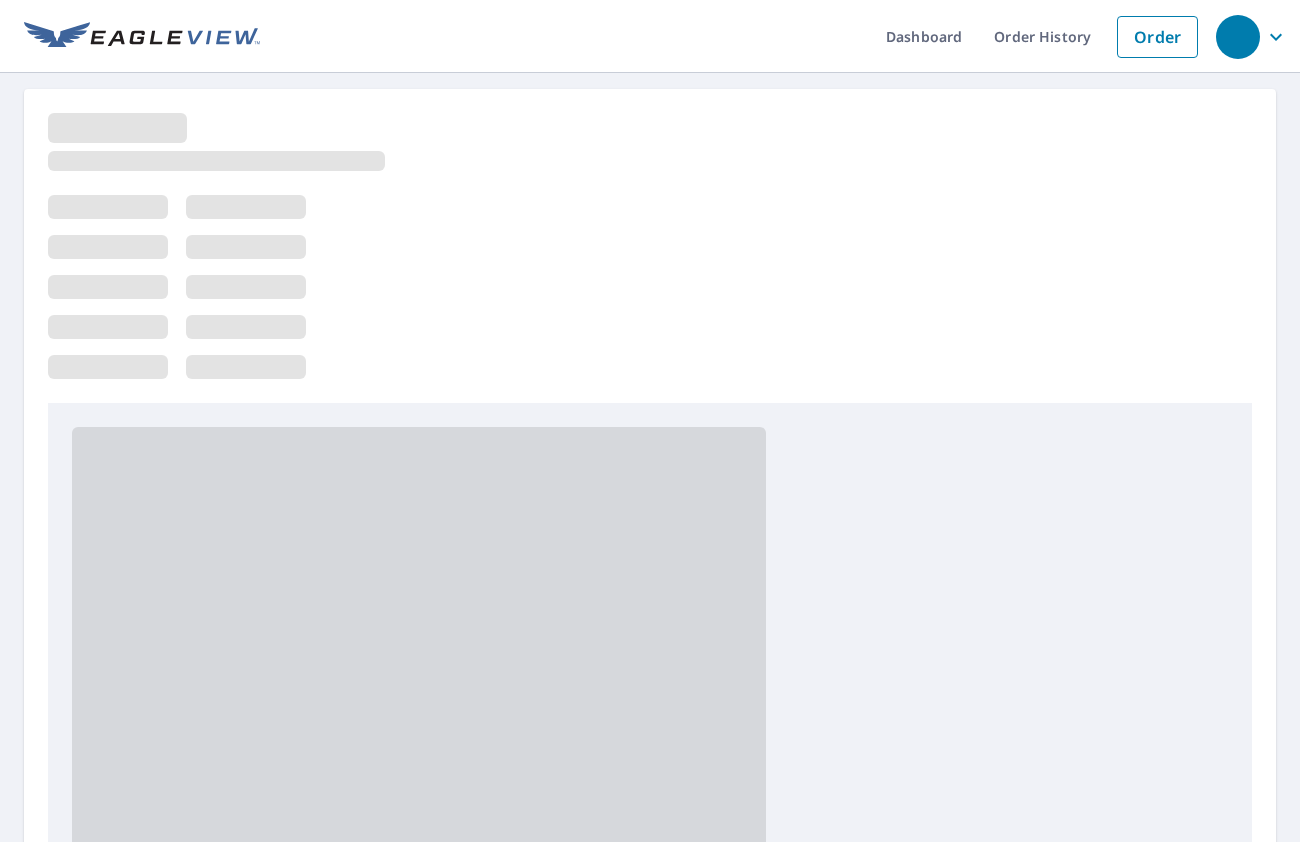 scroll, scrollTop: 0, scrollLeft: 0, axis: both 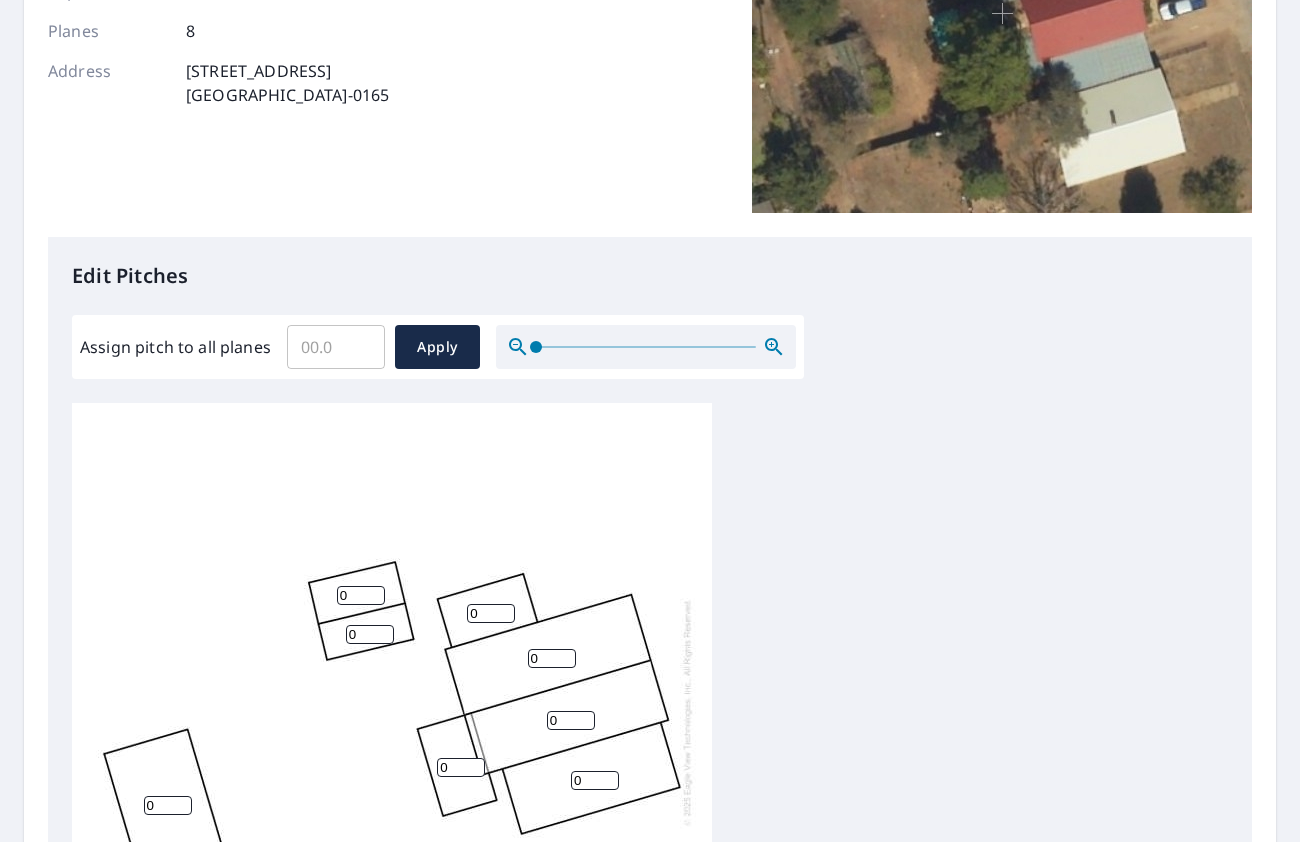 click on "0" at bounding box center [552, 658] 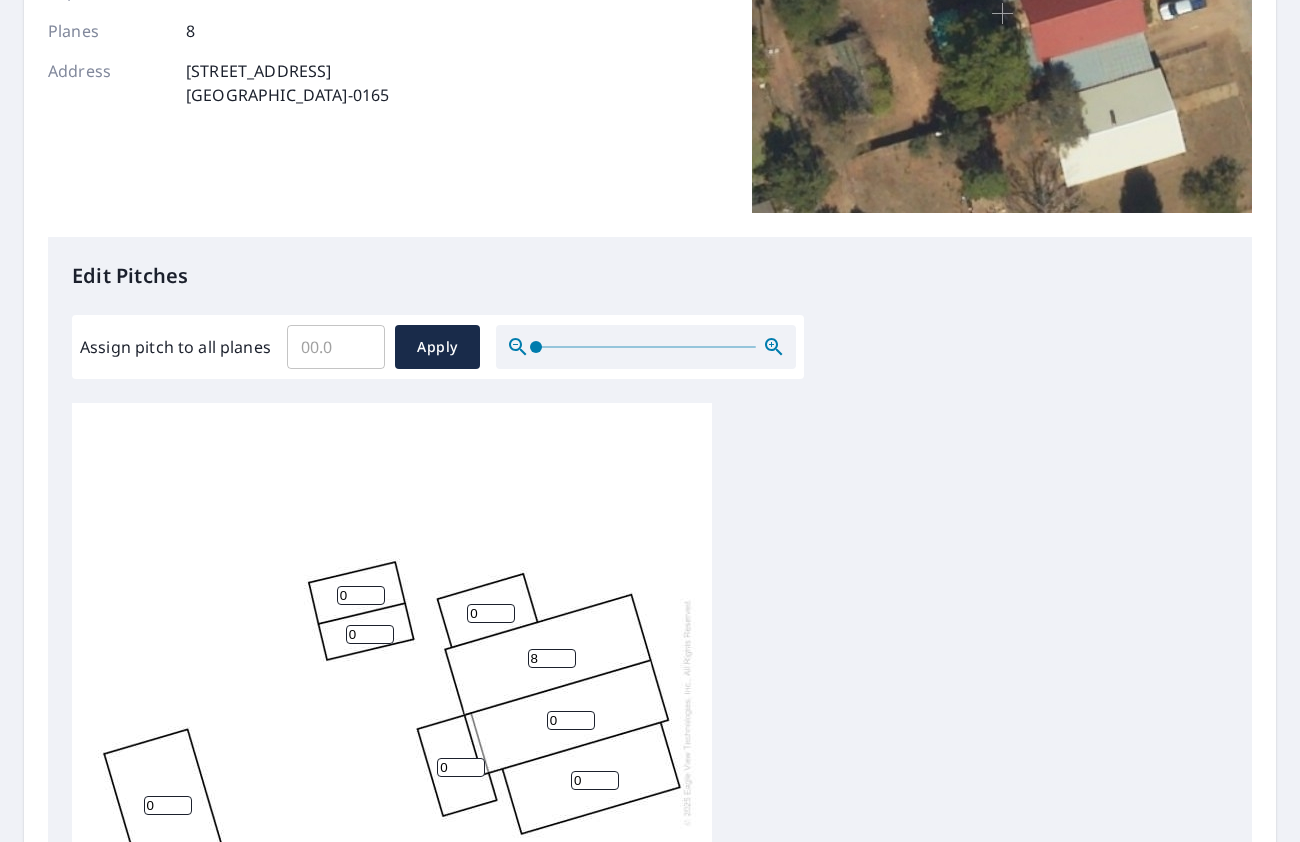 type on "8" 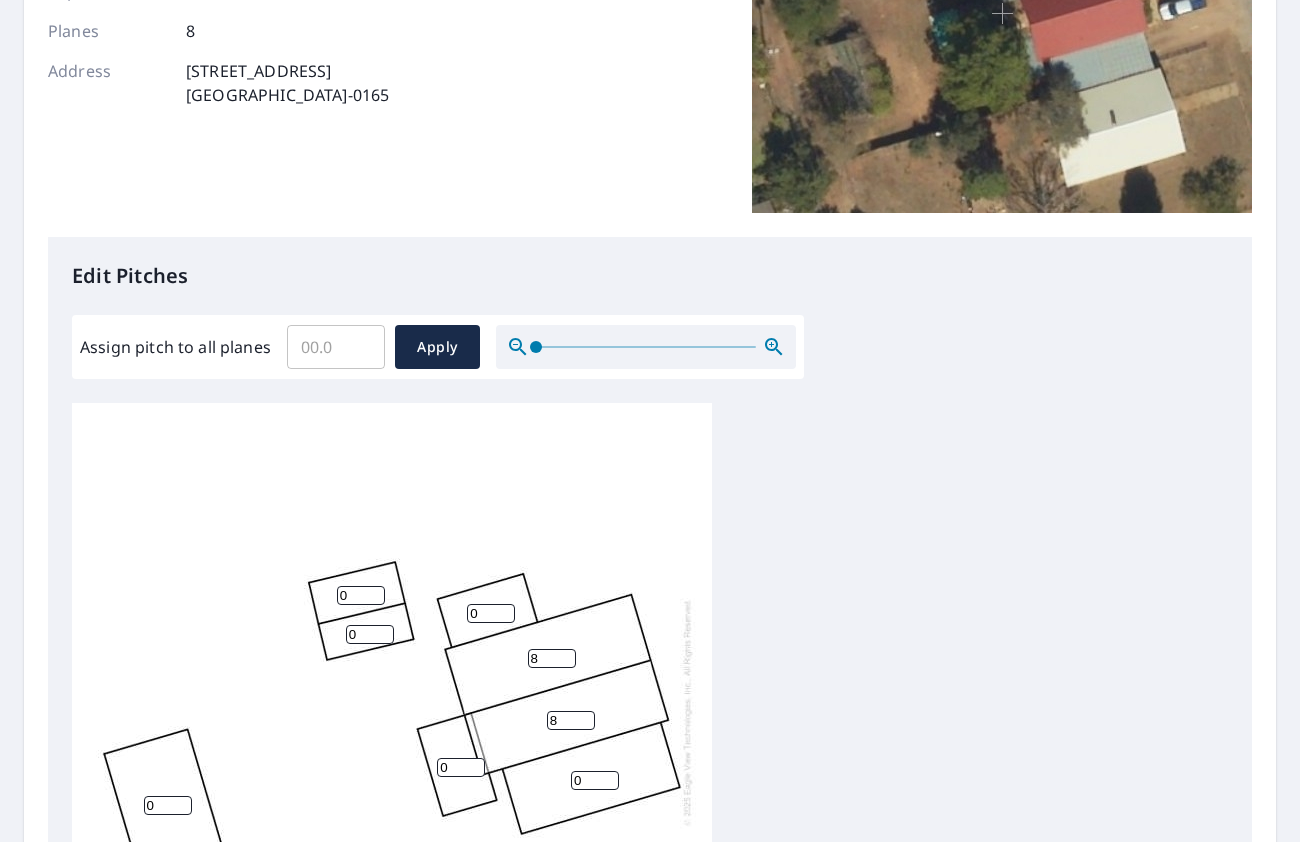type on "8" 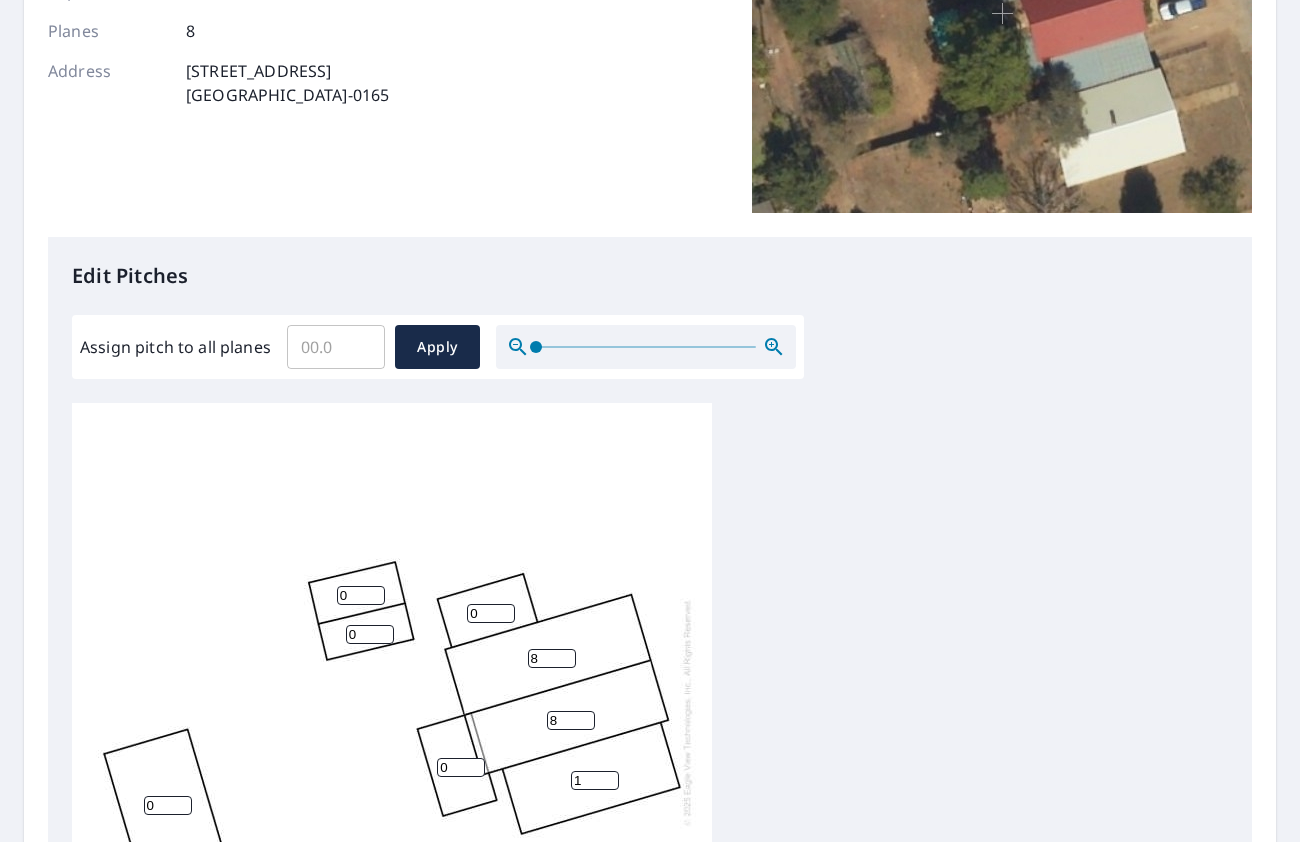 type on "1" 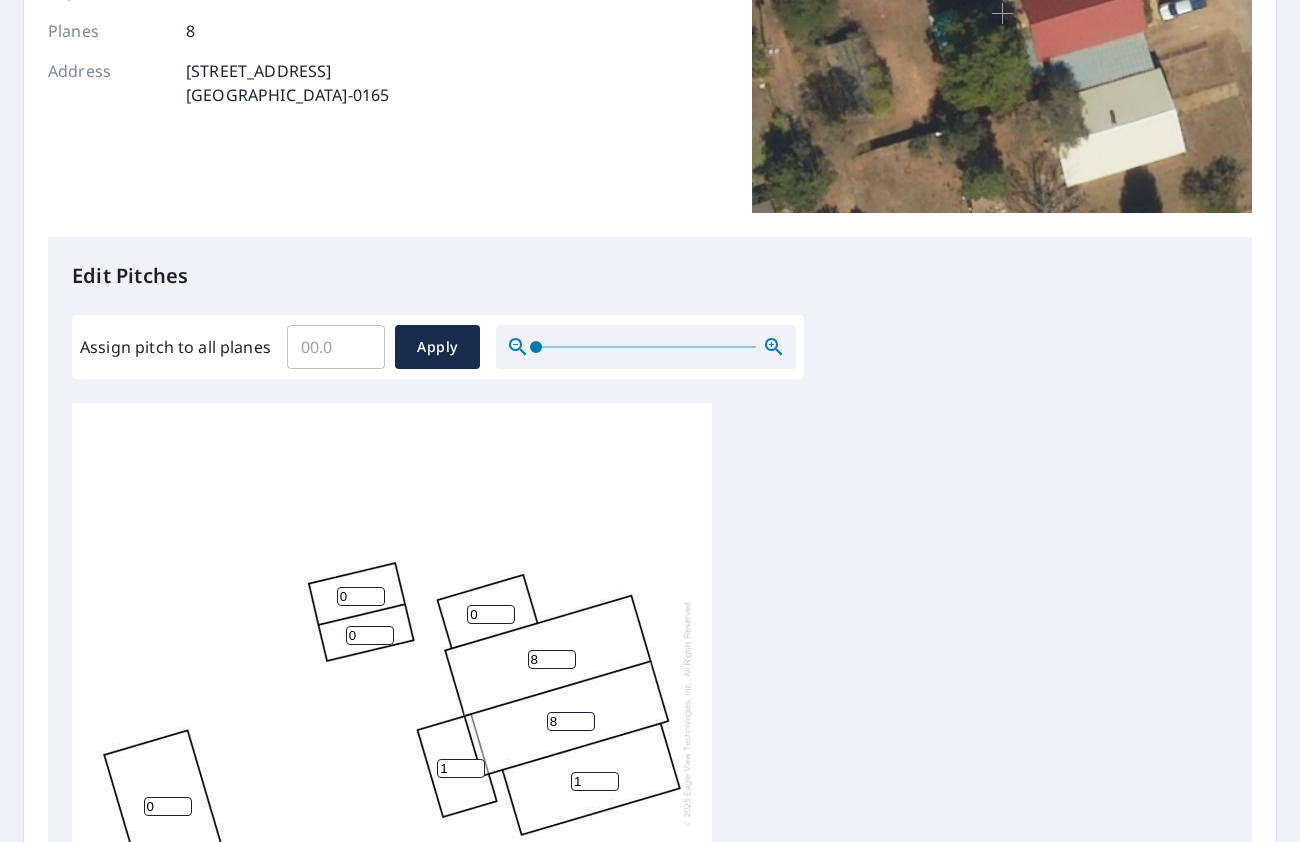 scroll, scrollTop: 0, scrollLeft: 0, axis: both 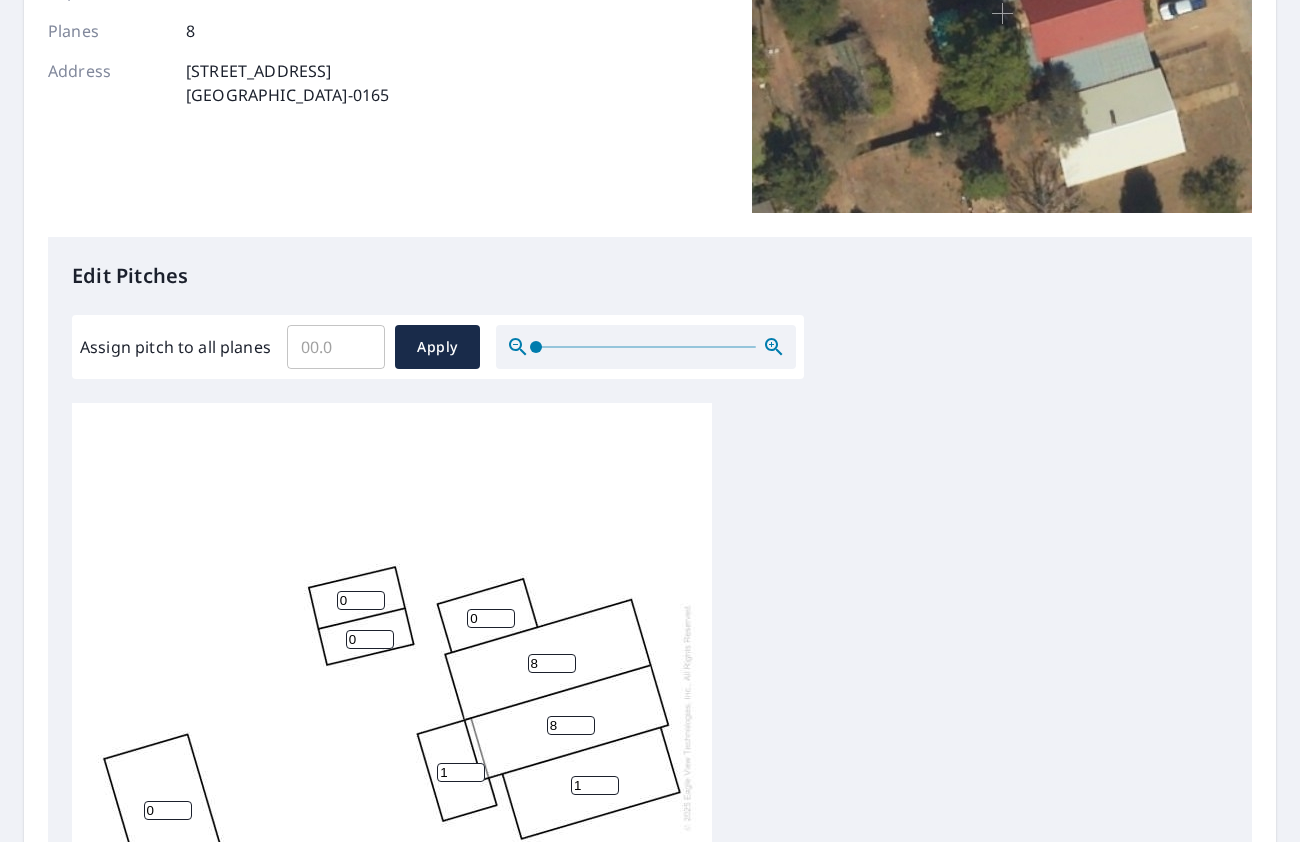 type on "1" 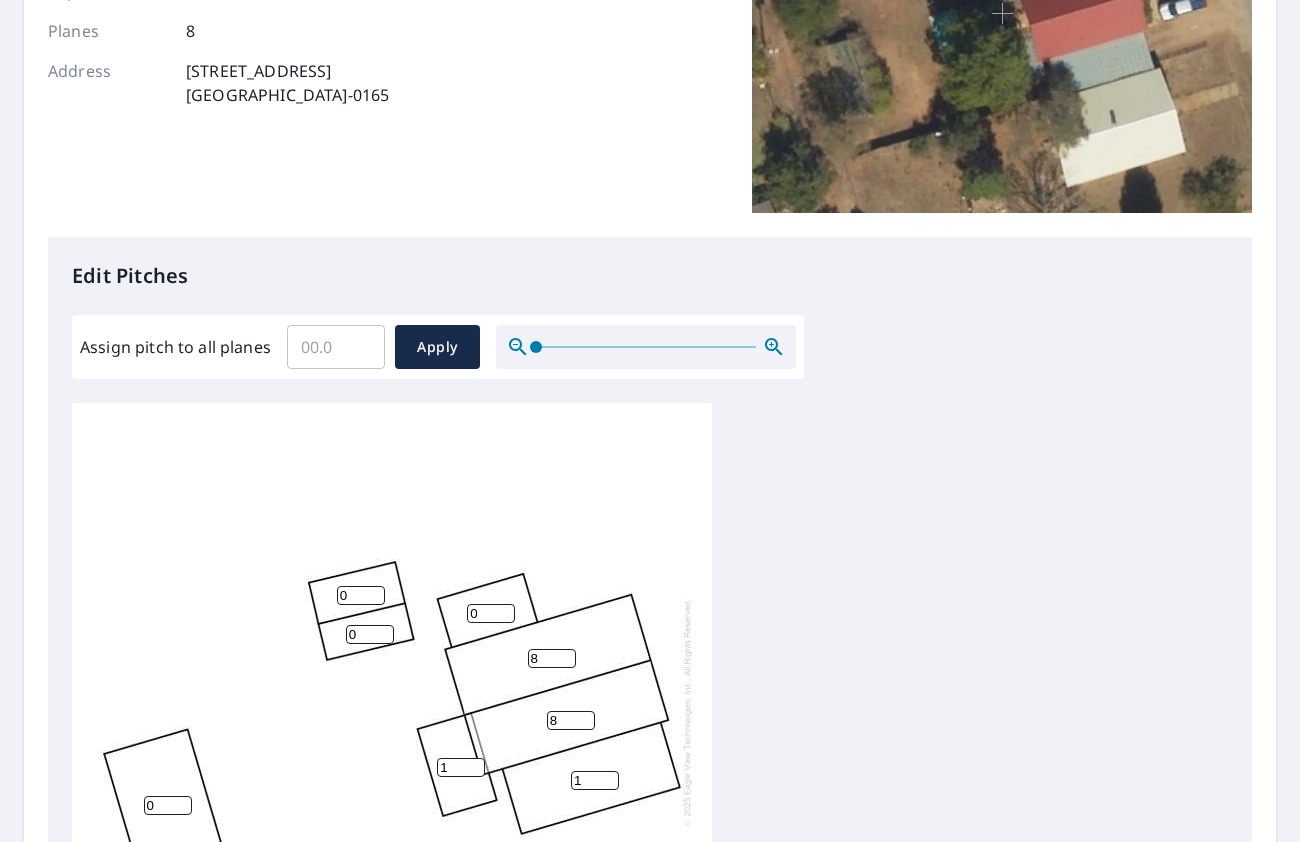 scroll, scrollTop: 0, scrollLeft: 0, axis: both 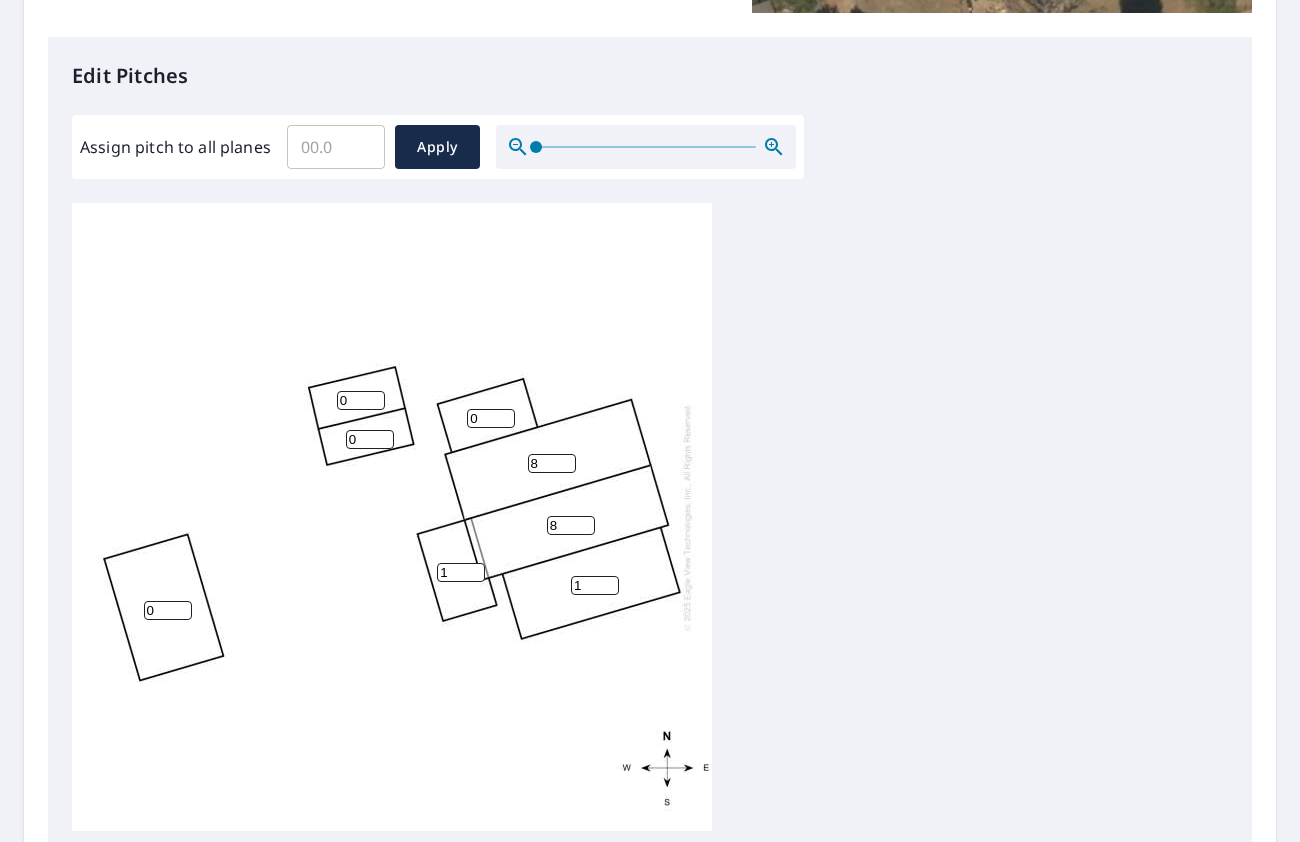 click on "0" at bounding box center [168, 610] 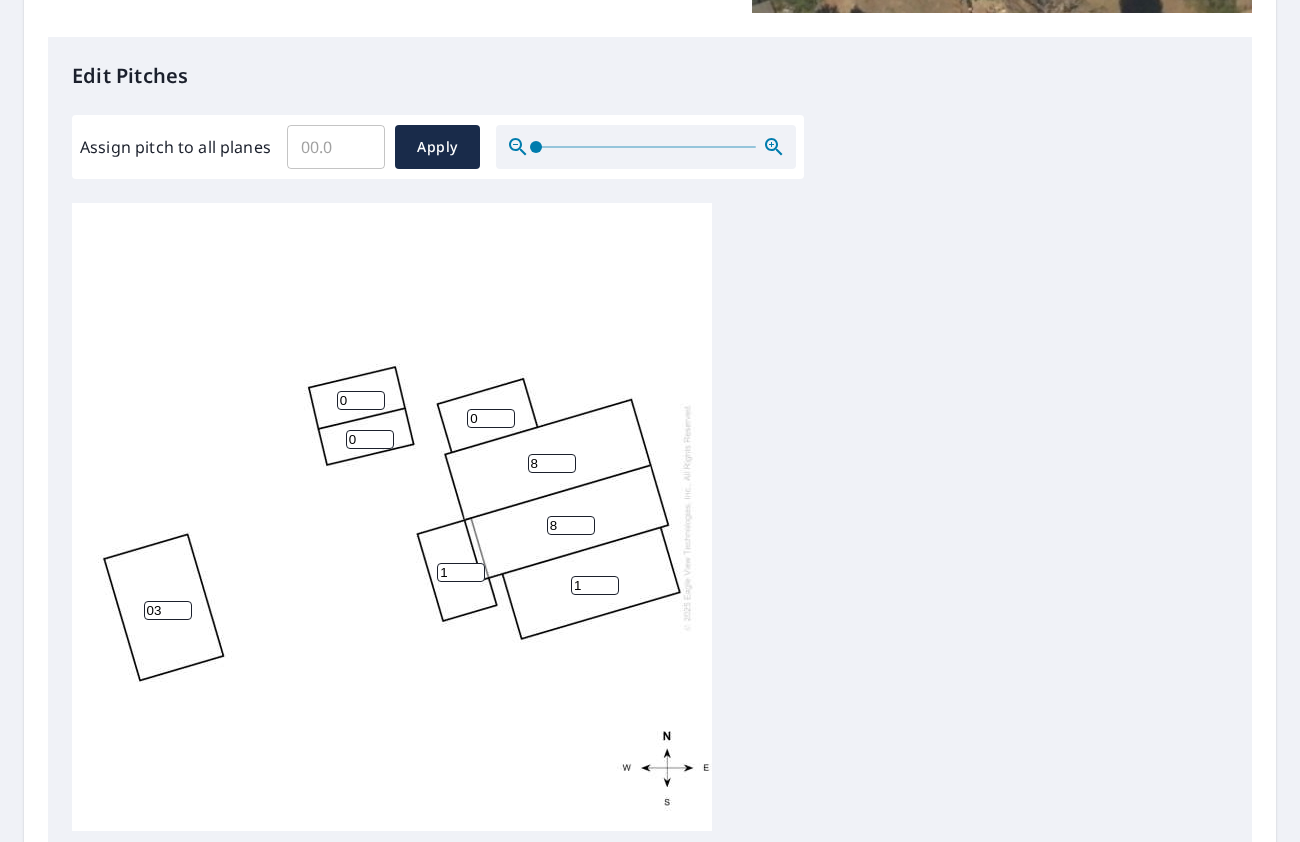 type on "0" 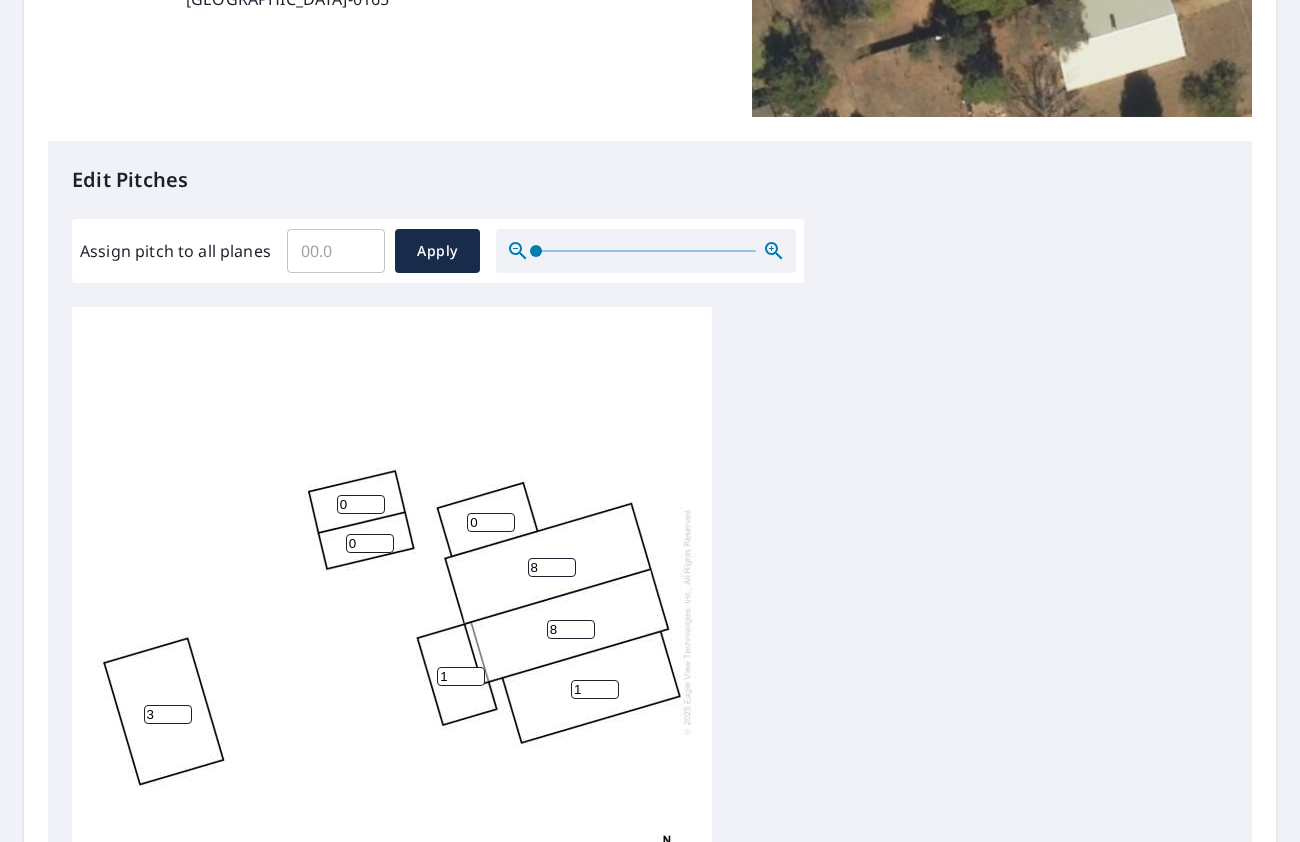 scroll, scrollTop: 400, scrollLeft: 0, axis: vertical 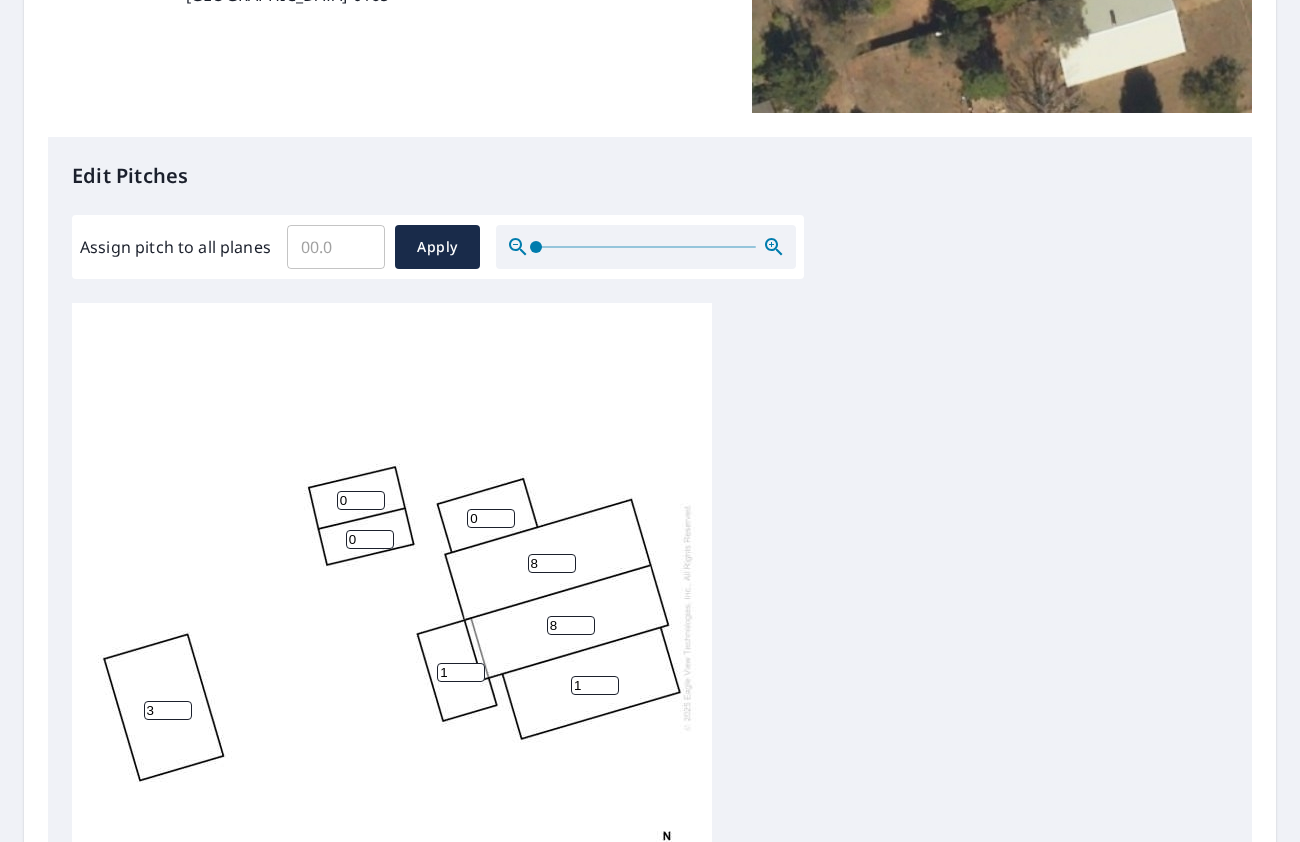 type on "3" 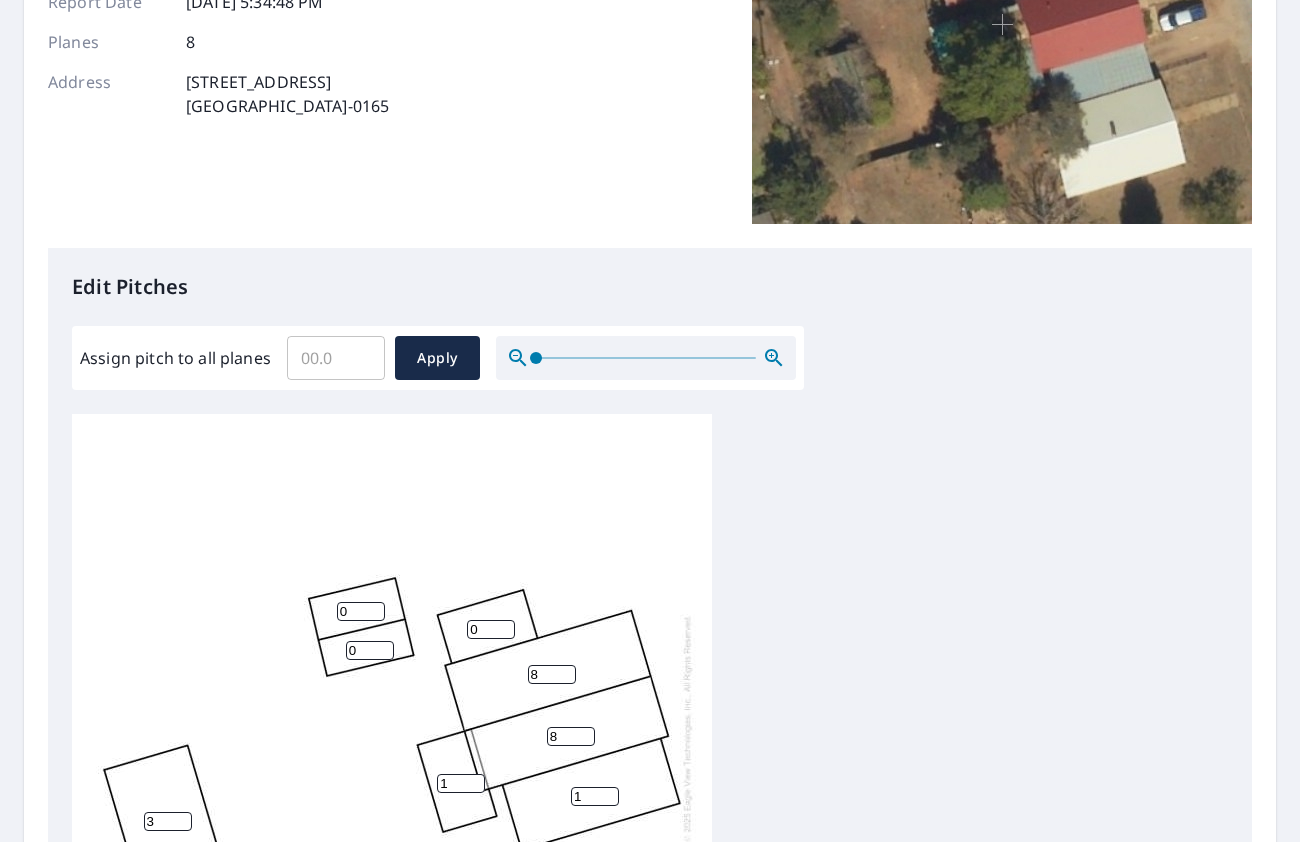 scroll, scrollTop: 400, scrollLeft: 0, axis: vertical 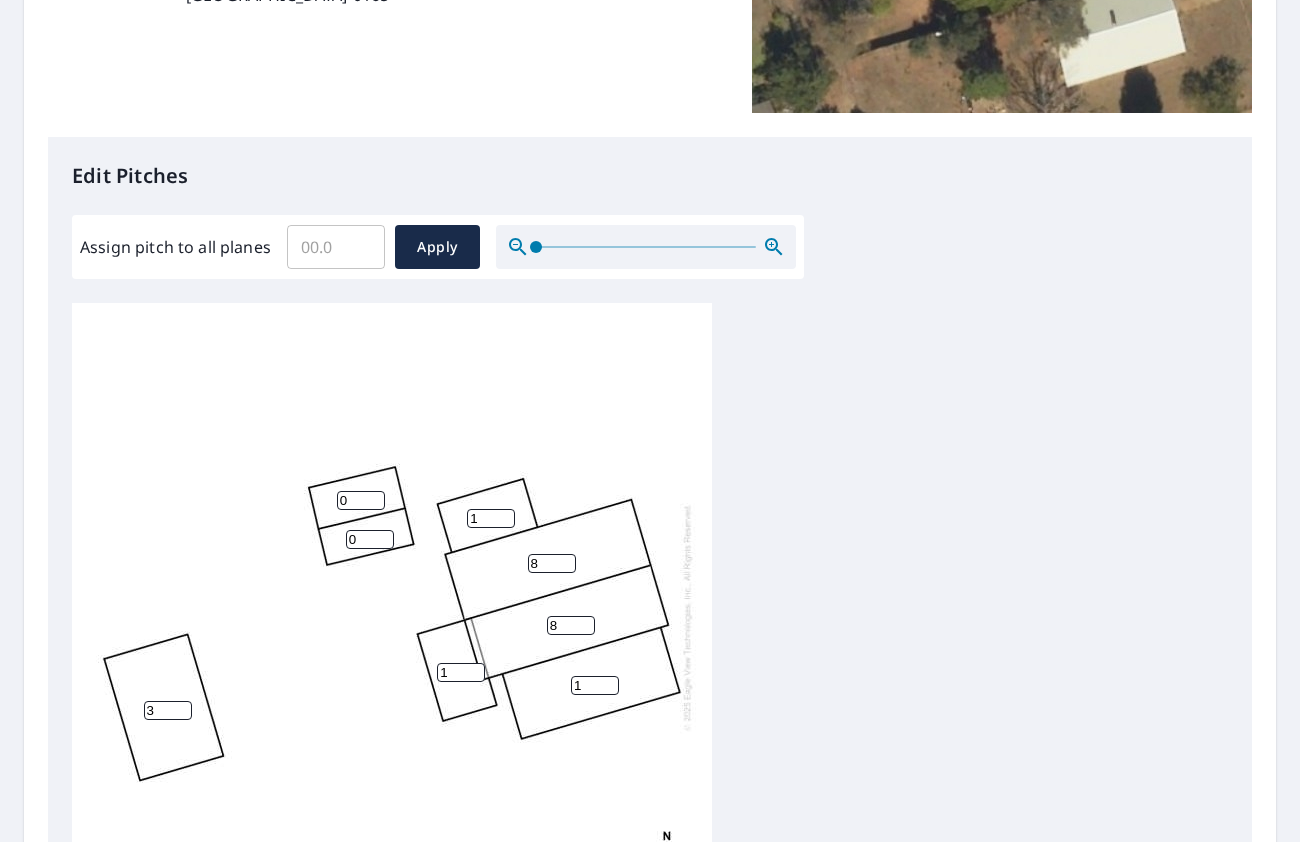 click on "1" at bounding box center (491, 518) 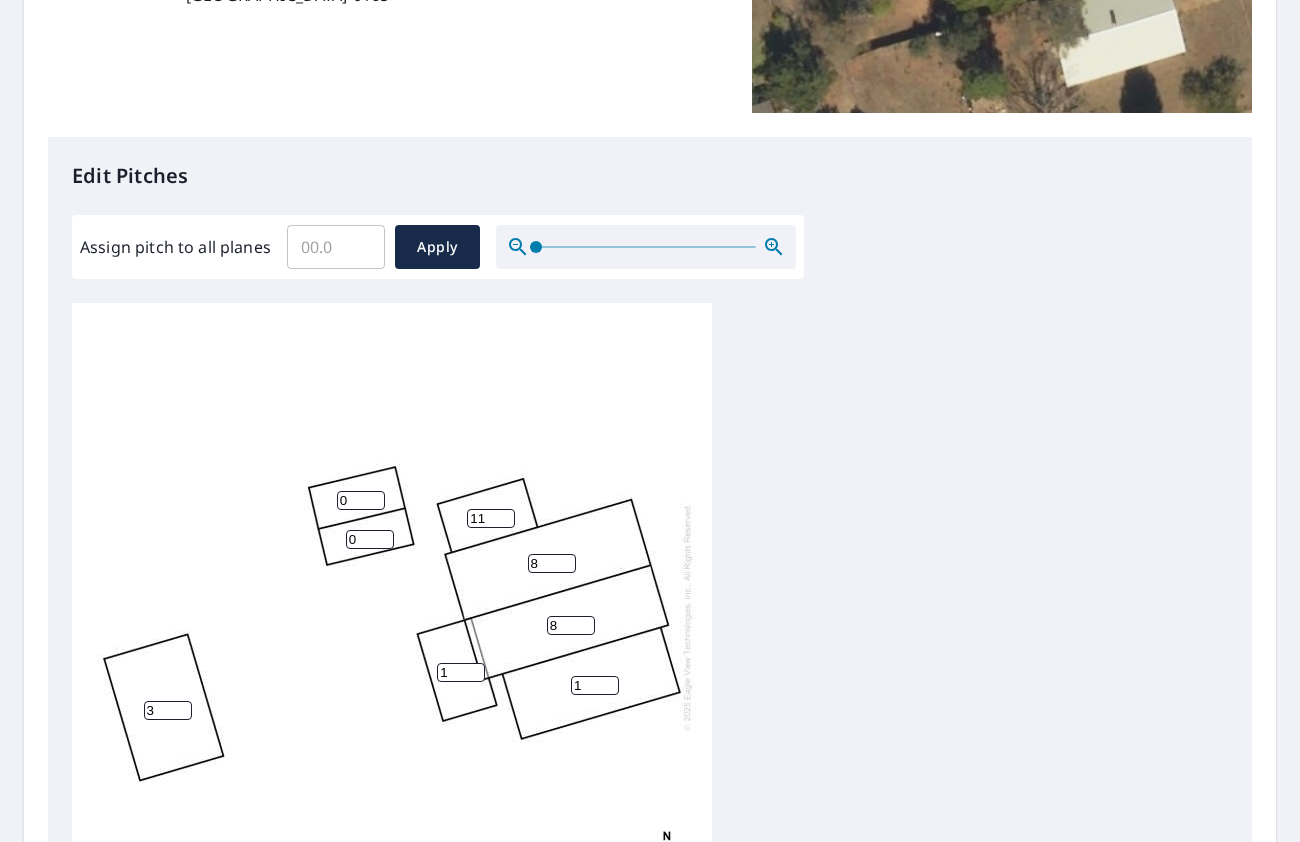type on "1" 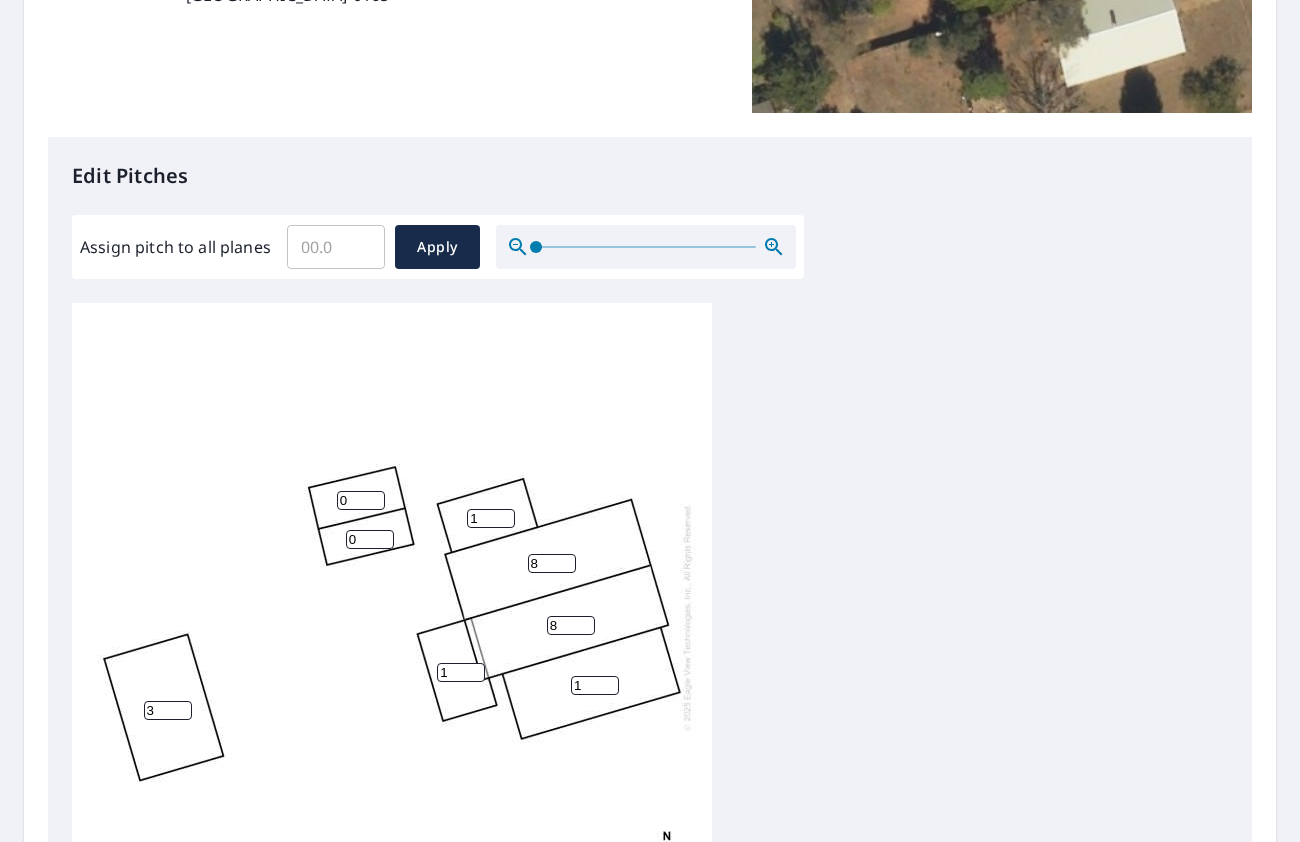 click on "0" at bounding box center [370, 539] 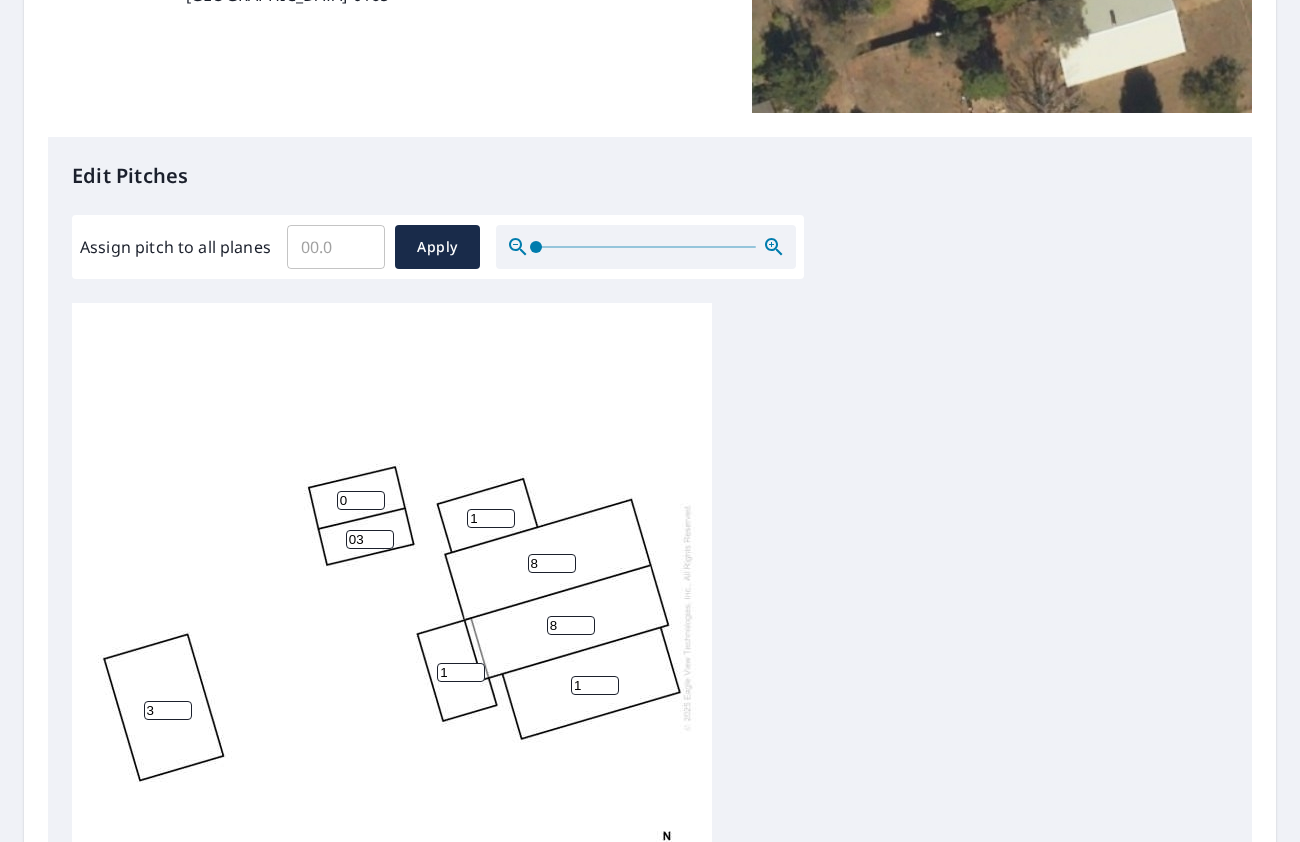 type on "0" 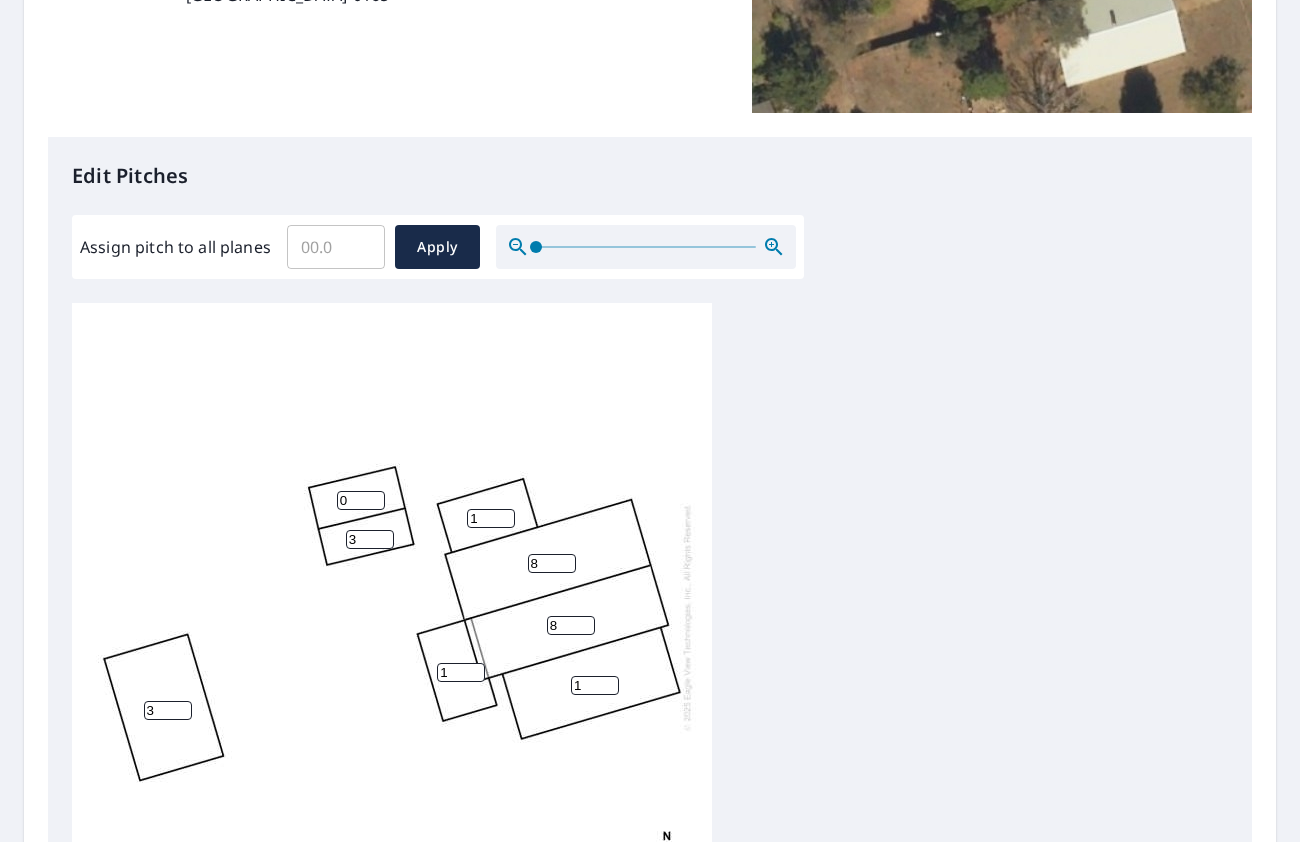 type on "3" 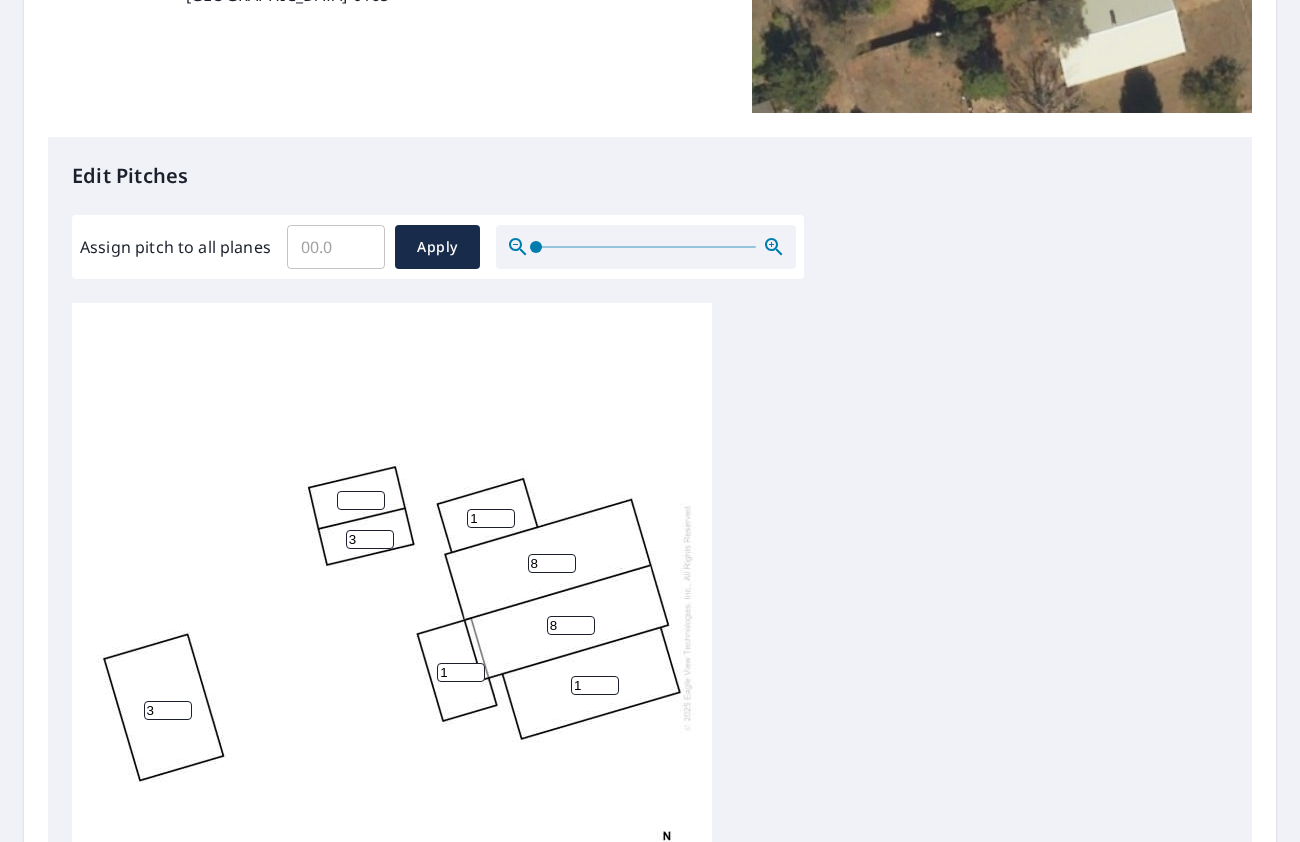 type on "3" 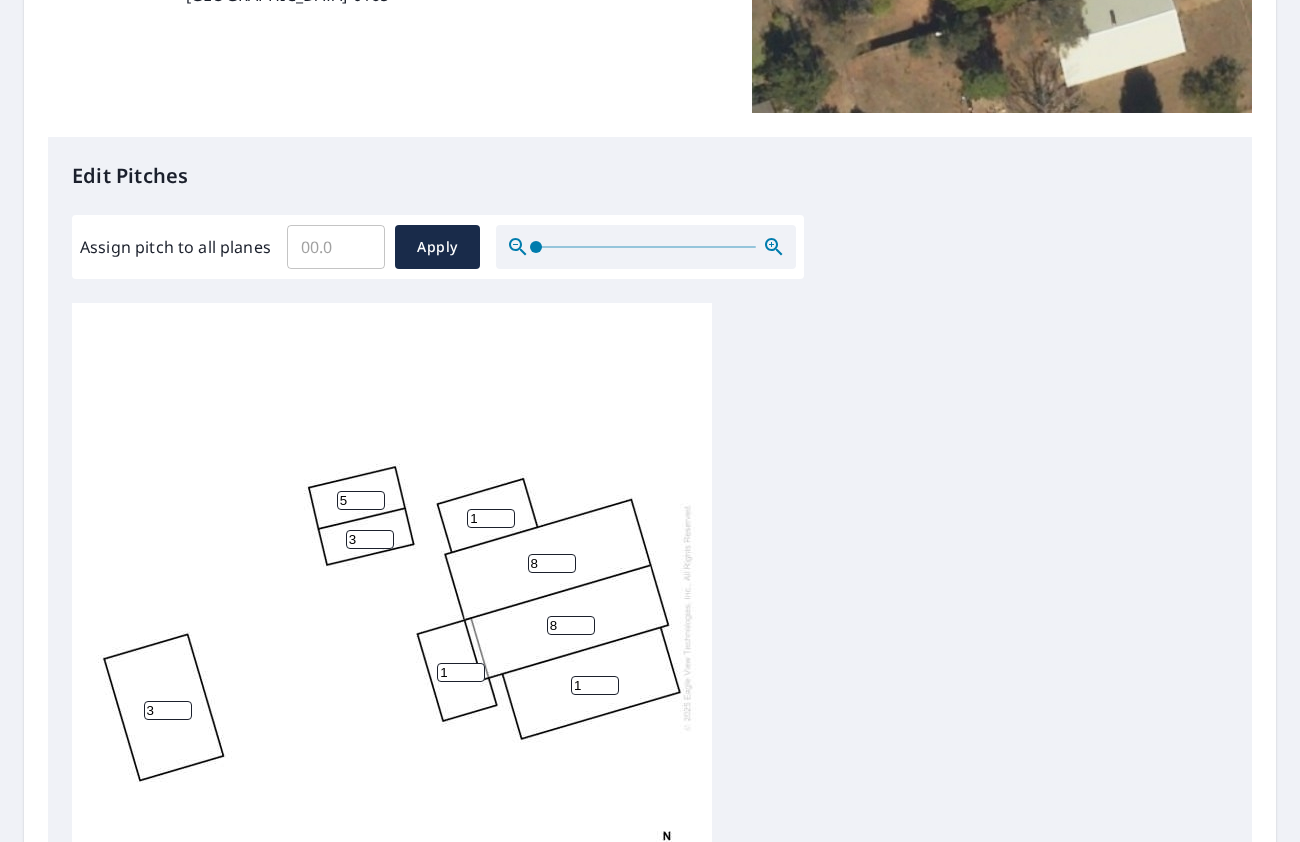 type on "5" 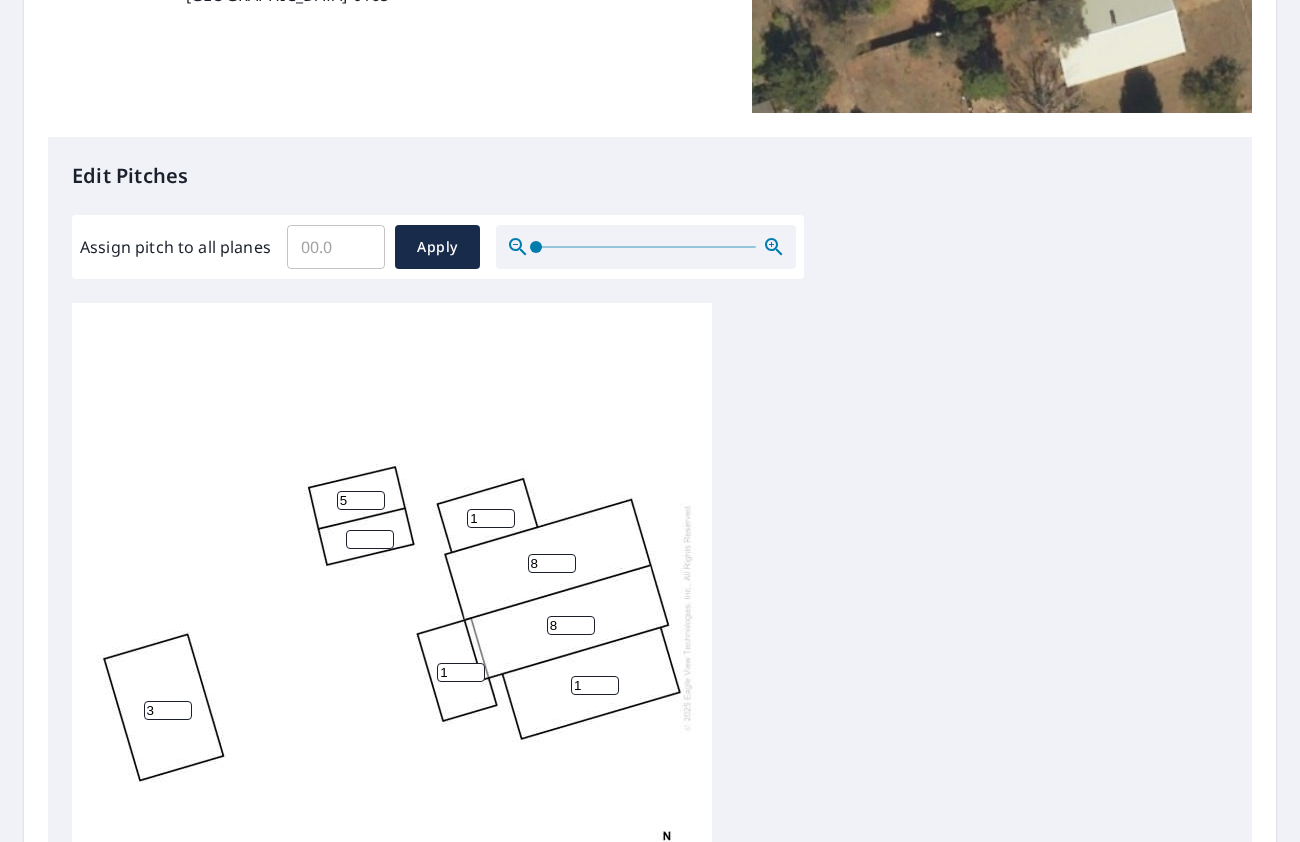 type on "2" 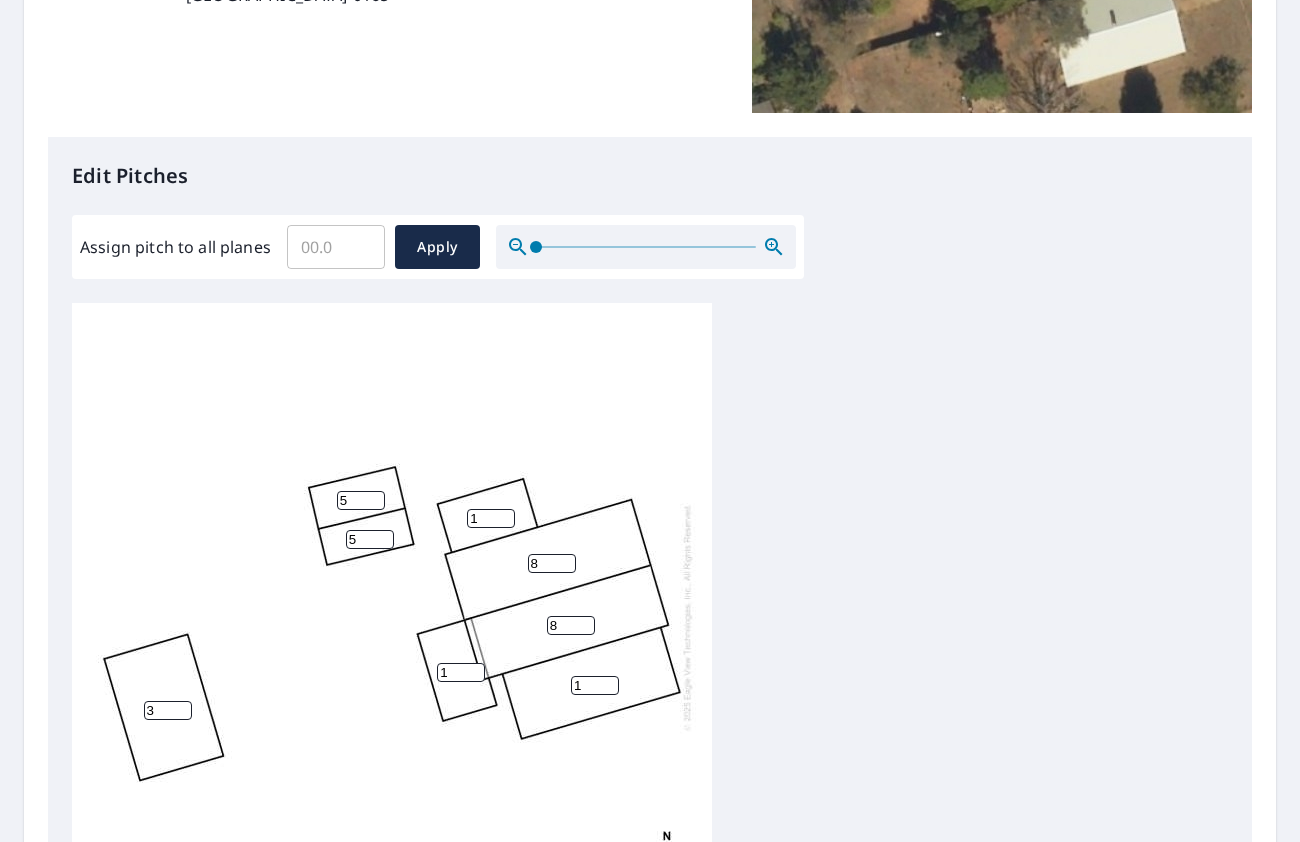 type on "5" 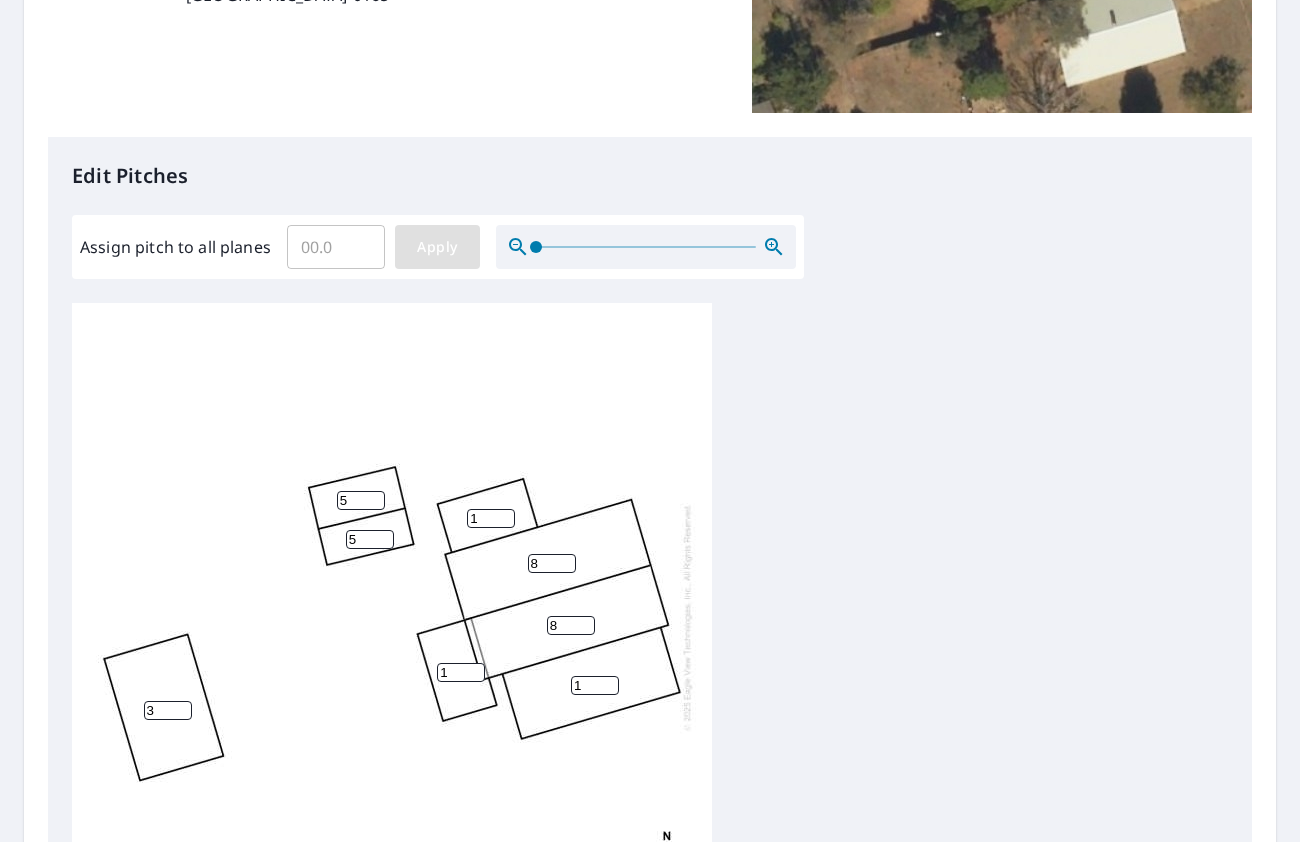 click on "Apply" at bounding box center (437, 247) 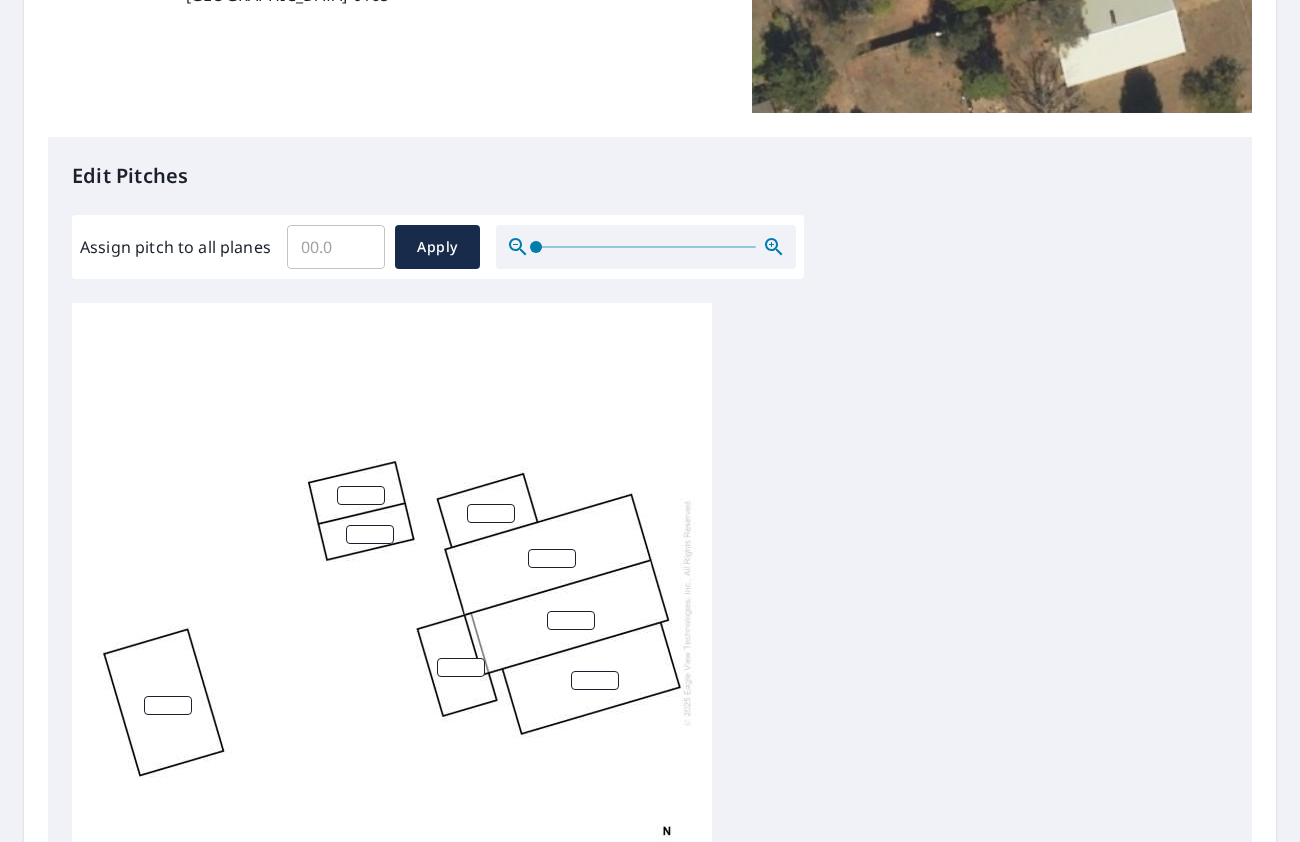 scroll, scrollTop: 20, scrollLeft: 0, axis: vertical 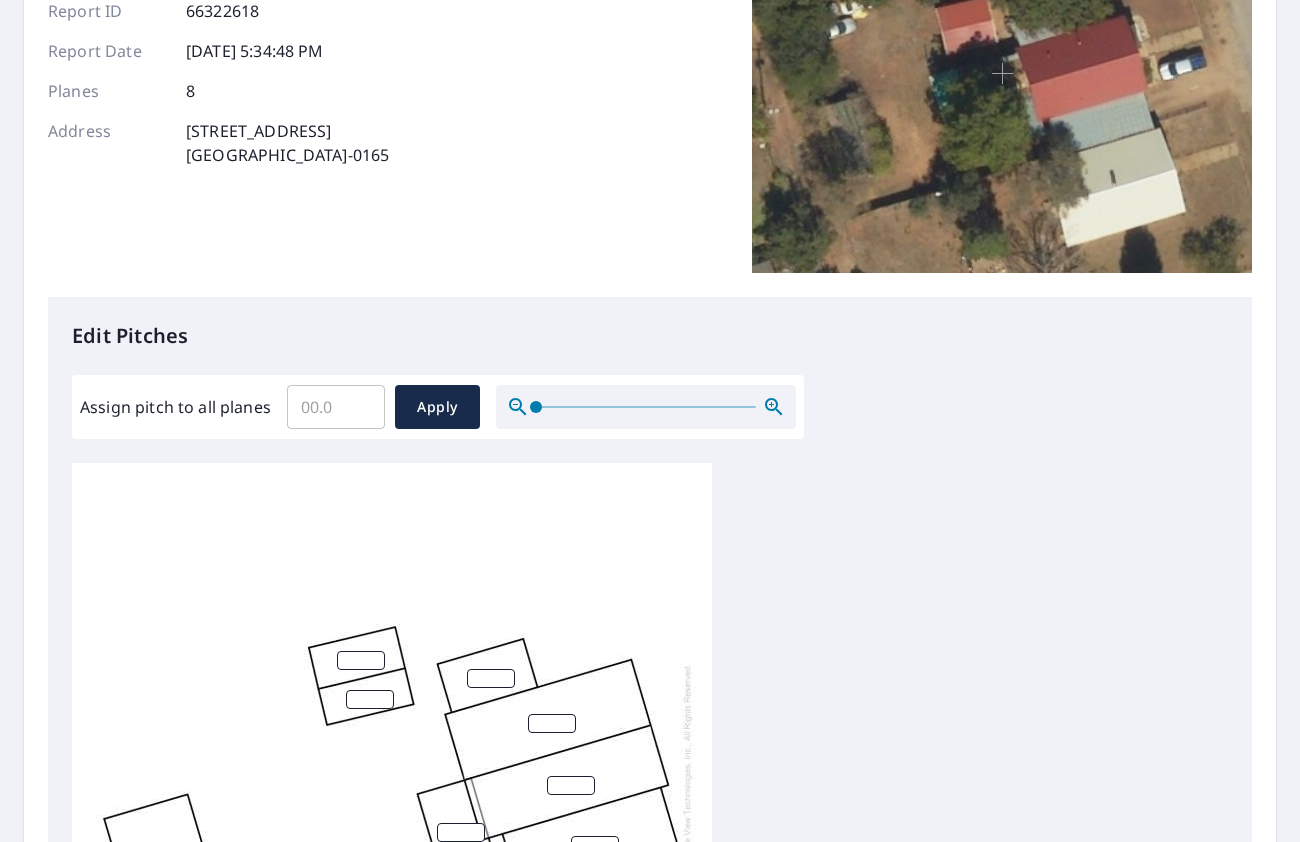 click at bounding box center [536, 407] 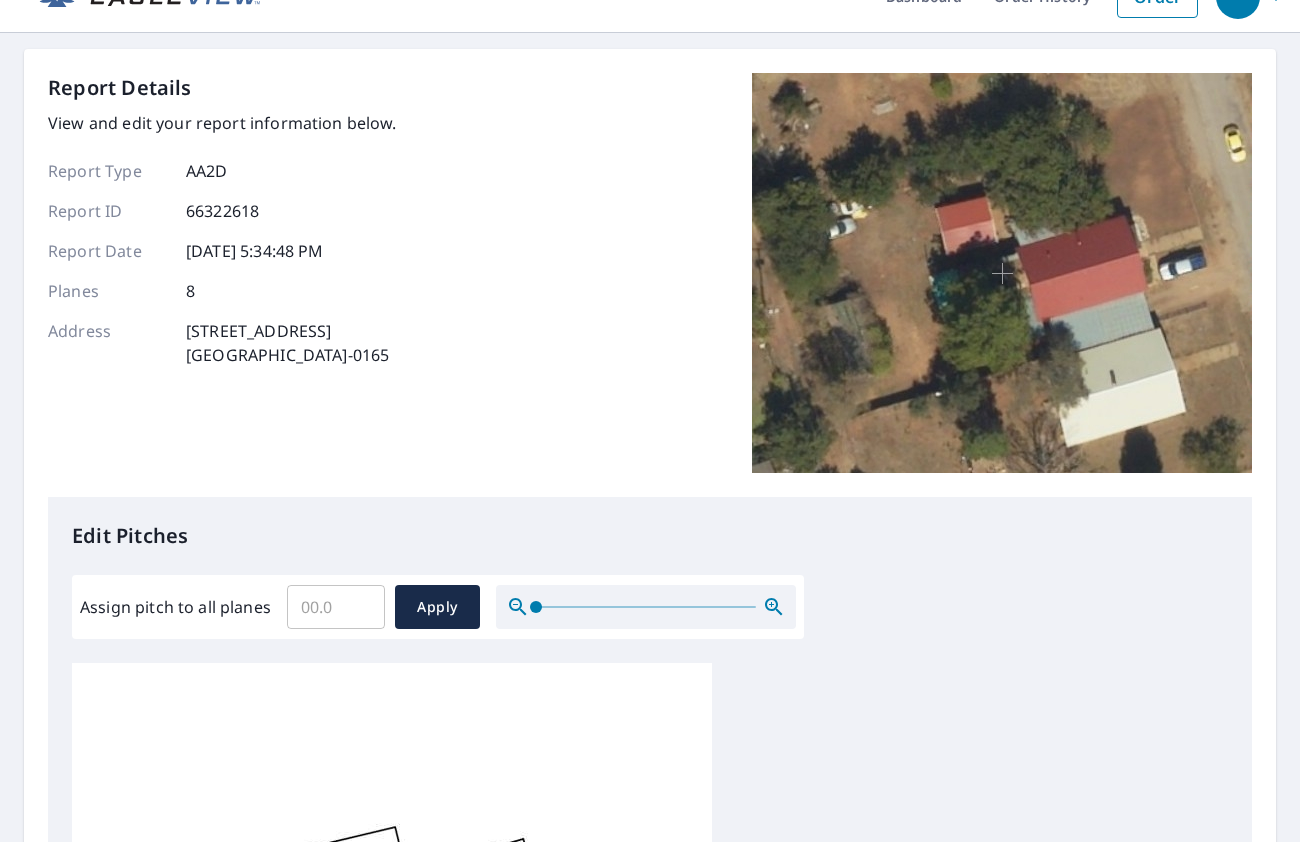 scroll, scrollTop: 0, scrollLeft: 0, axis: both 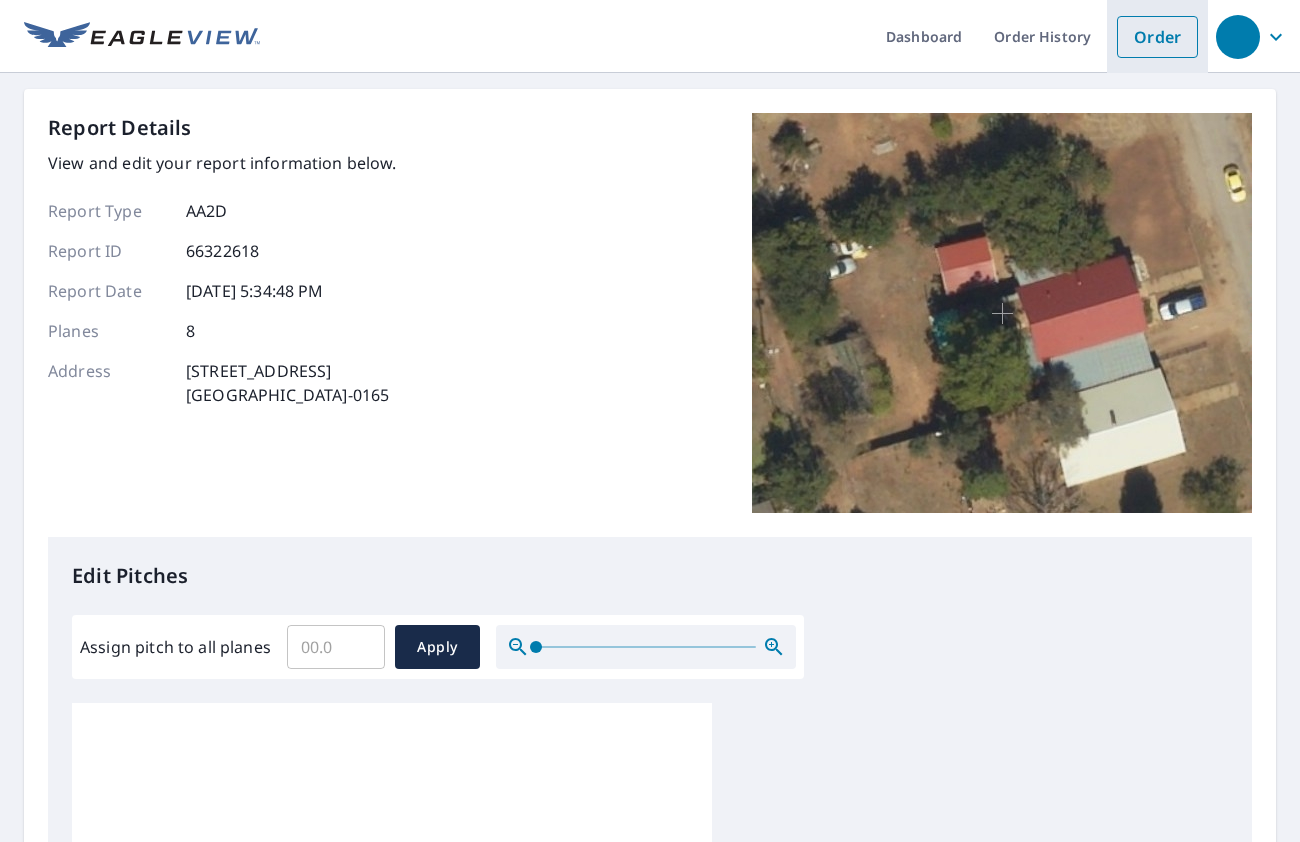 click on "Order" at bounding box center (1157, 37) 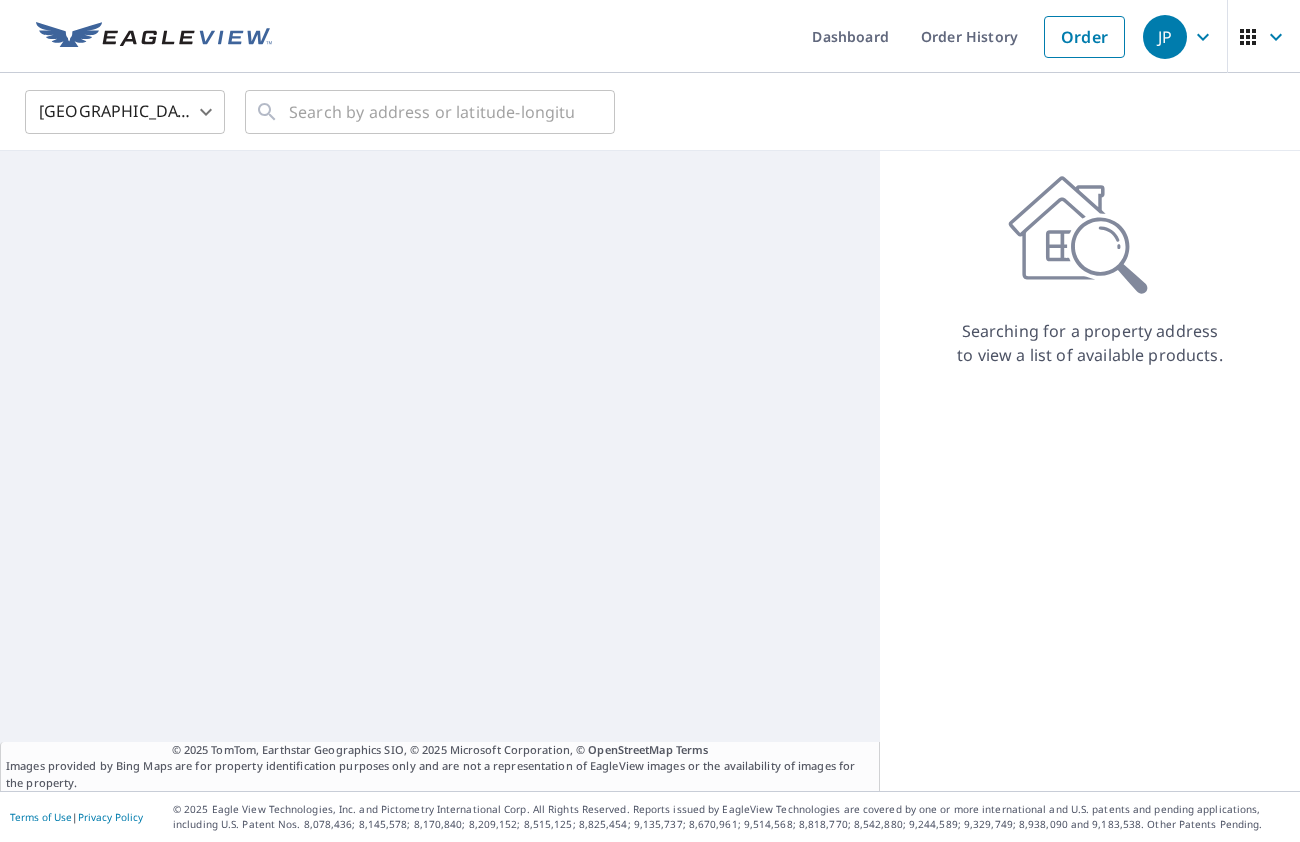 scroll, scrollTop: 0, scrollLeft: 0, axis: both 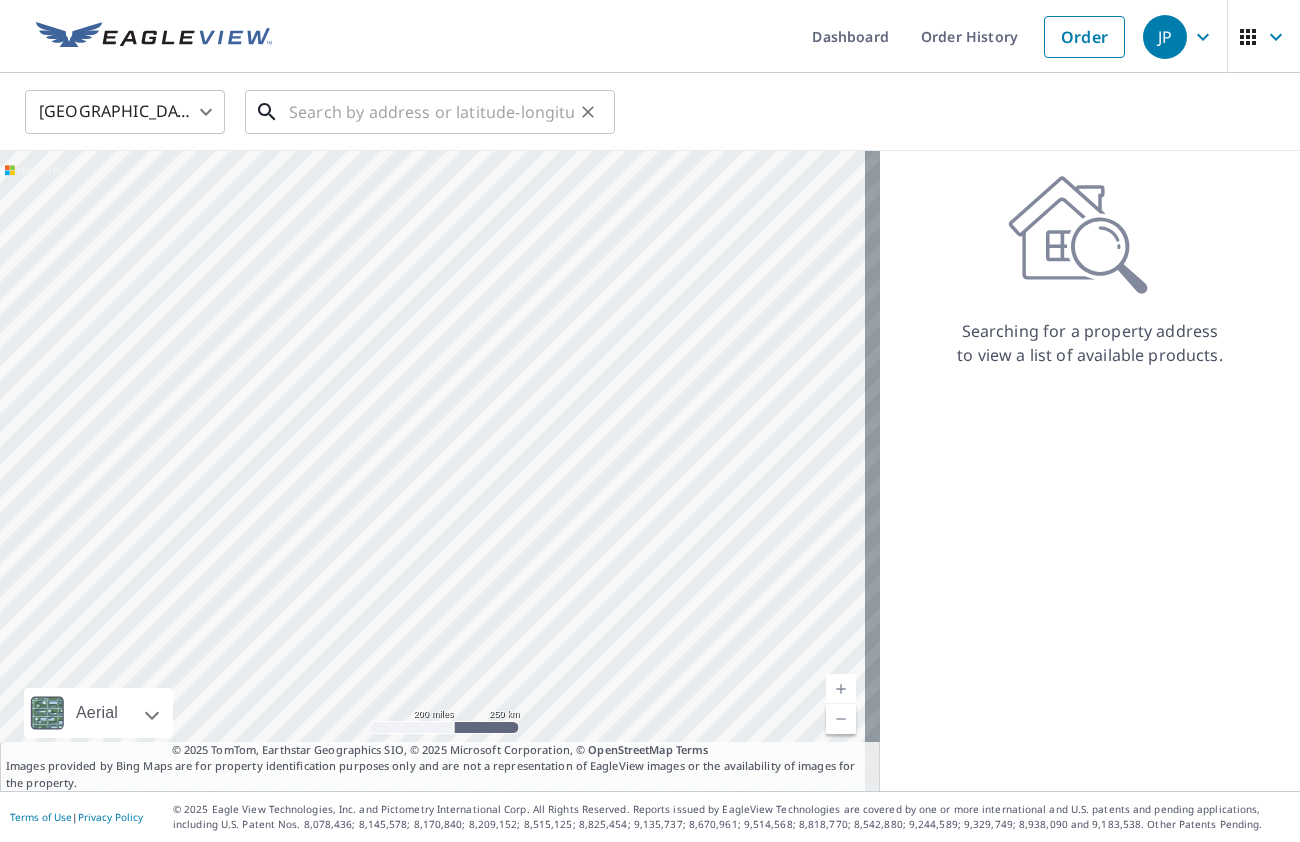 click at bounding box center (431, 112) 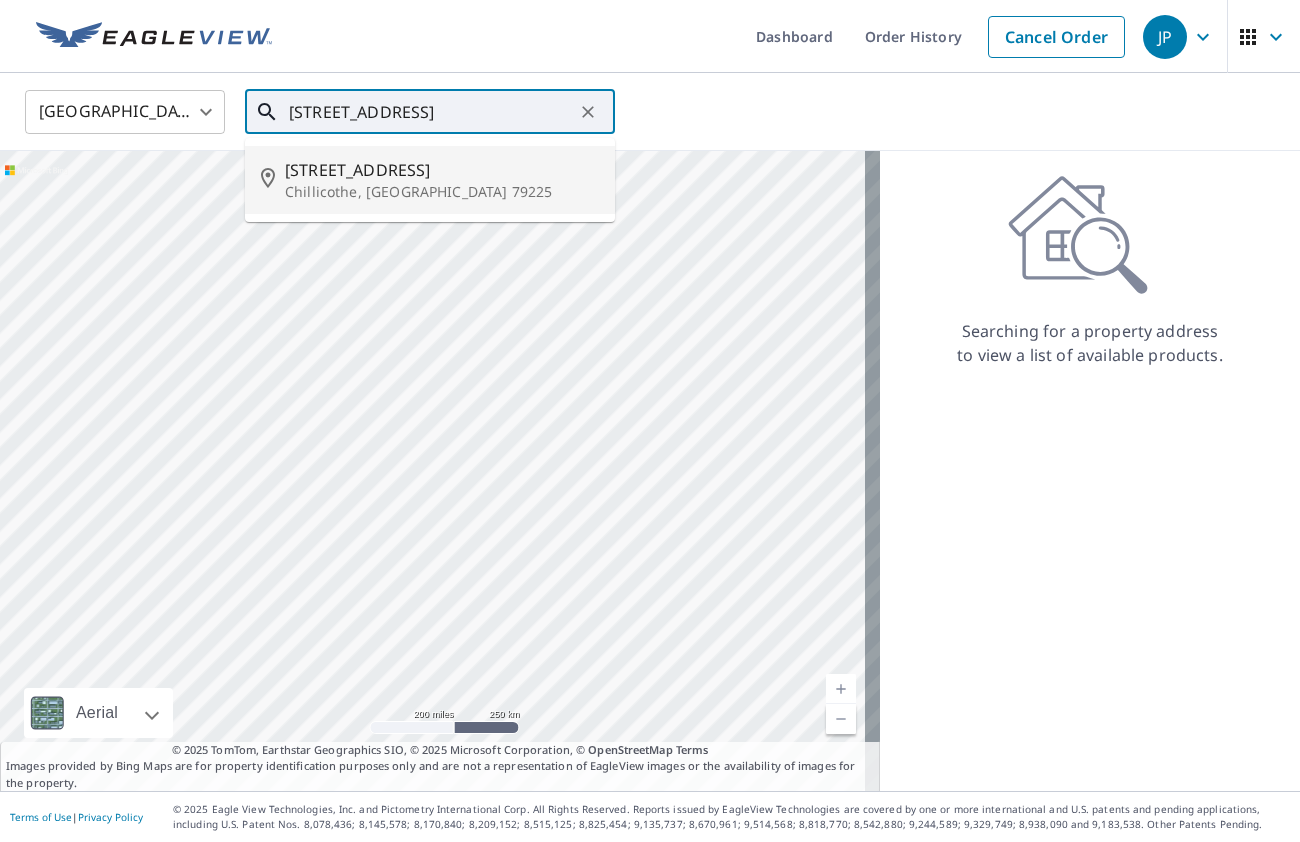click on "308 Avenue P S" at bounding box center [442, 170] 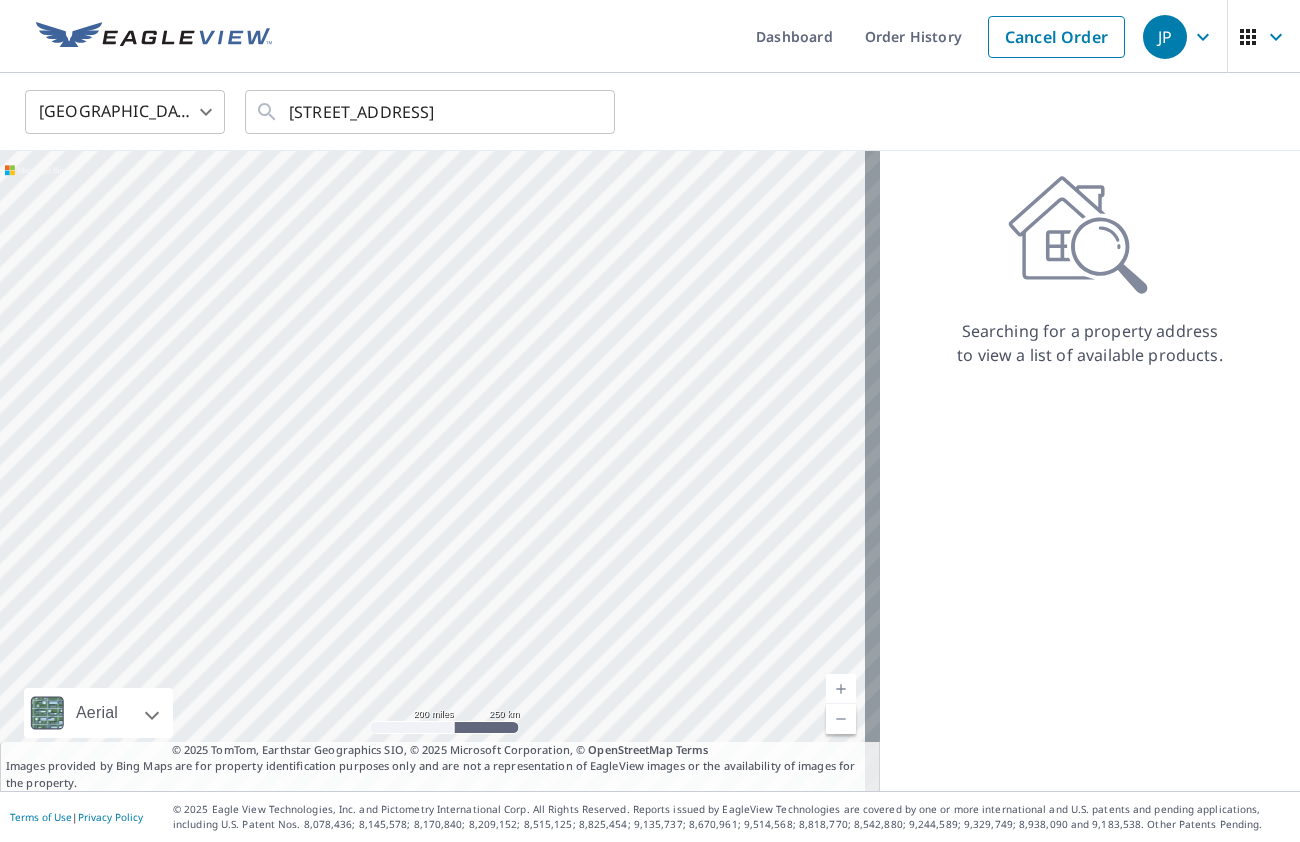 type on "308 Avenue P S Chillicothe, TX 79225" 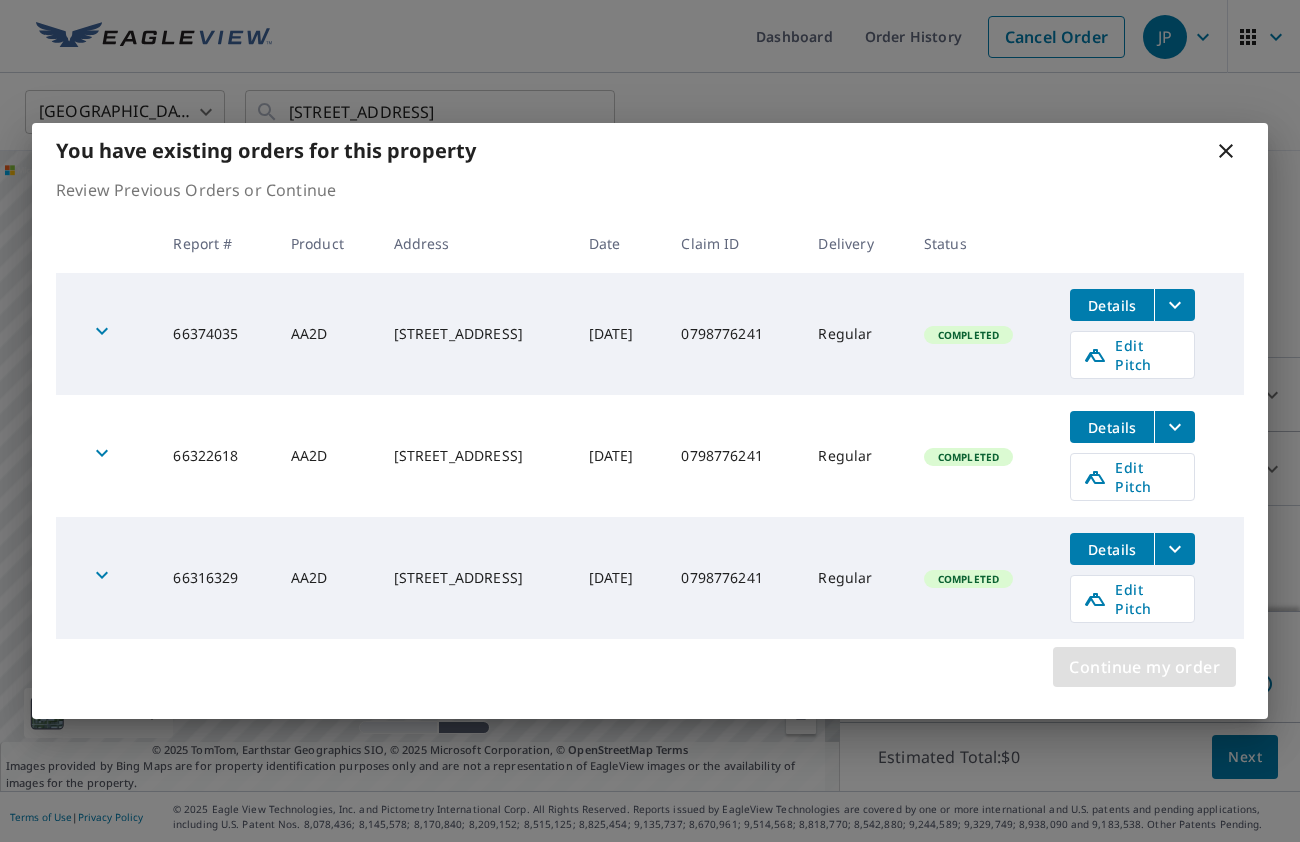 click on "Continue my order" at bounding box center (1144, 667) 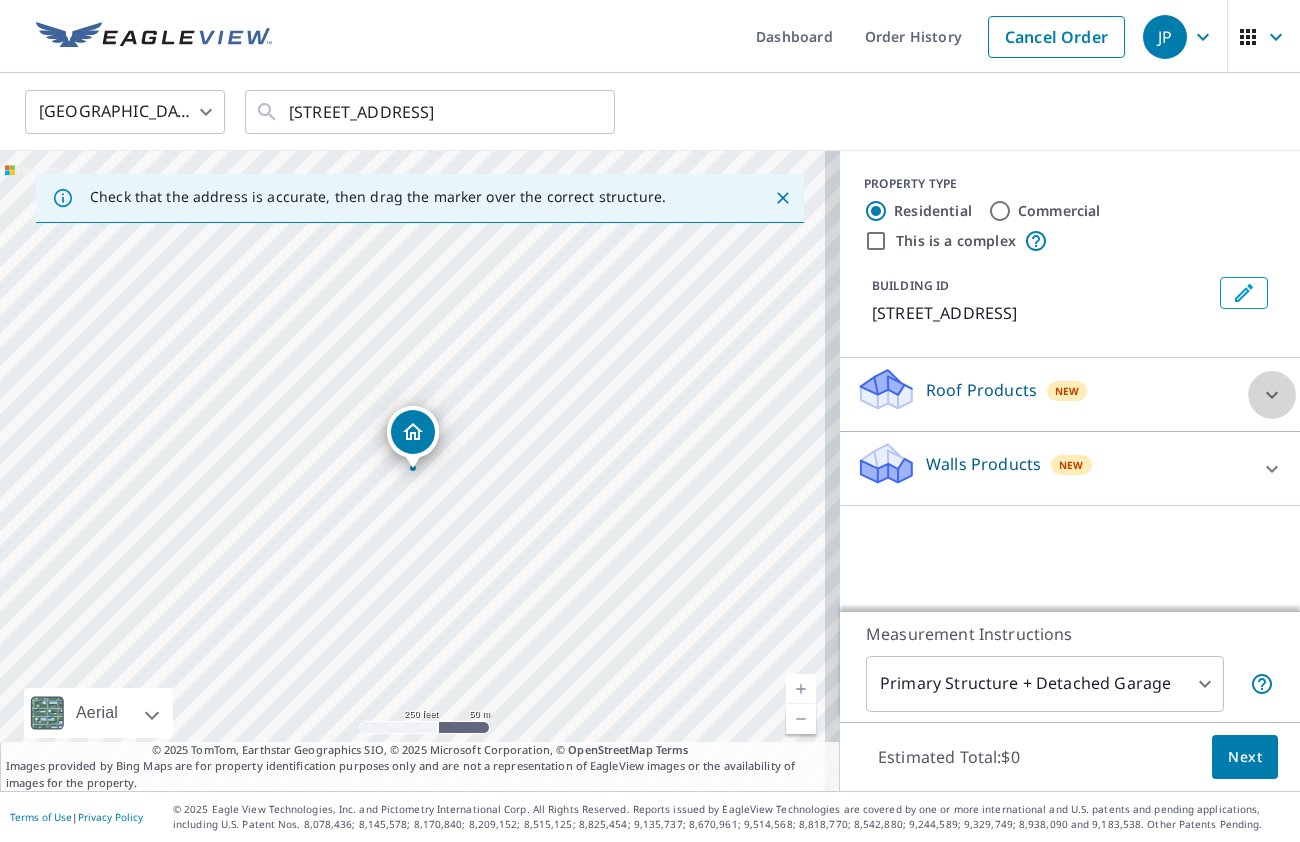 click 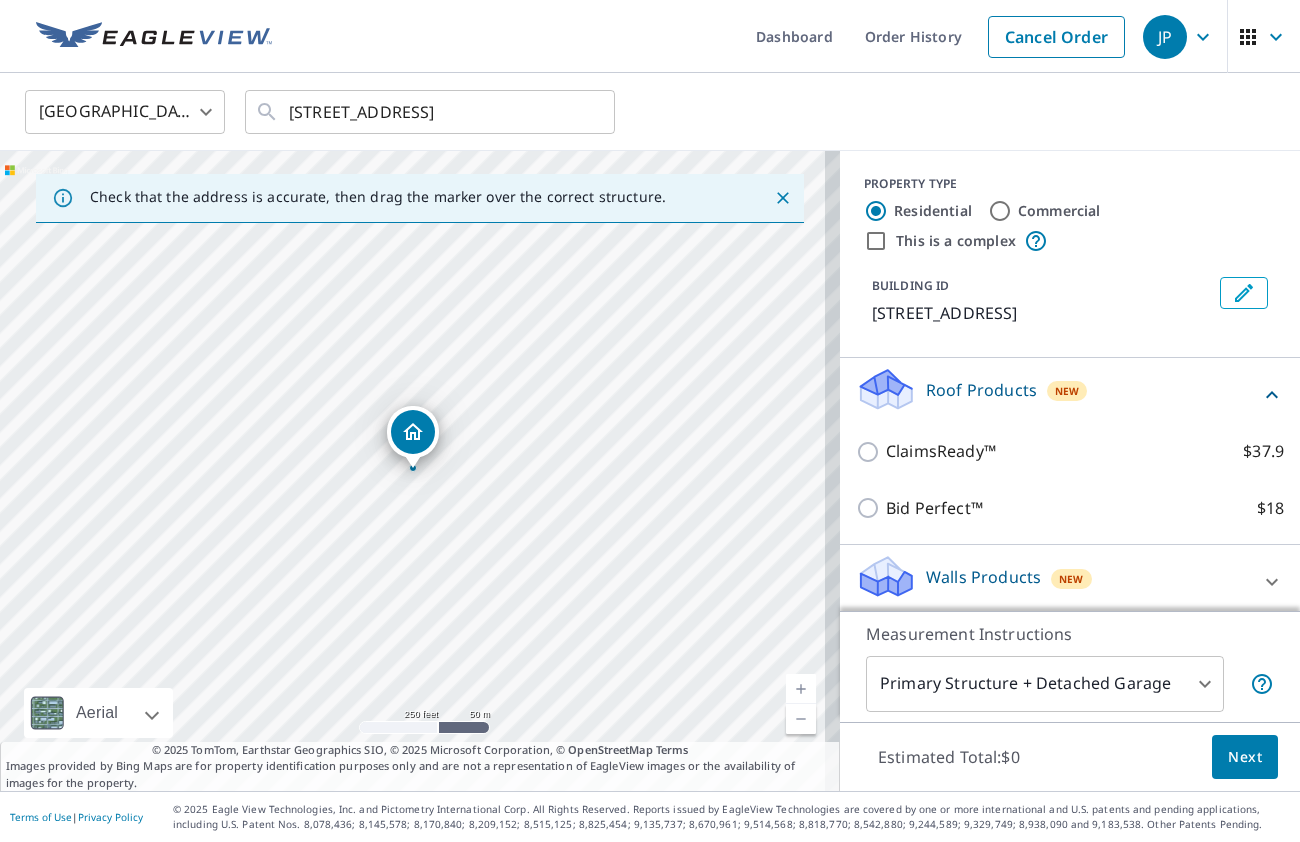 click on "PROPERTY TYPE Residential Commercial This is a complex BUILDING ID 308 Avenue P S, Chillicothe, TX, 79225" at bounding box center [1070, 254] 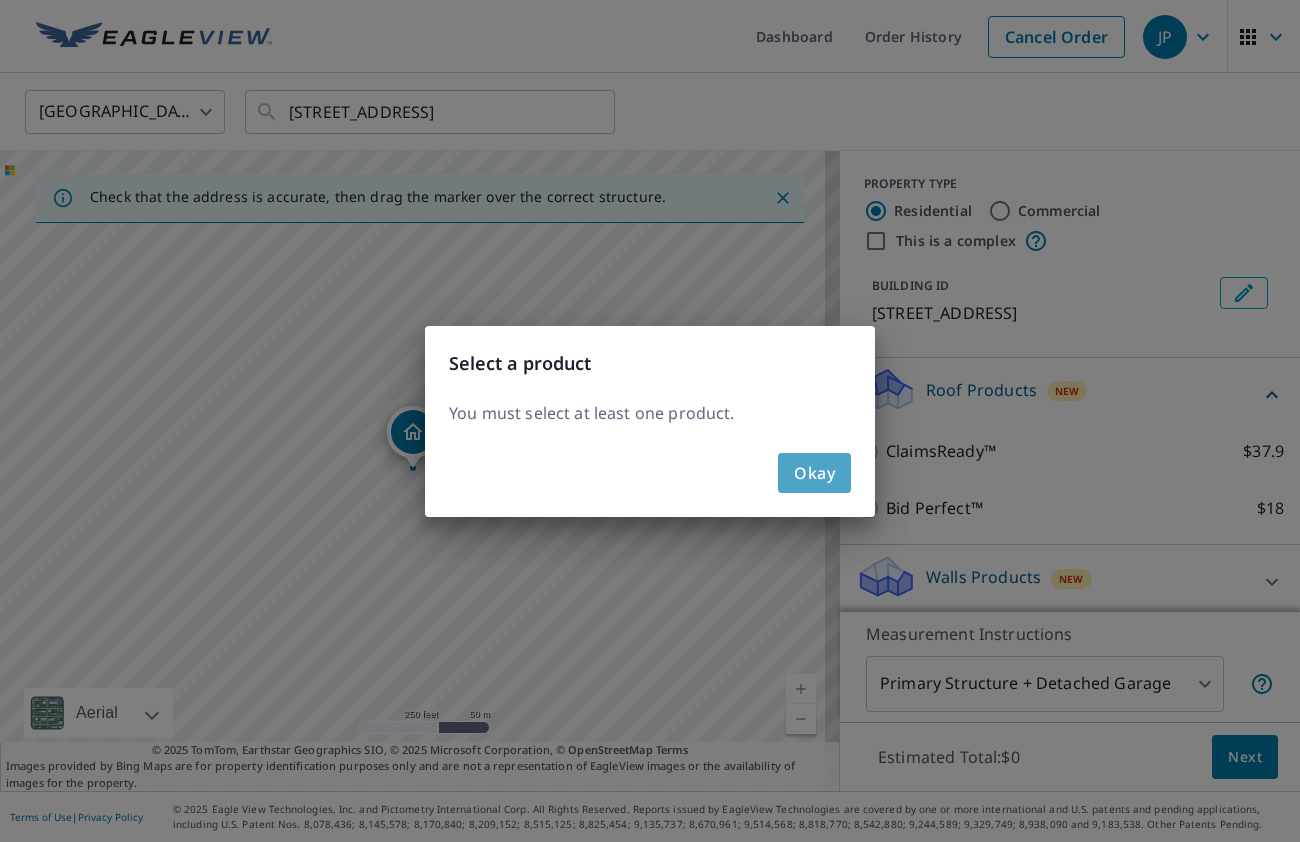 click on "Okay" at bounding box center [814, 473] 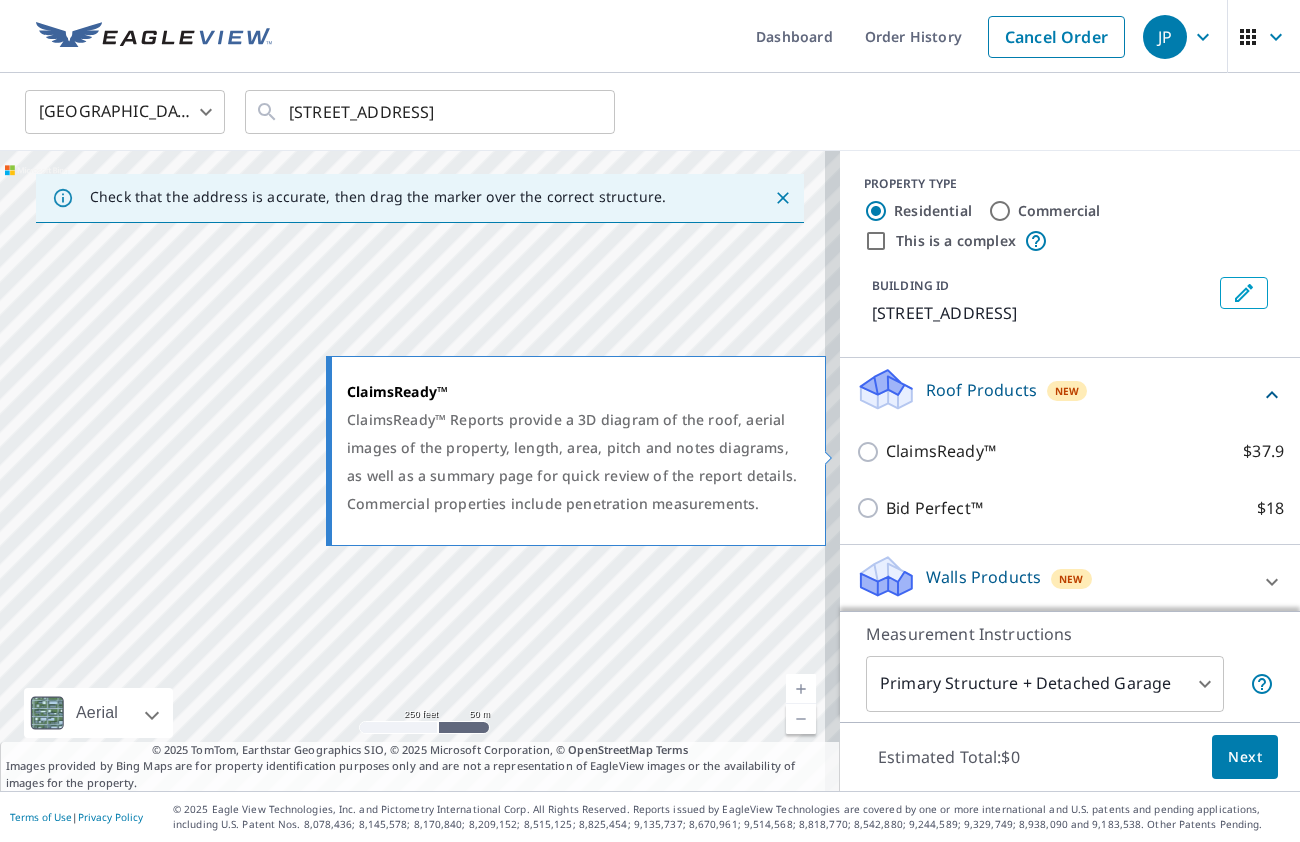 click on "ClaimsReady™ $37.9" at bounding box center [871, 452] 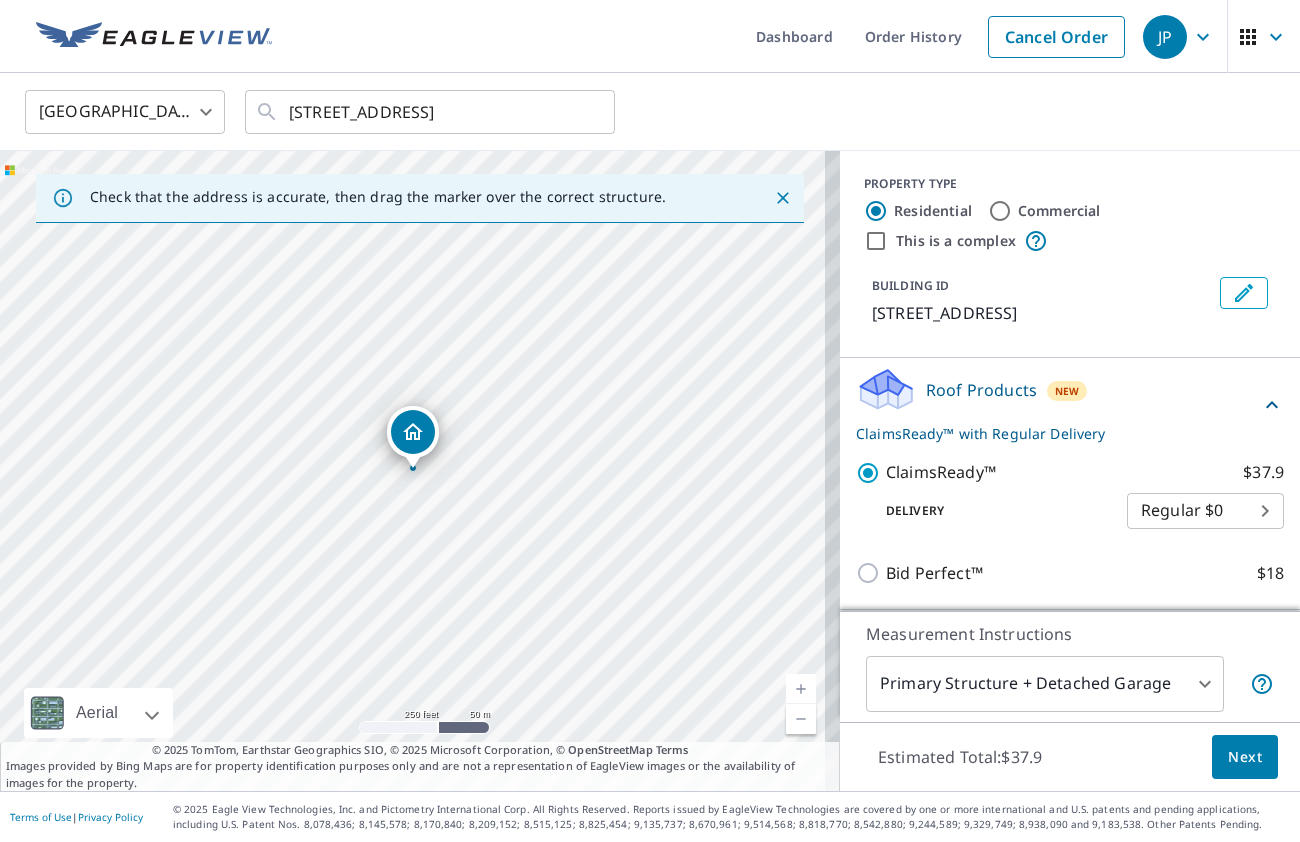 click on "JP JP
Dashboard Order History Cancel Order JP United States US ​ 308 Avenue P S Chillicothe, TX 79225 ​ Check that the address is accurate, then drag the marker over the correct structure. 308 Avenue P S Chillicothe, TX 79225 Aerial Road A standard road map Aerial A detailed look from above Labels Labels 250 feet 50 m © 2025 TomTom, © Vexcel Imaging, © 2025 Microsoft Corporation,  © OpenStreetMap Terms © 2025 TomTom, Earthstar Geographics SIO, © 2025 Microsoft Corporation, ©   OpenStreetMap   Terms Images provided by Bing Maps are for property identification purposes only and are not a representation of EagleView images or the availability of images for the property. PROPERTY TYPE Residential Commercial This is a complex BUILDING ID 308 Avenue P S, Chillicothe, TX, 79225 Roof Products New ClaimsReady™ with Regular Delivery ClaimsReady™ $37.9 Delivery Regular $0 8 ​ Bid Perfect™ $18 Walls Products New Walls, Windows & Doors $31.5 Measurement Instructions 1 ​ Estimated Total:  $37.9" at bounding box center [650, 421] 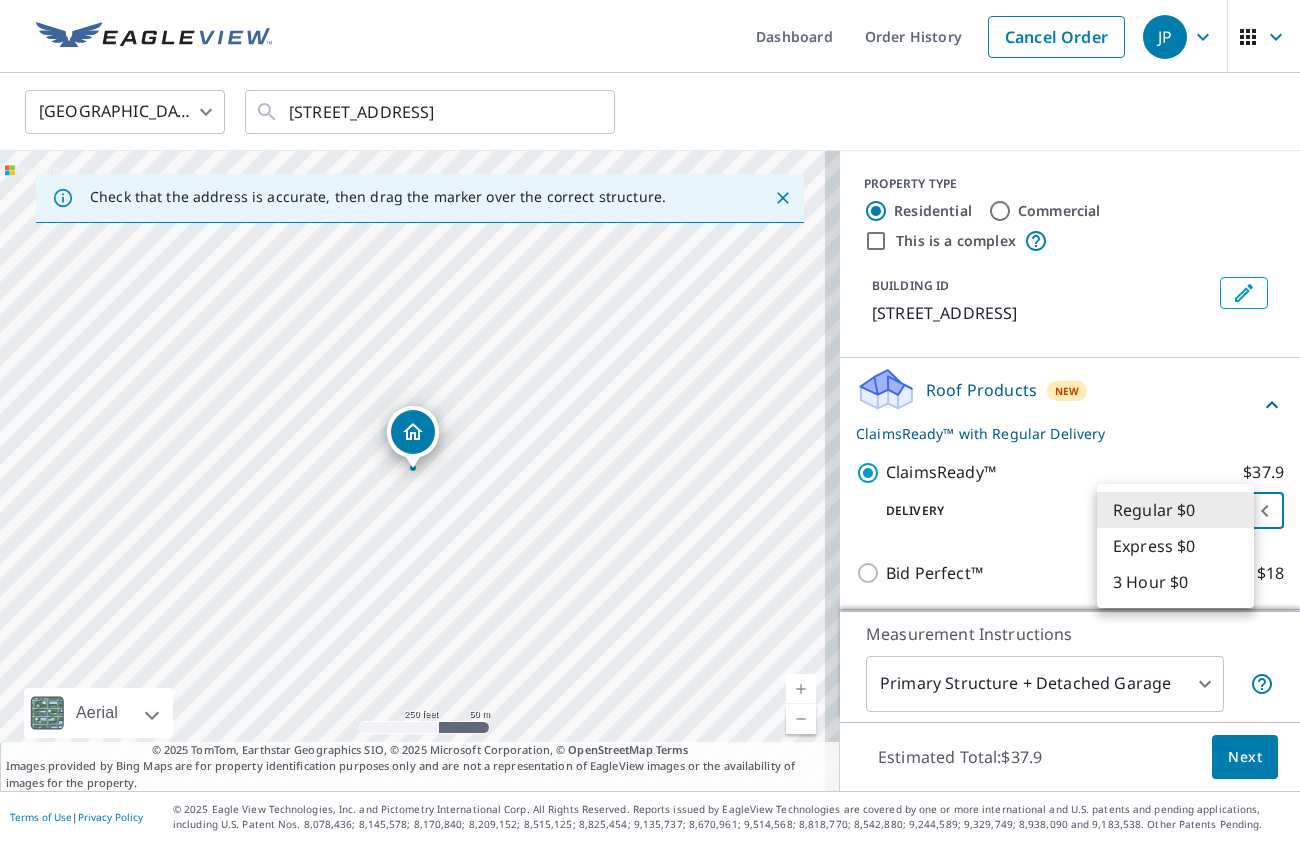 click on "Express $0" at bounding box center (1175, 546) 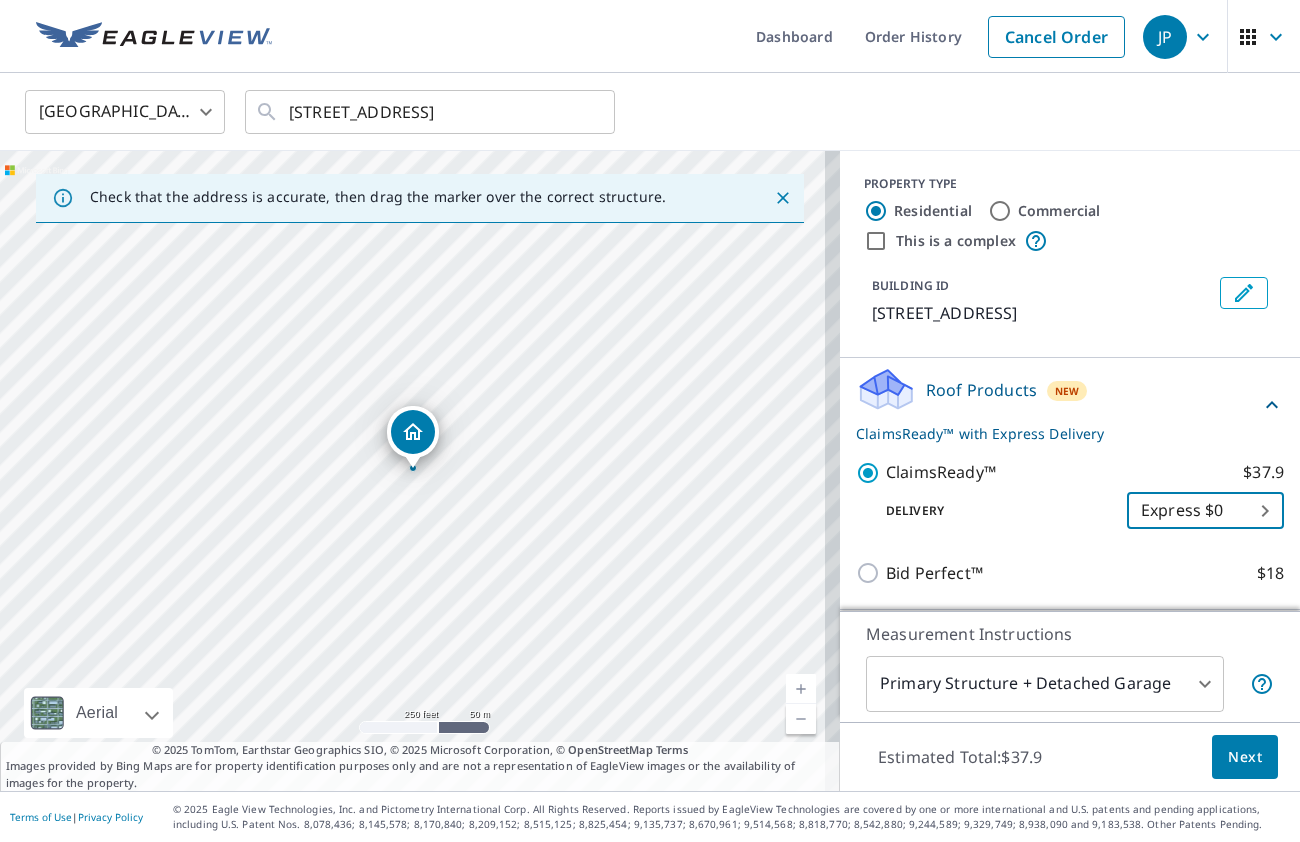 click on "JP JP
Dashboard Order History Cancel Order JP United States US ​ 308 Avenue P S Chillicothe, TX 79225 ​ Check that the address is accurate, then drag the marker over the correct structure. 308 Avenue P S Chillicothe, TX 79225 Aerial Road A standard road map Aerial A detailed look from above Labels Labels 250 feet 50 m © 2025 TomTom, © Vexcel Imaging, © 2025 Microsoft Corporation,  © OpenStreetMap Terms © 2025 TomTom, Earthstar Geographics SIO, © 2025 Microsoft Corporation, ©   OpenStreetMap   Terms Images provided by Bing Maps are for property identification purposes only and are not a representation of EagleView images or the availability of images for the property. PROPERTY TYPE Residential Commercial This is a complex BUILDING ID 308 Avenue P S, Chillicothe, TX, 79225 Roof Products New ClaimsReady™ with Express Delivery ClaimsReady™ $37.9 Delivery Express $0 4 ​ Bid Perfect™ $18 Walls Products New Walls, Windows & Doors $31.5 Measurement Instructions 1 ​ Estimated Total:  $37.9" at bounding box center [650, 421] 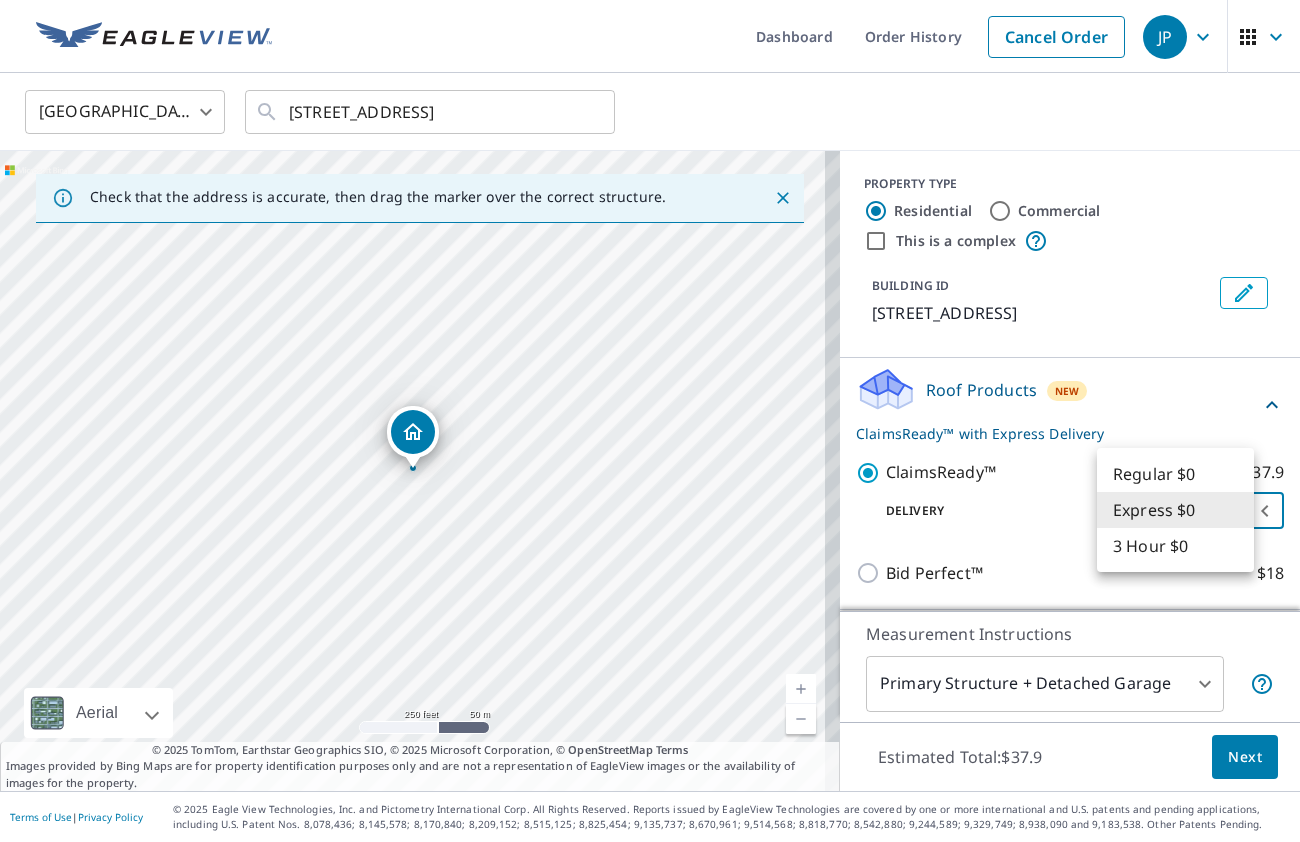 click on "3 Hour $0" at bounding box center [1175, 546] 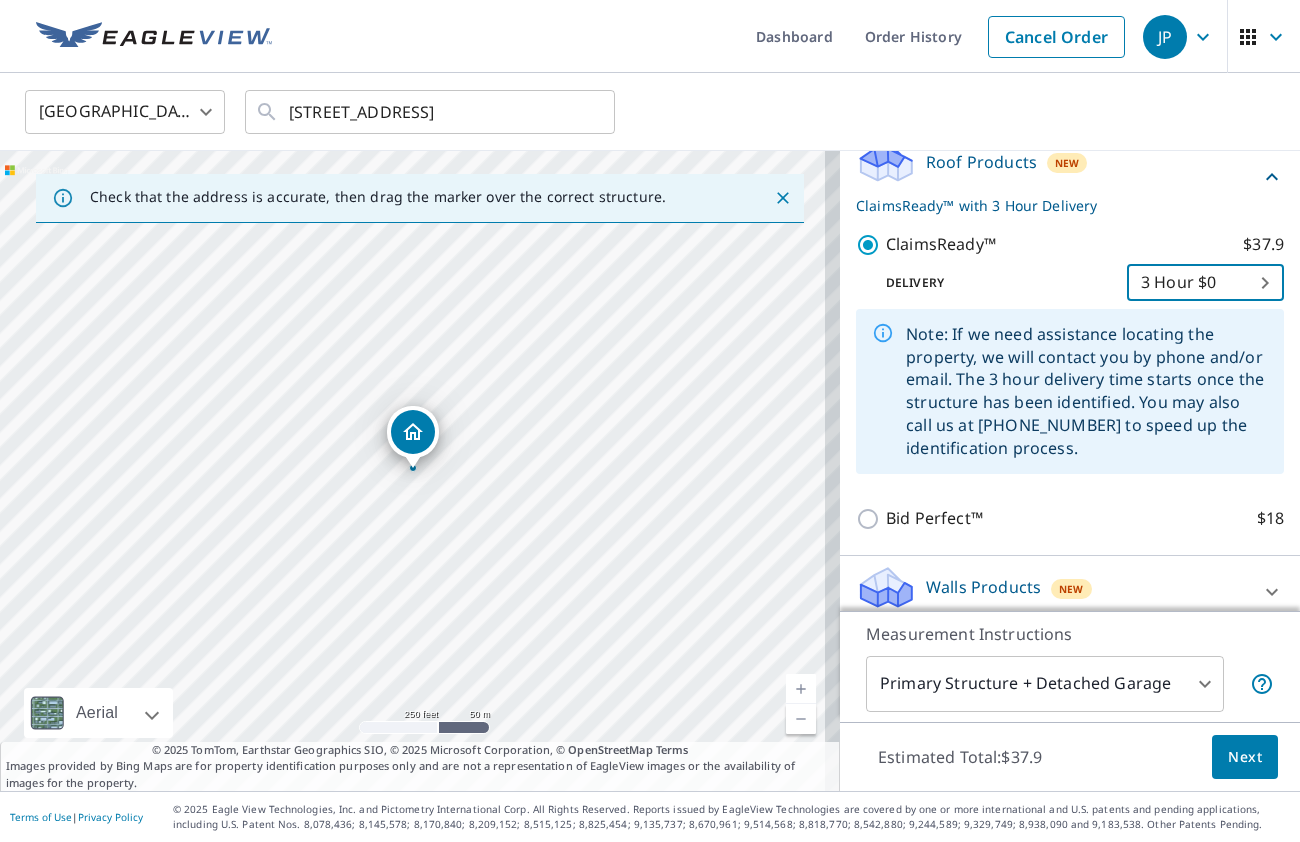scroll, scrollTop: 244, scrollLeft: 0, axis: vertical 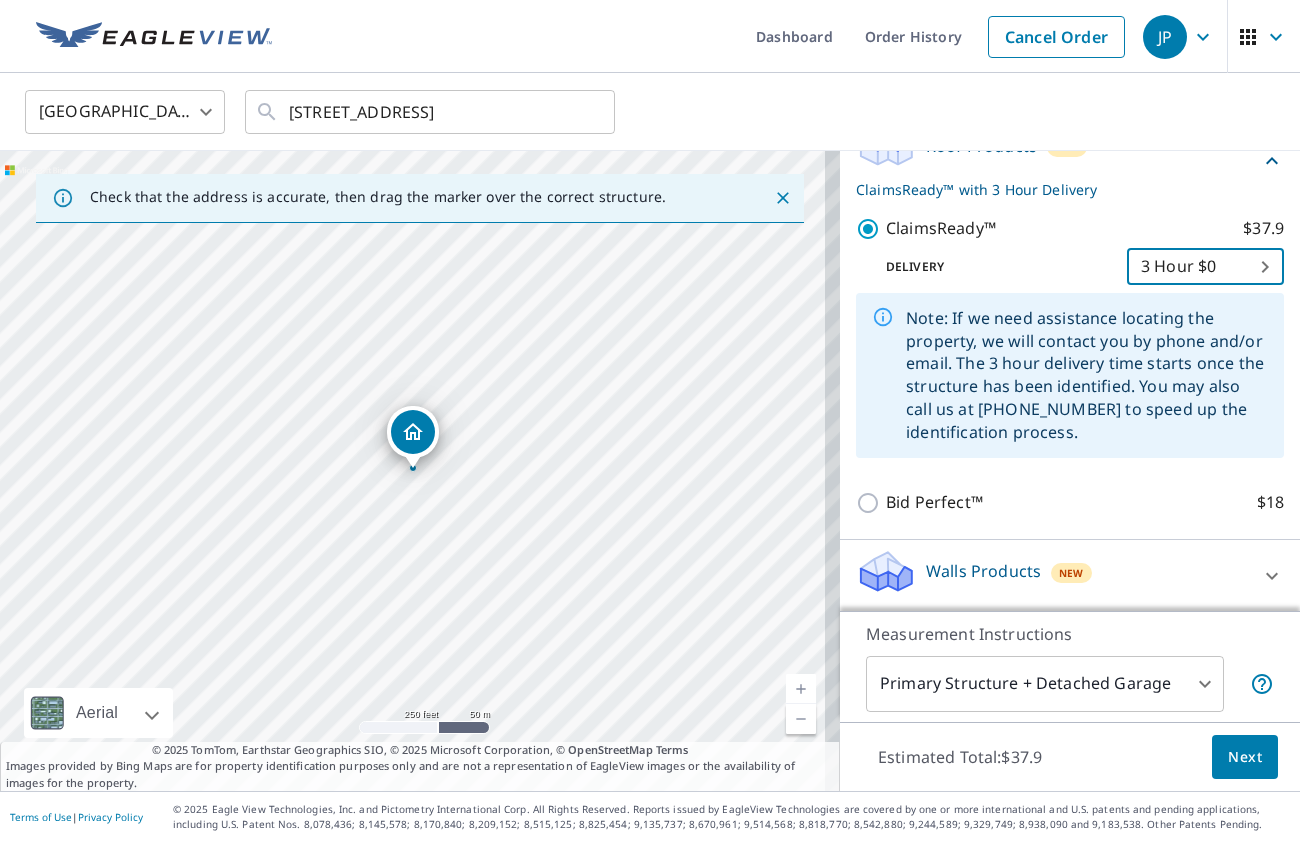 click on "Next" at bounding box center (1245, 757) 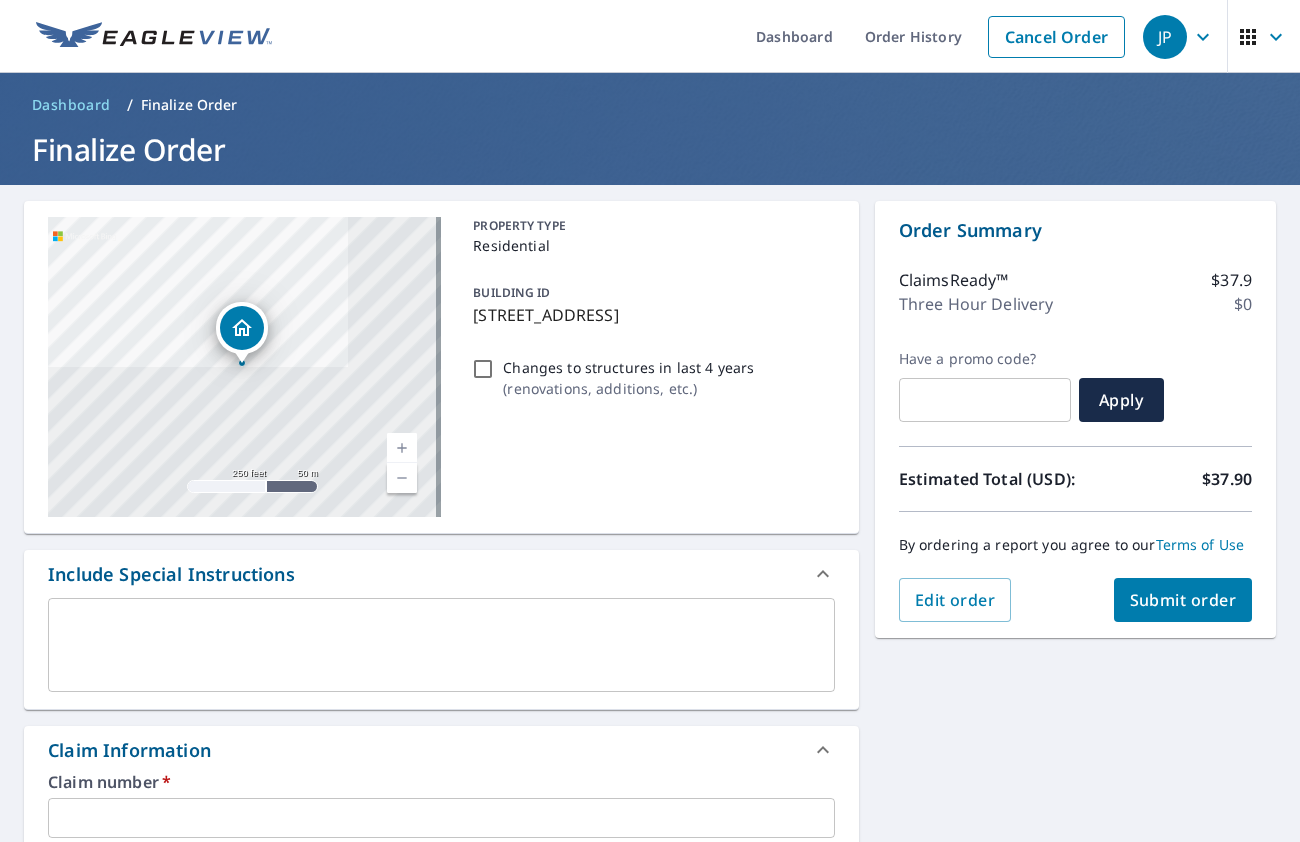 click on "308 Avenue P S Chillicothe, TX 79225 Aerial Road A standard road map Aerial A detailed look from above Labels Labels 250 feet 50 m © 2025 TomTom, © Vexcel Imaging, © 2025 Microsoft Corporation,  © OpenStreetMap Terms PROPERTY TYPE Residential BUILDING ID 308 Avenue P S, Chillicothe, TX, 79225 Changes to structures in last 4 years ( renovations, additions, etc. ) Include Special Instructions x ​ Claim Information Claim number   * ​ Claim information ​ PO number ​ Date of loss ​ Cat ID ​ Email Recipients Your reports will be sent to  jpees@allstate.com.  Edit Contact Information. Send a copy of the report to: ​ Substitutions and Customization Roof measurement report substitutions Additional Report Formats (Not available for all reports) DXF RXF XML Add-ons and custom cover page Property Owner Report Include custom cover page Payment Information First name   * ​ Last name   * ​ Card type   * ​ 0 ​ Card number   * Card number   * ​ Expiration date   * Month   * ​ 0 *" at bounding box center [650, 1143] 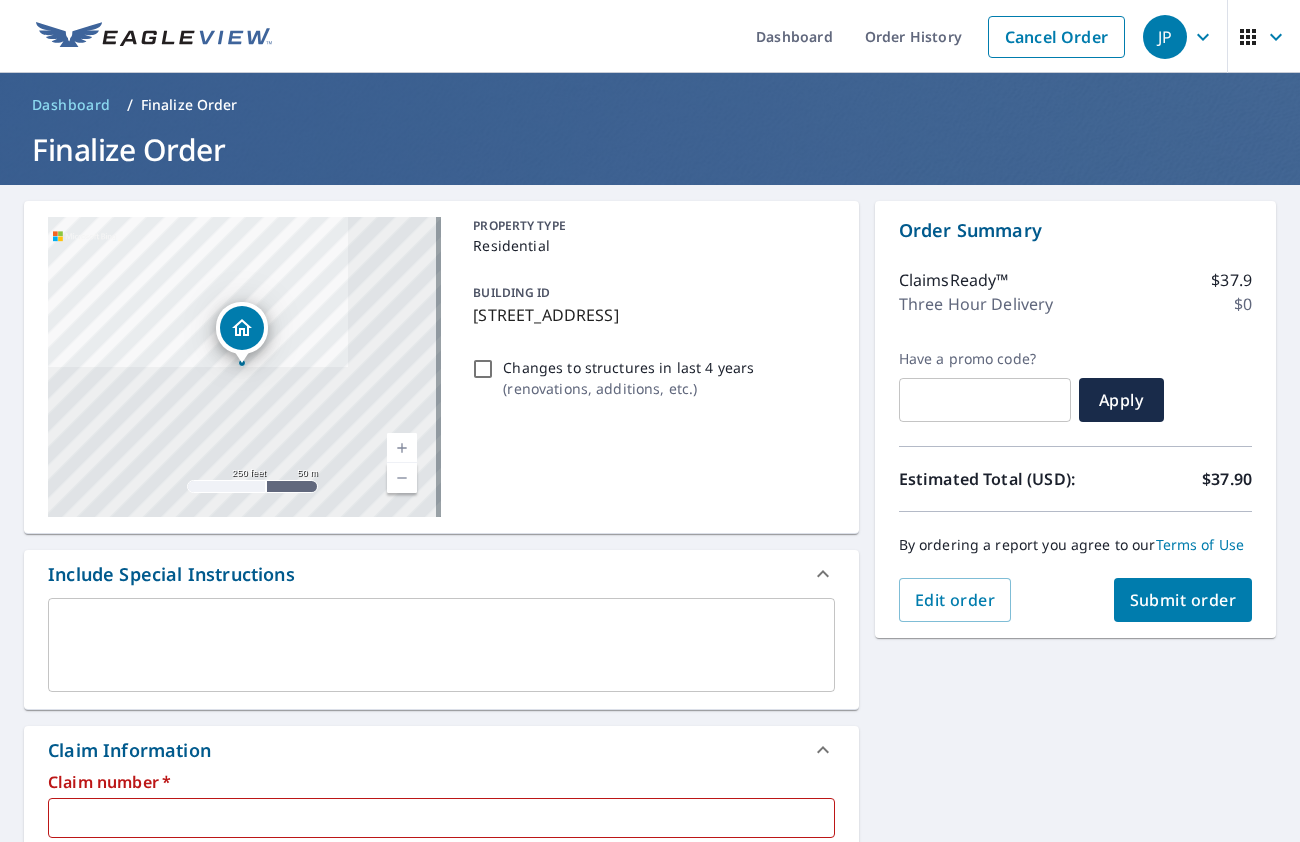 drag, startPoint x: 1026, startPoint y: 809, endPoint x: 1037, endPoint y: 799, distance: 14.866069 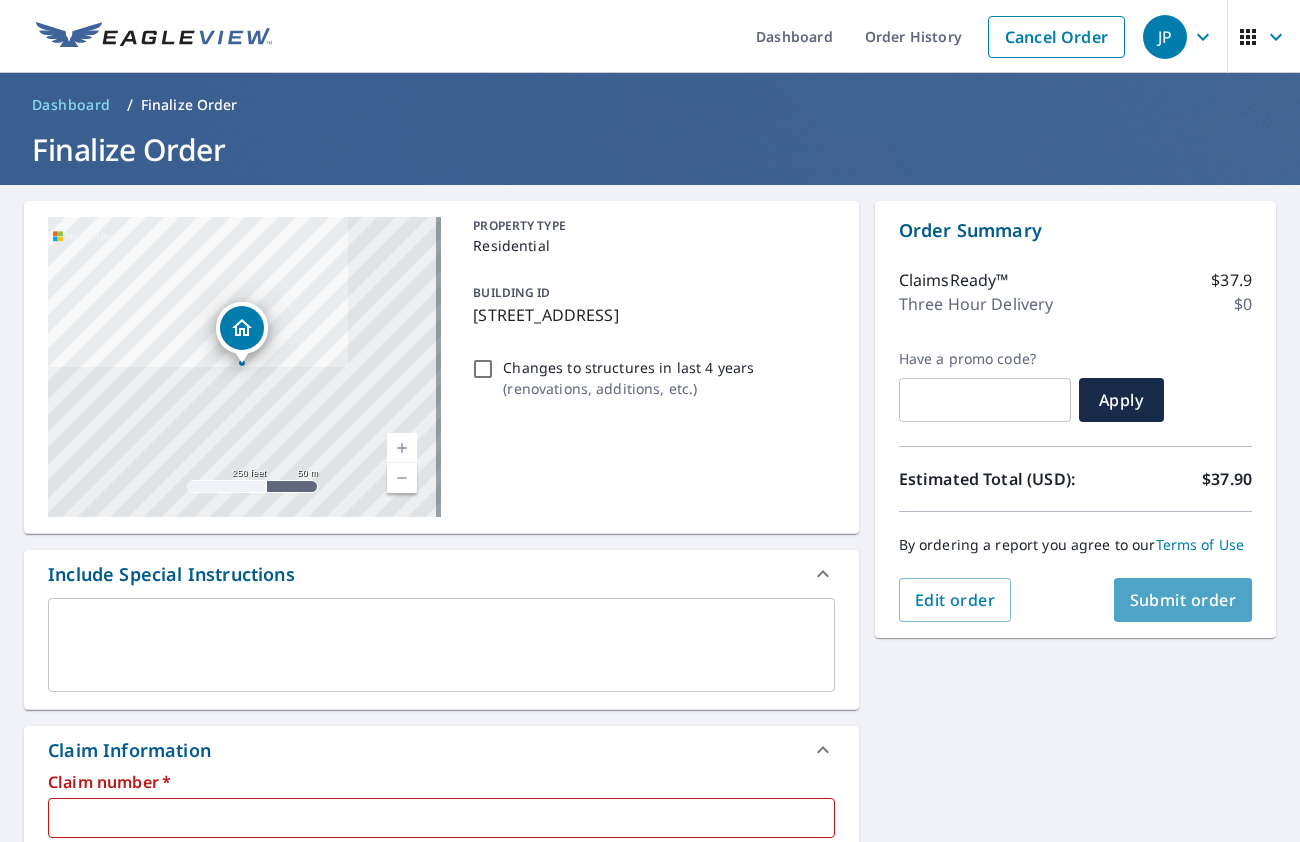 click on "Submit order" at bounding box center [1183, 600] 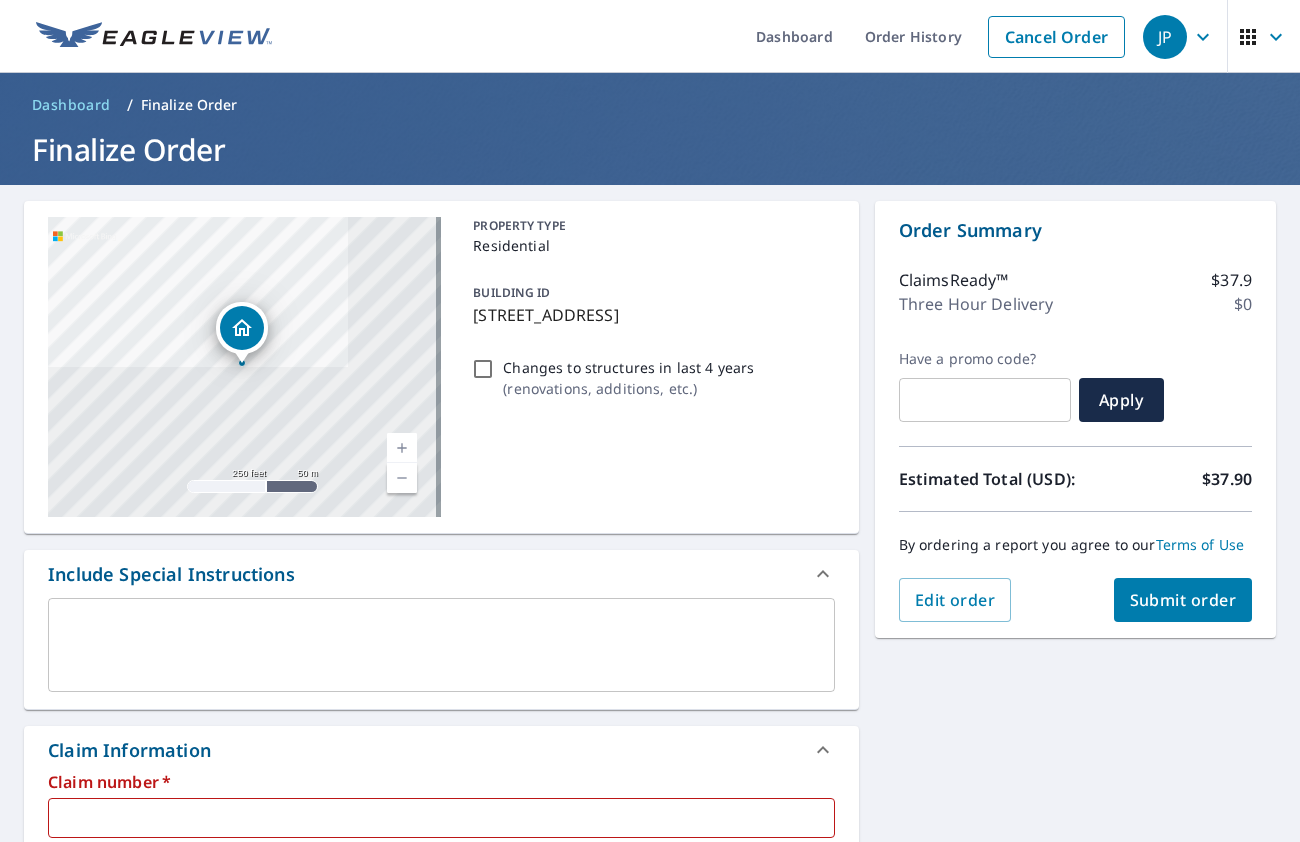 click on "Terms of Use" at bounding box center [1200, 544] 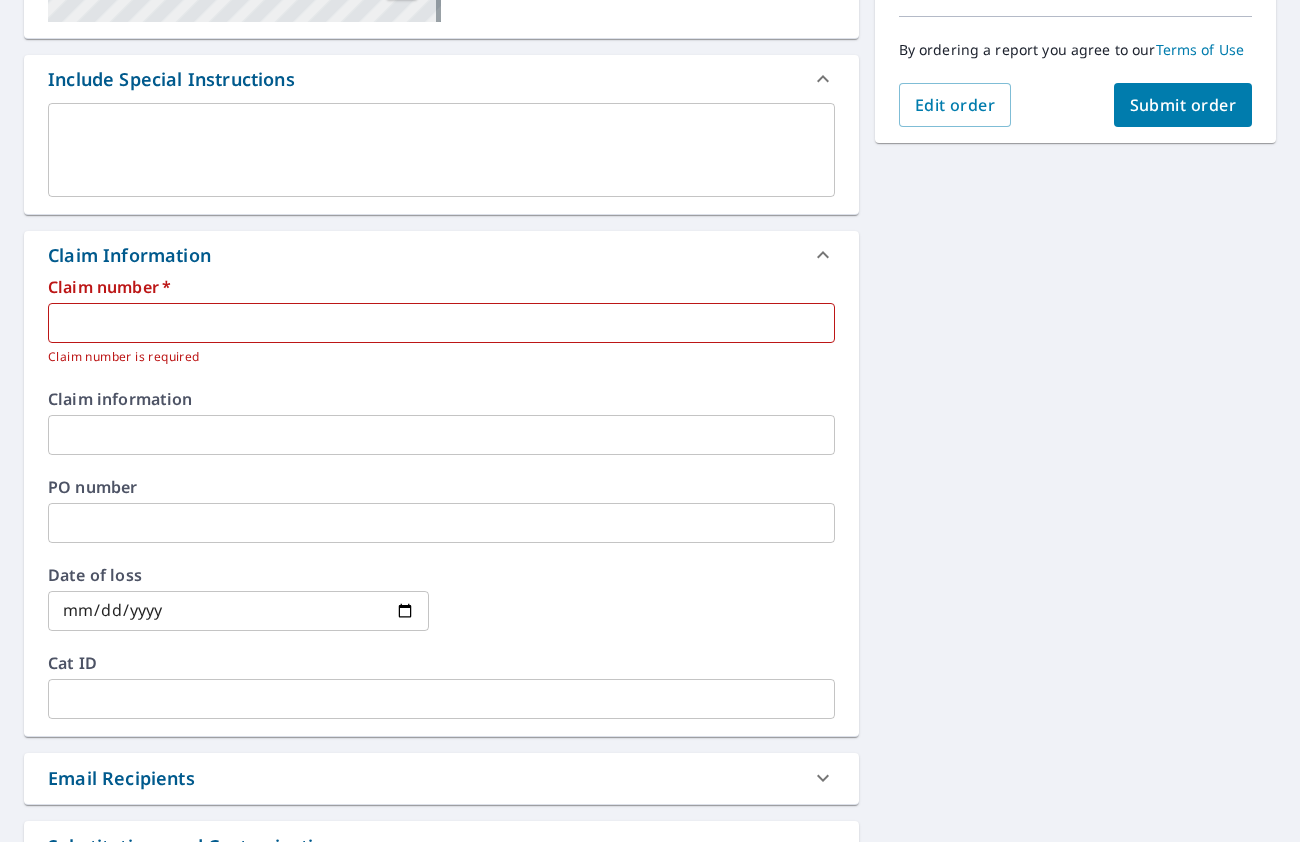 scroll, scrollTop: 600, scrollLeft: 0, axis: vertical 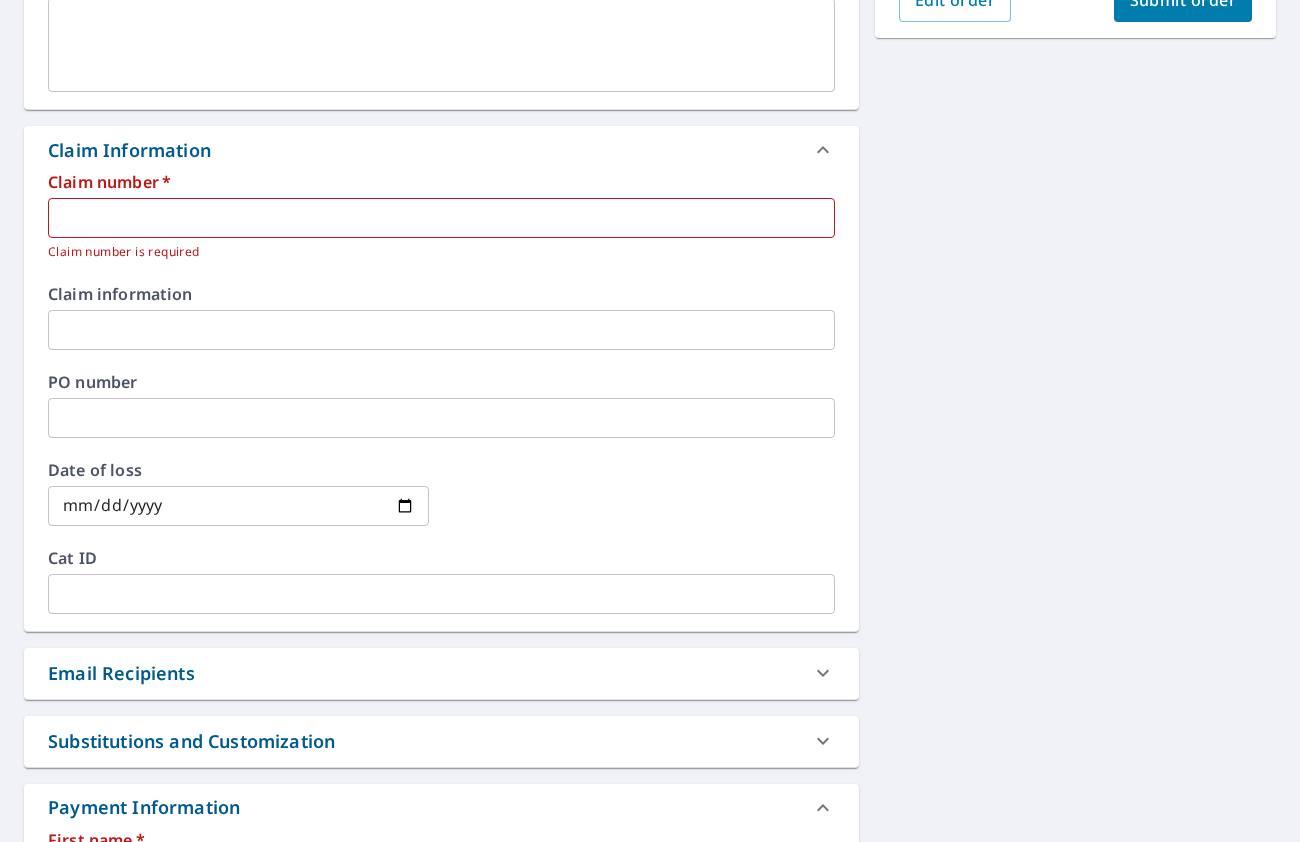 click at bounding box center (441, 218) 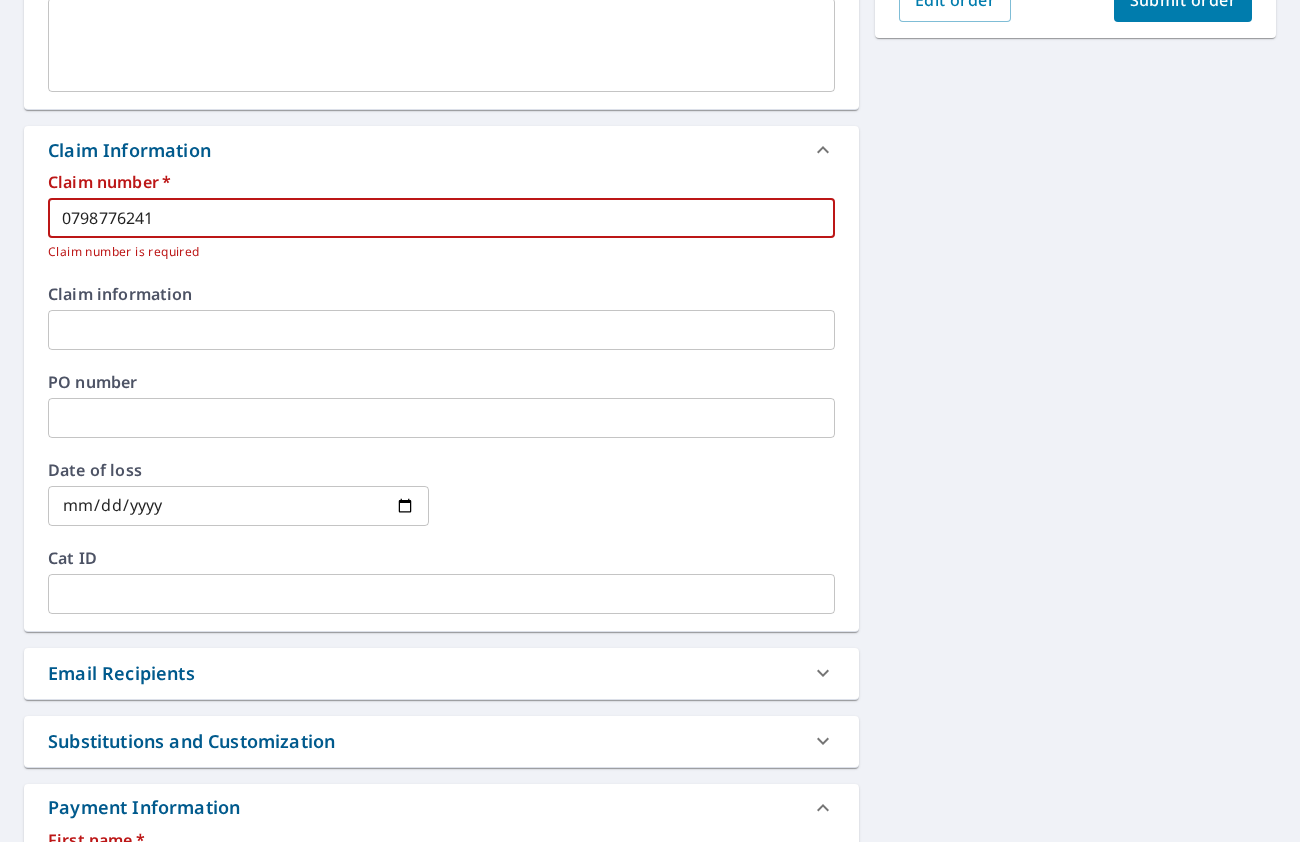 type on "0798776241" 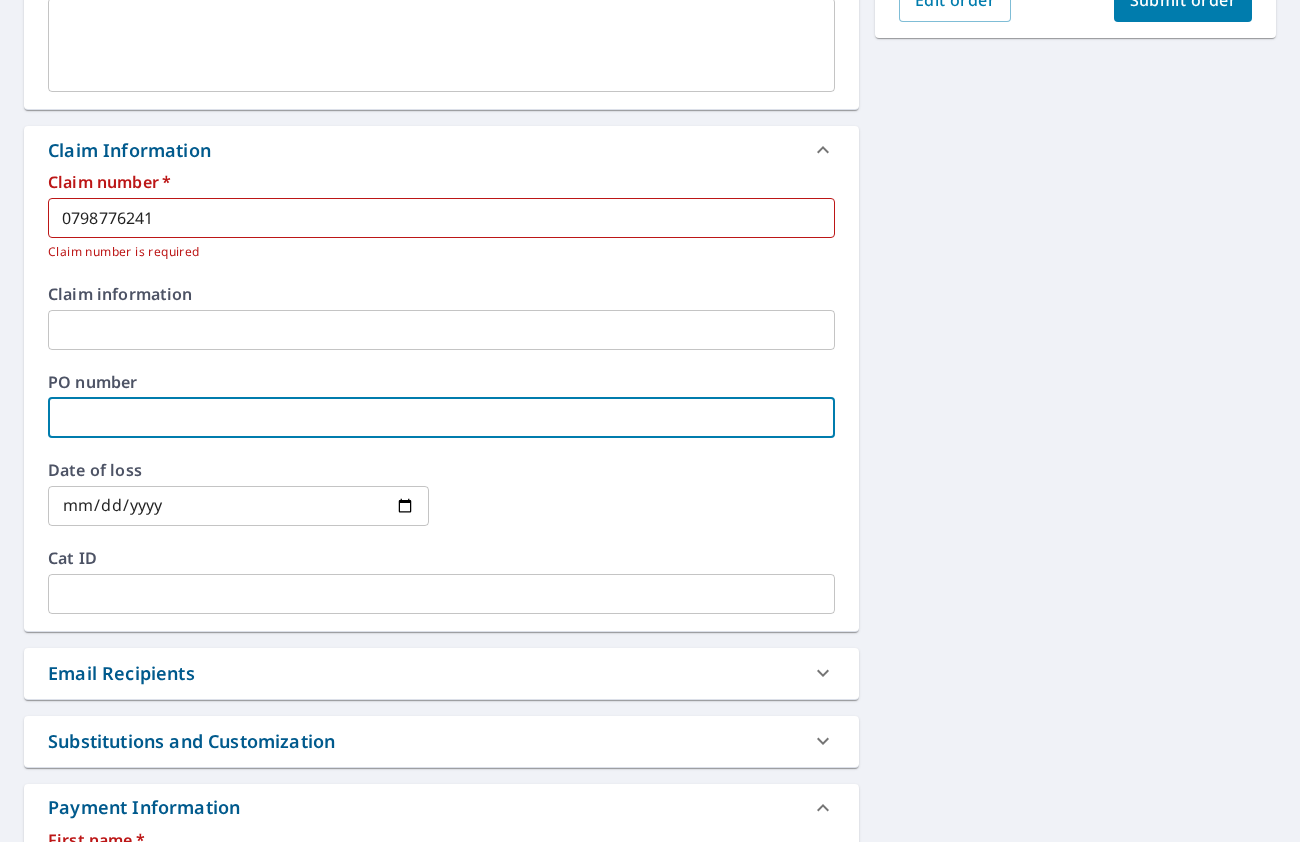 click at bounding box center (441, 418) 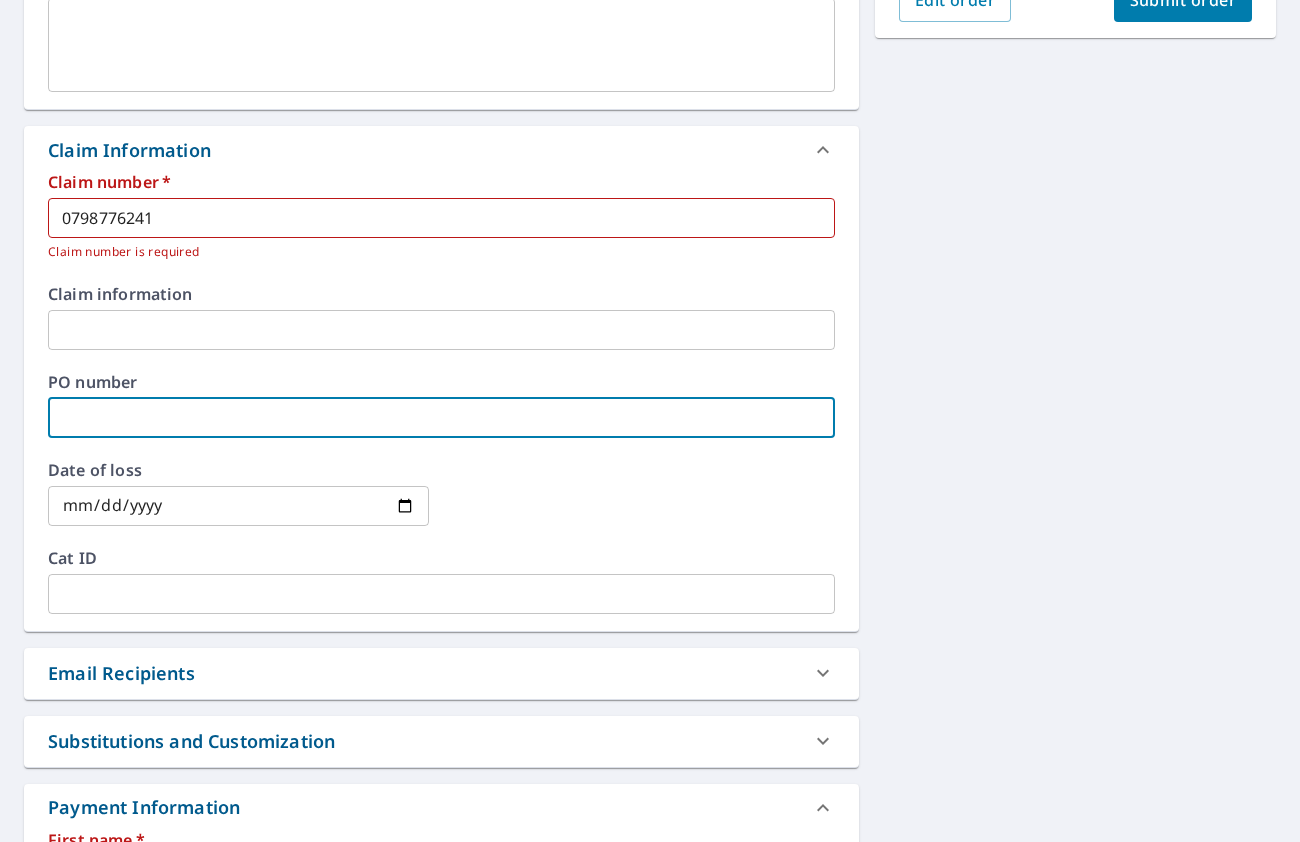click at bounding box center [238, 506] 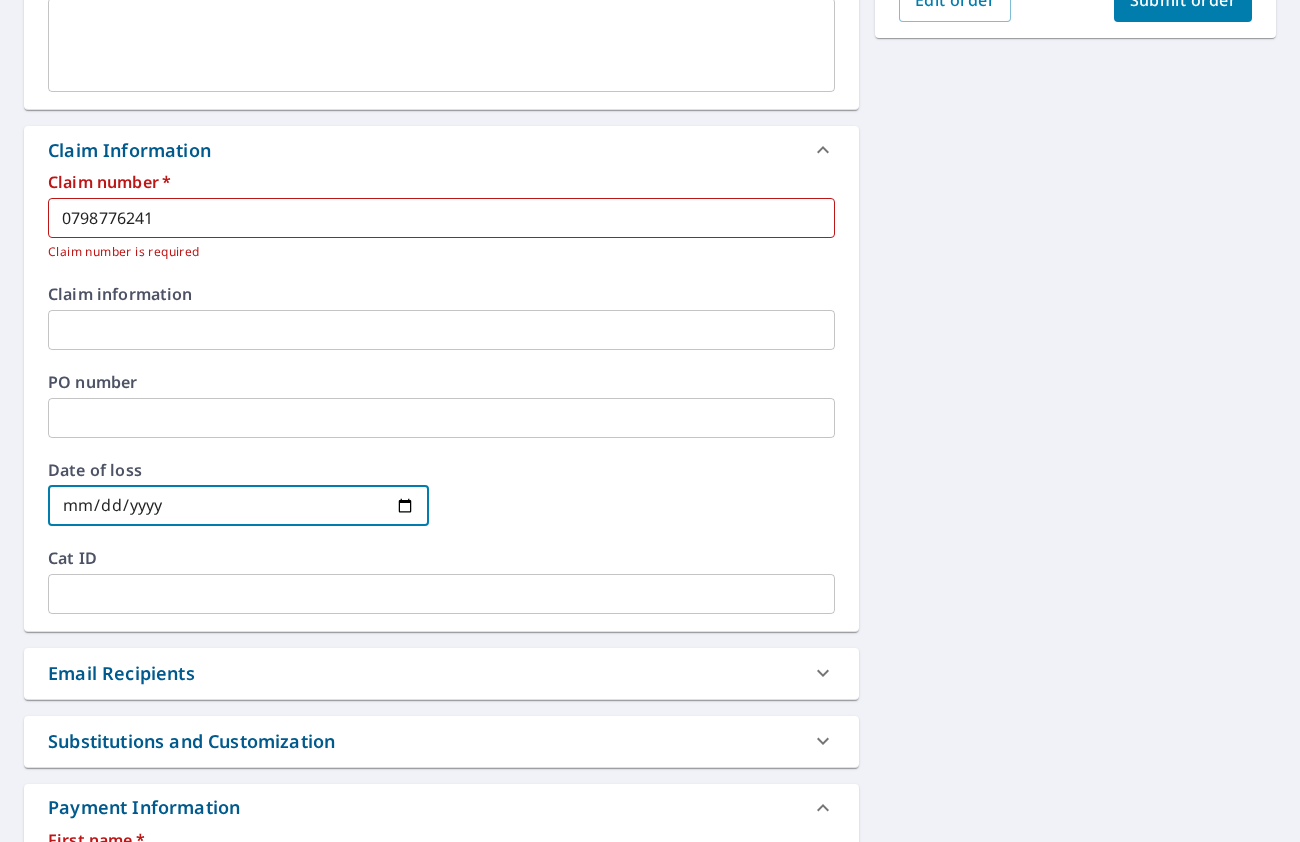 click at bounding box center [238, 506] 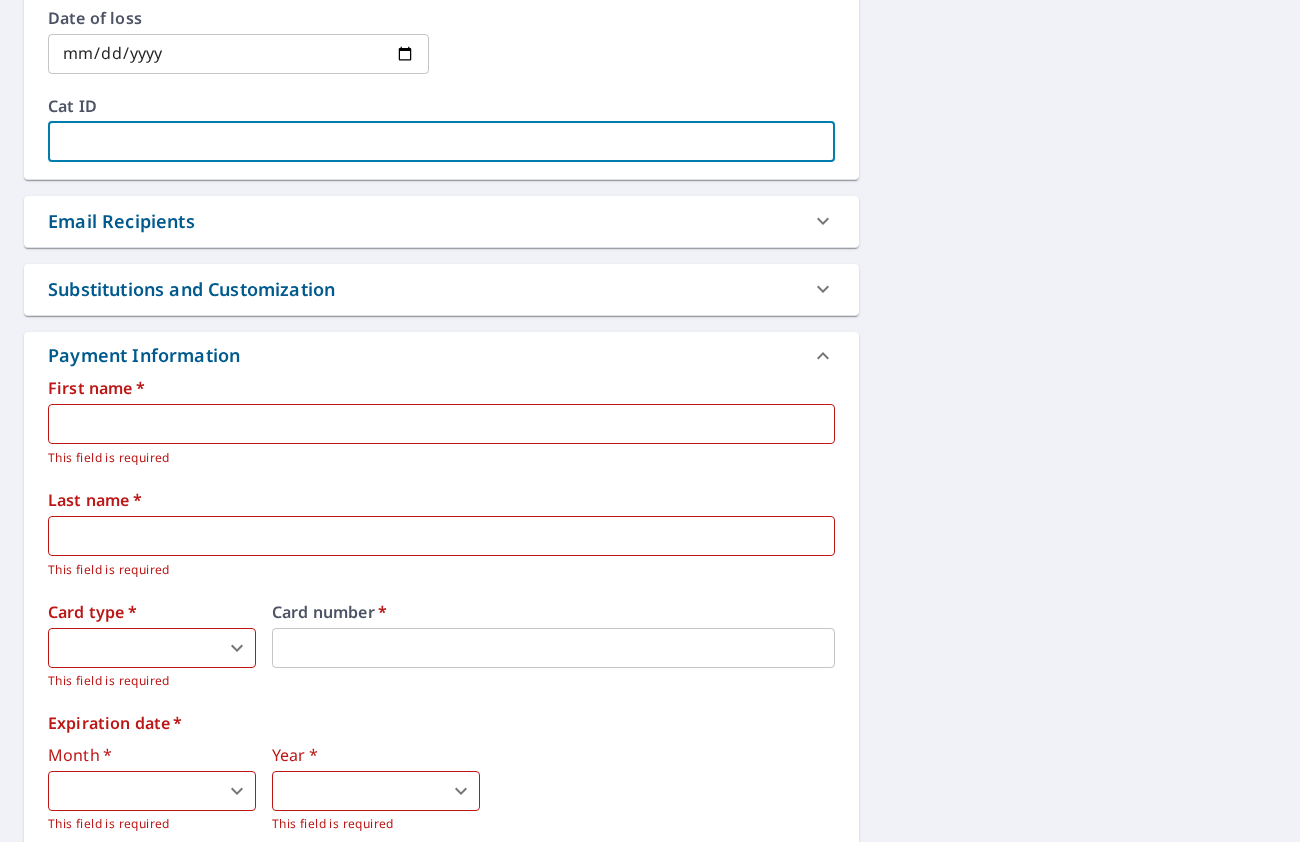 scroll, scrollTop: 1100, scrollLeft: 0, axis: vertical 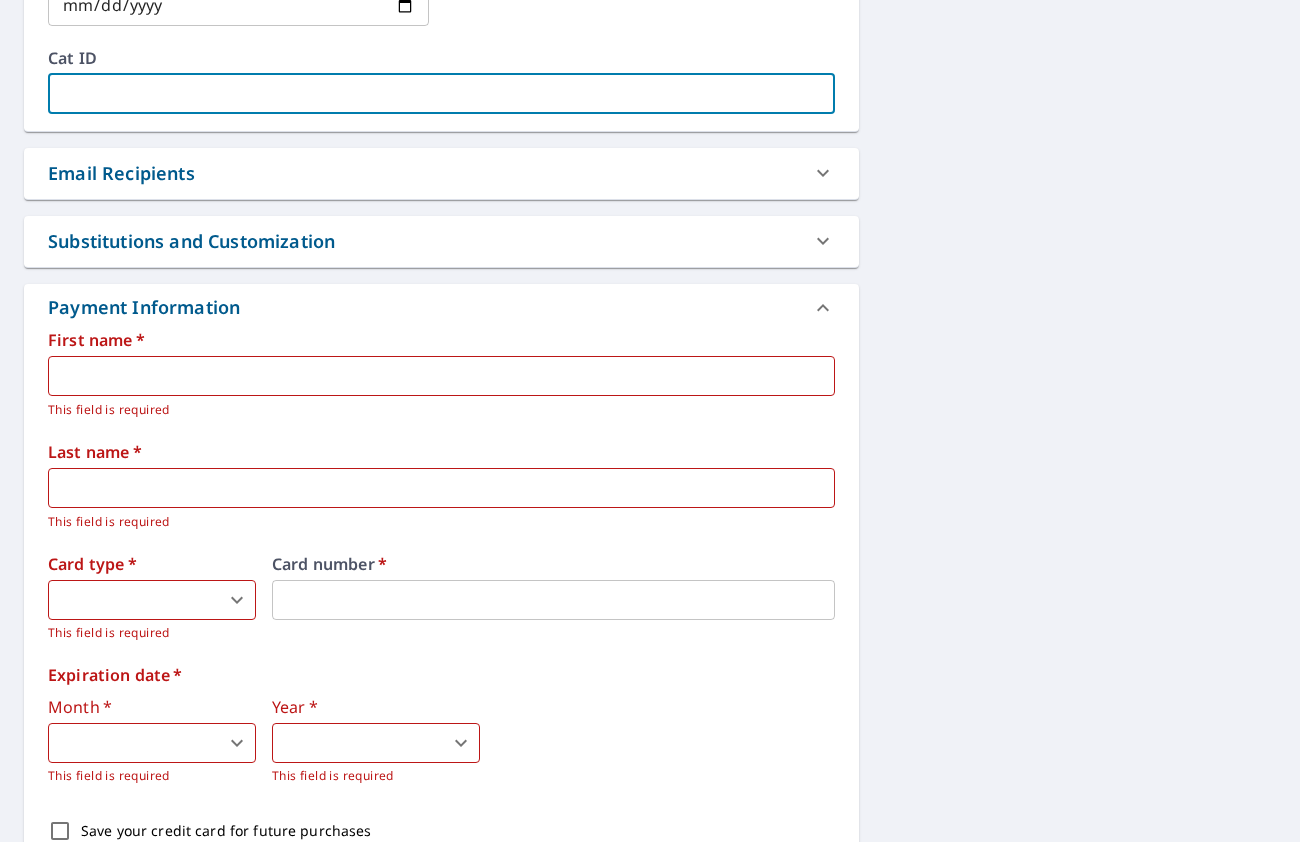 click at bounding box center [441, 376] 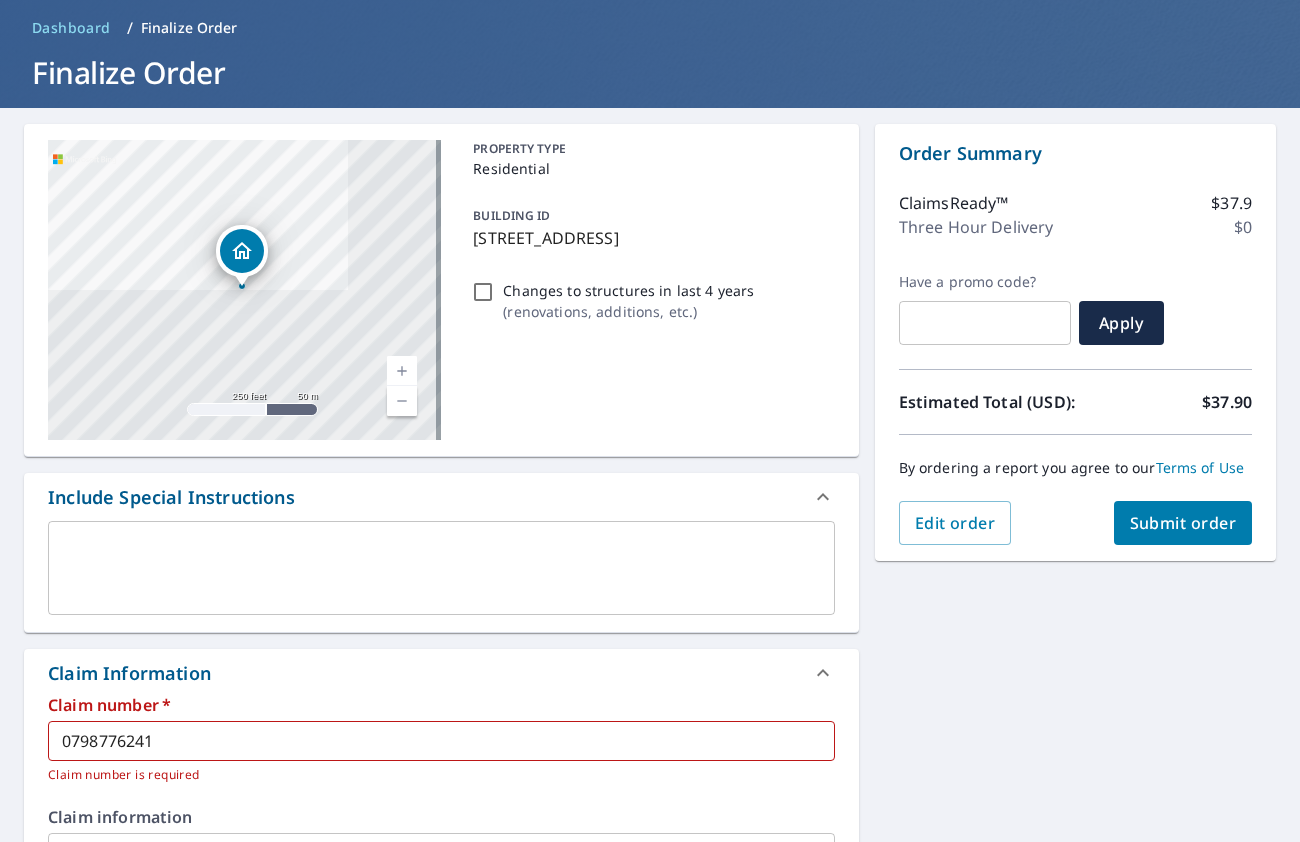 scroll, scrollTop: 0, scrollLeft: 0, axis: both 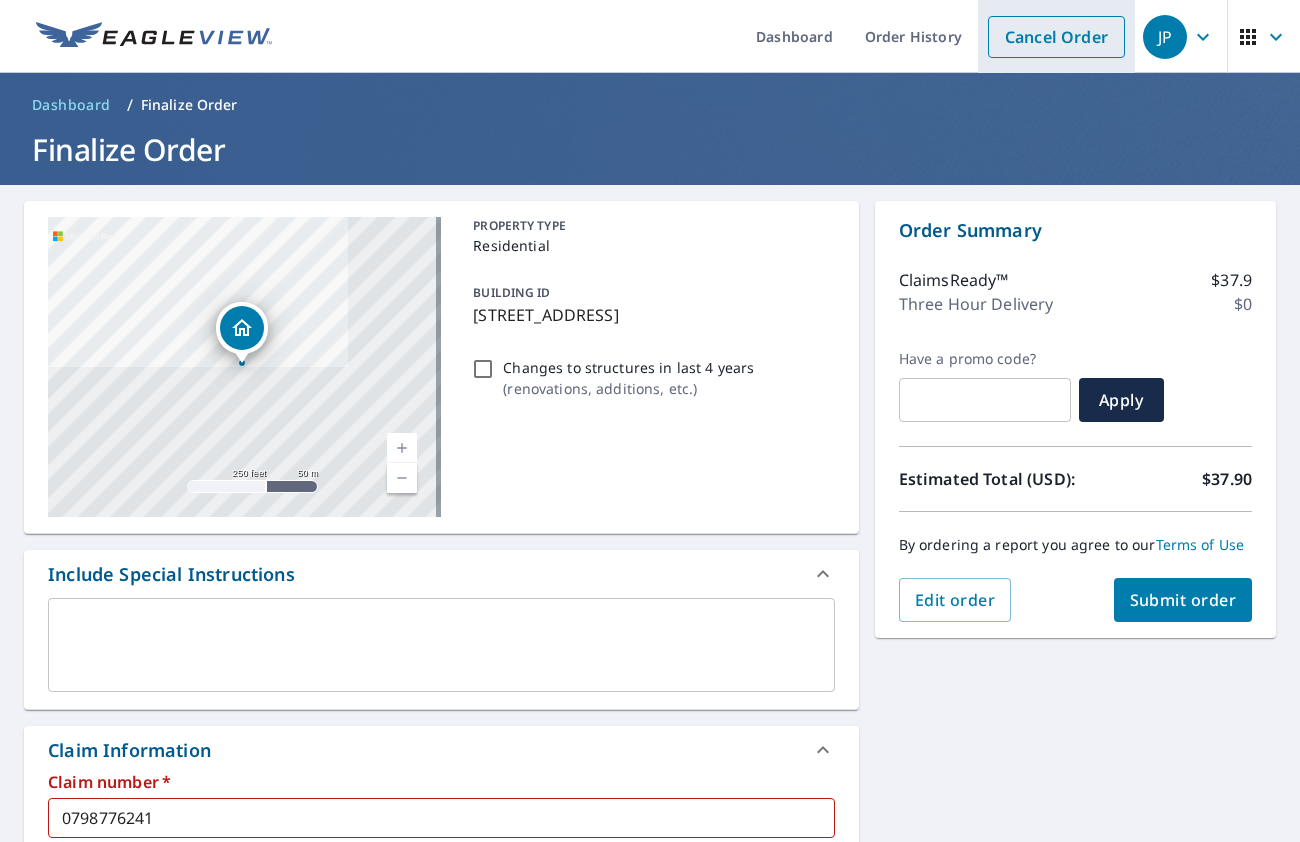 click on "Cancel Order" at bounding box center (1056, 37) 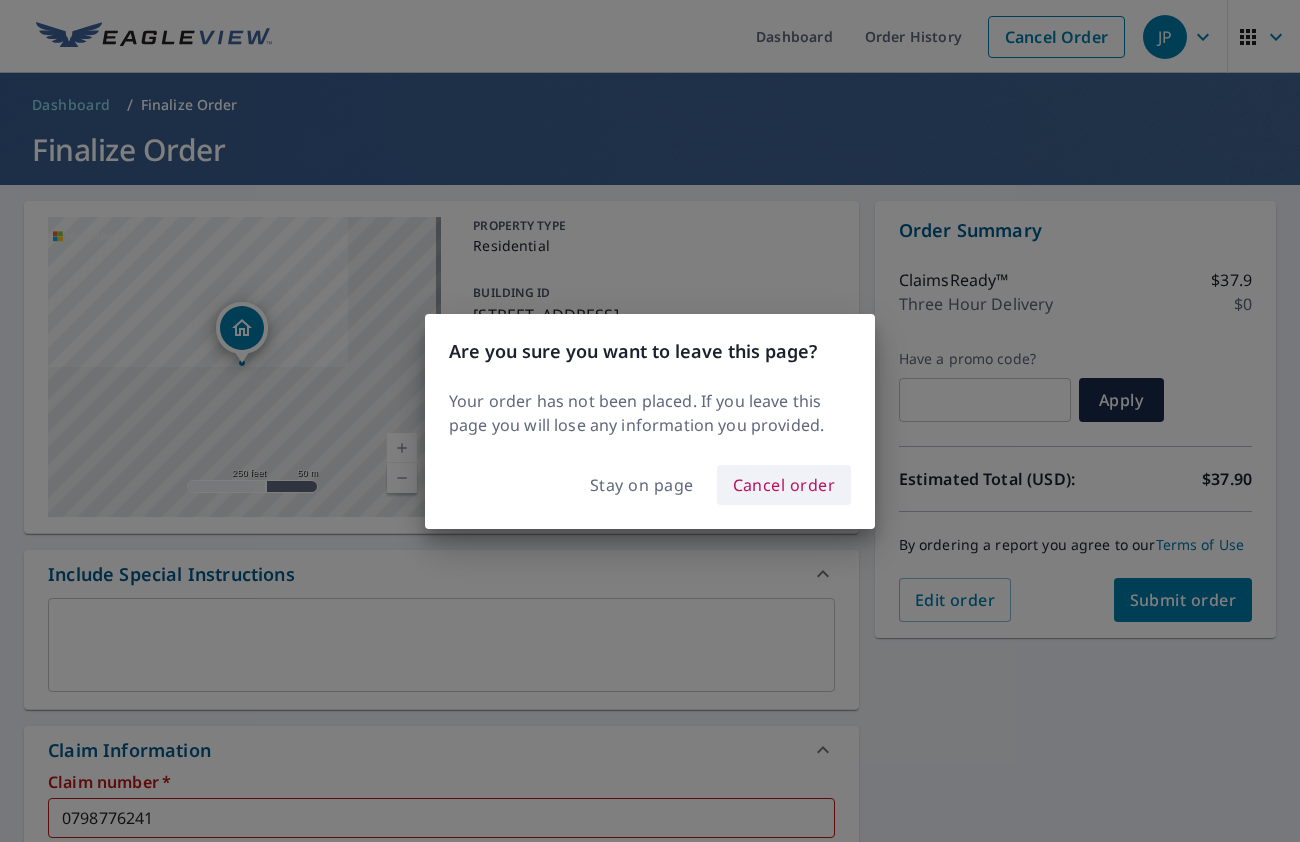 click on "Cancel order" at bounding box center [784, 485] 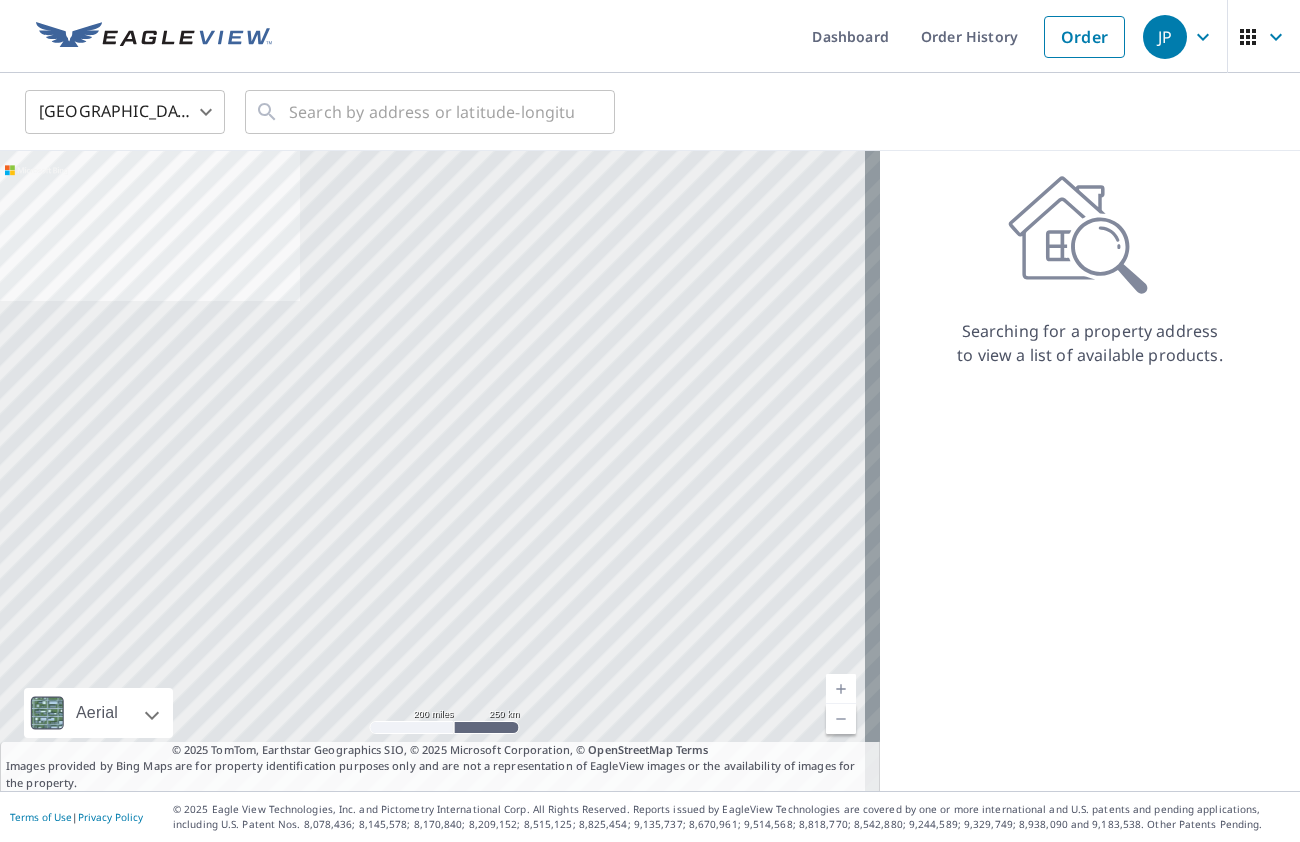 click on "JP" at bounding box center [1165, 37] 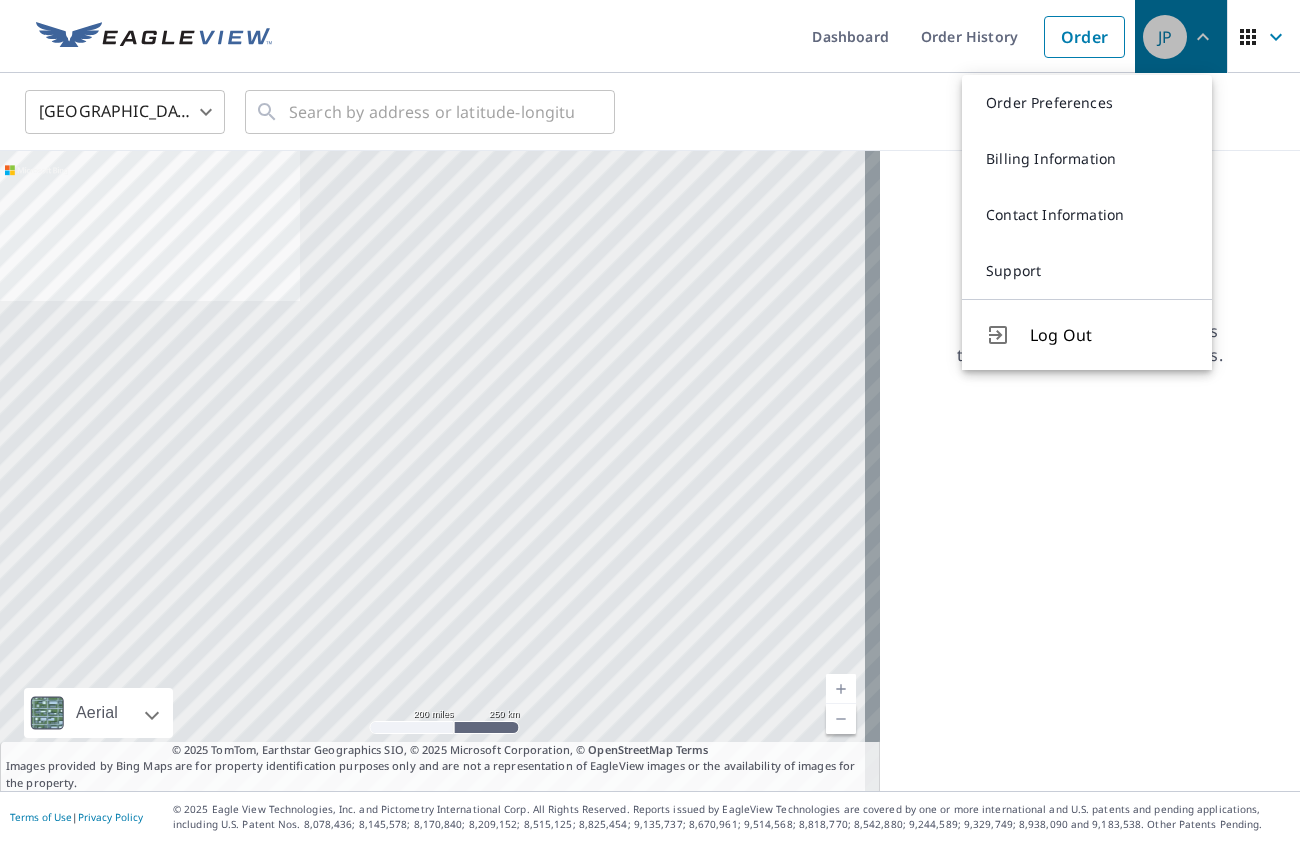 click 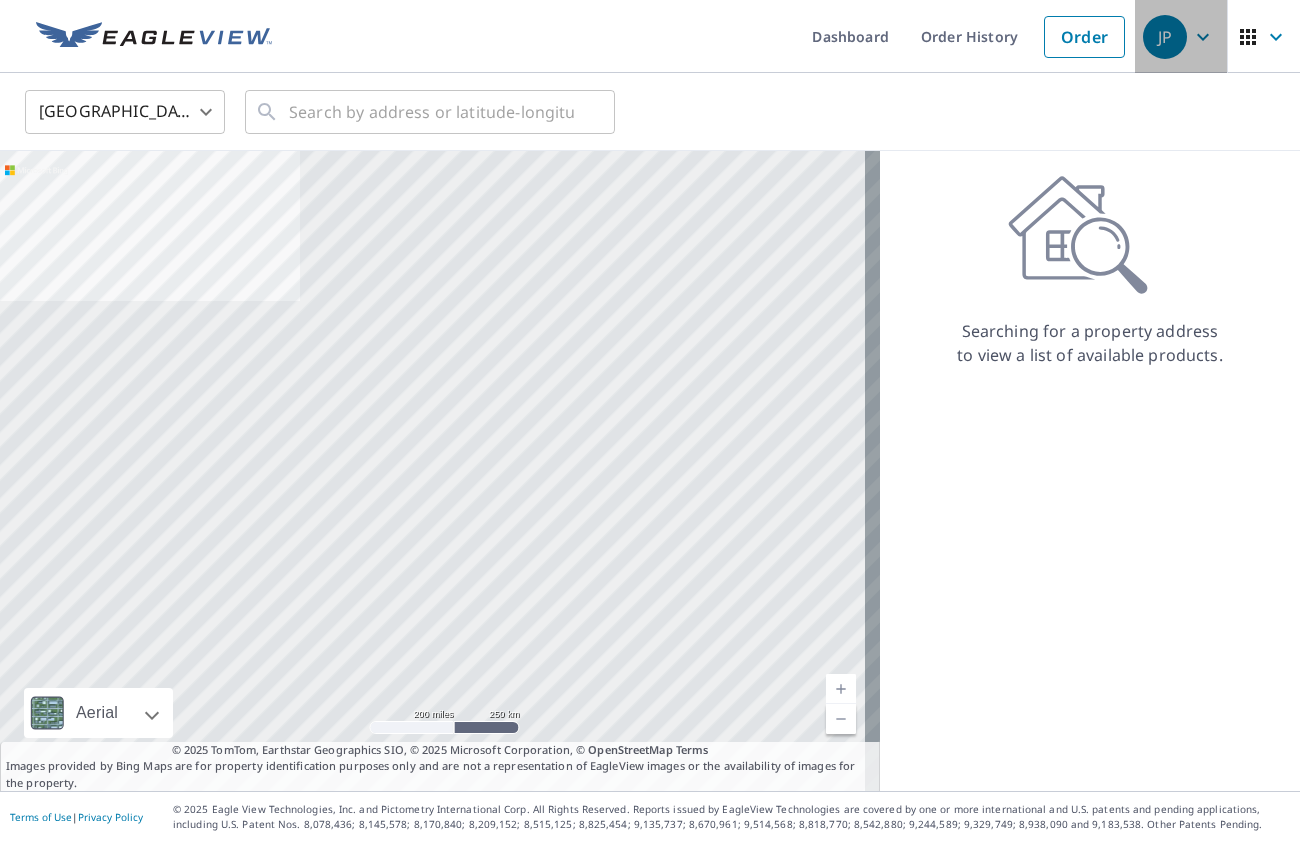 click 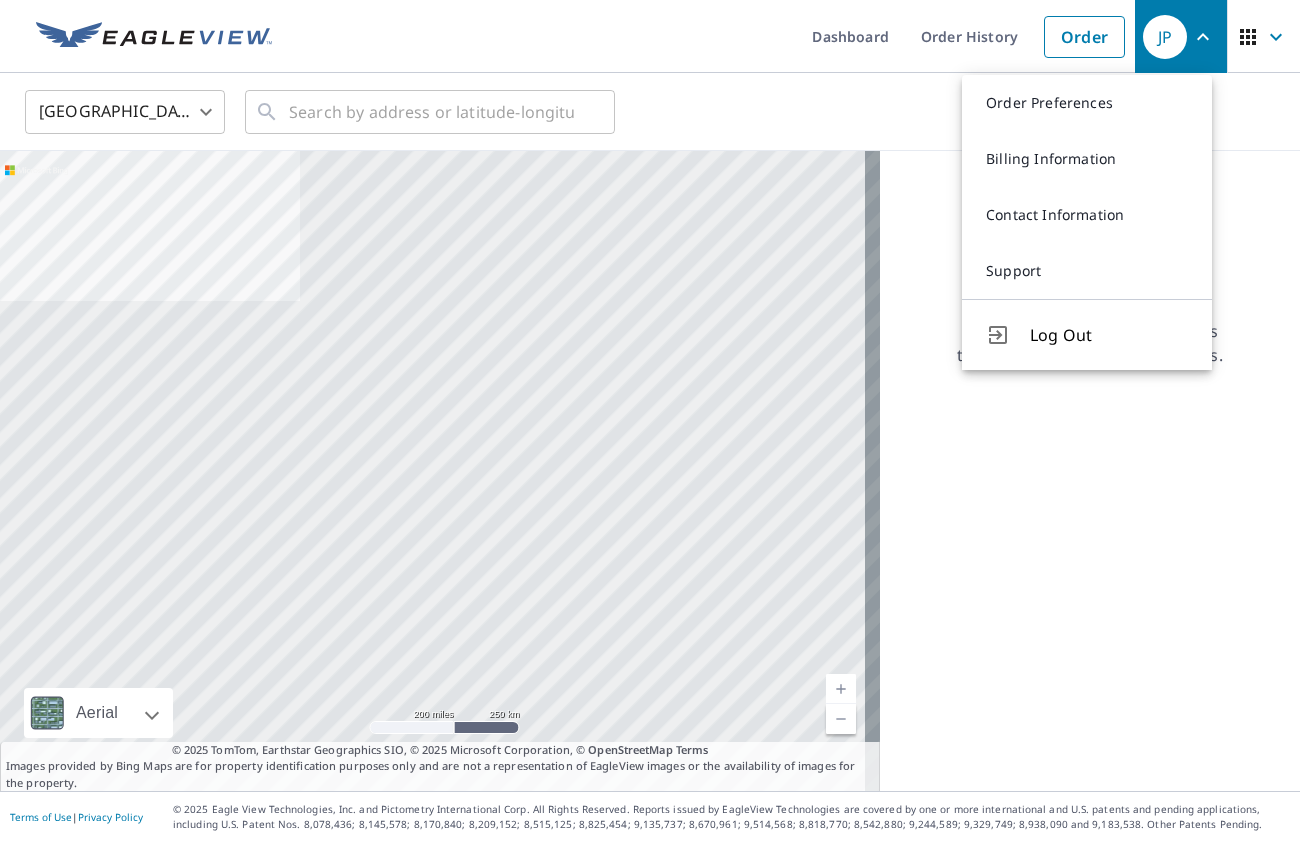 click on "Log Out" at bounding box center [1109, 335] 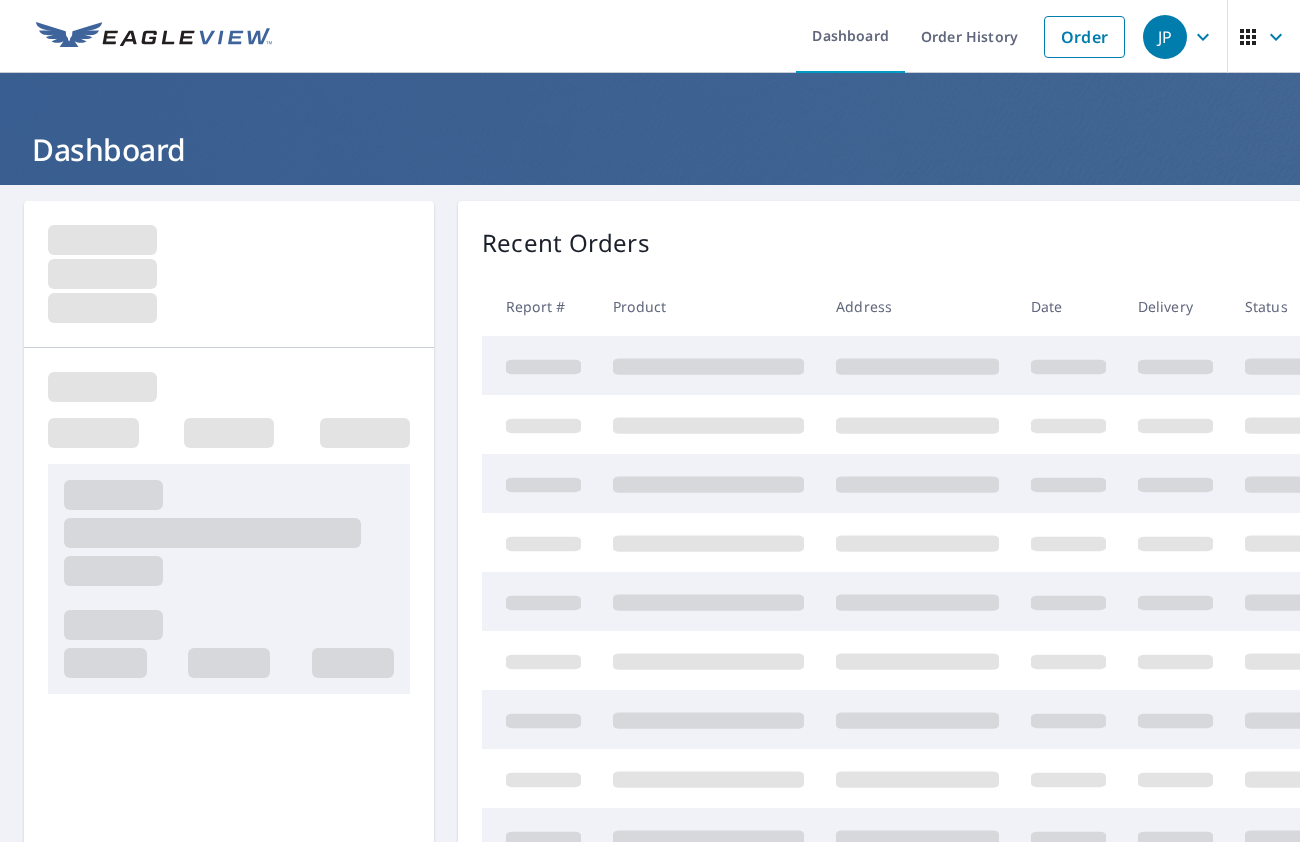 scroll, scrollTop: 0, scrollLeft: 0, axis: both 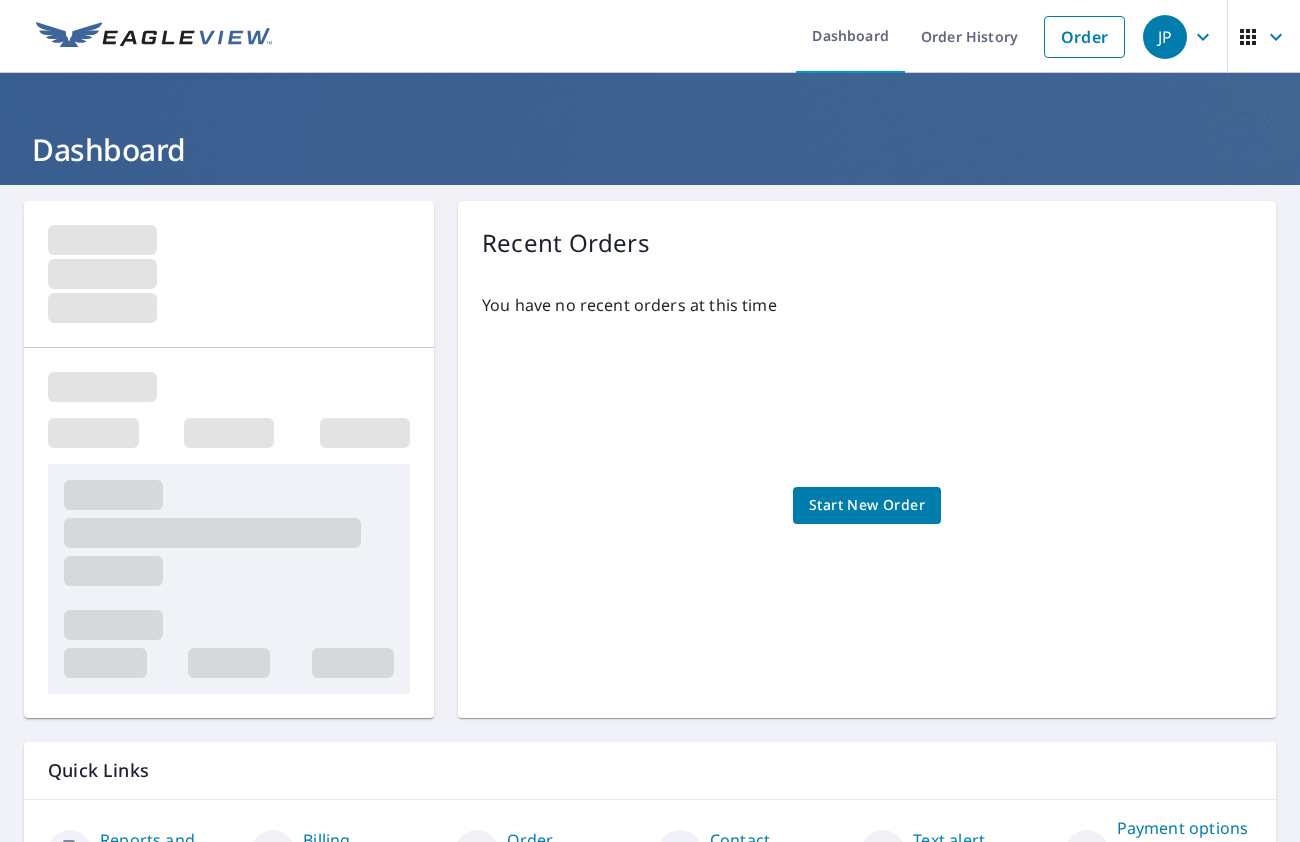 click on "Start New Order" at bounding box center [867, 505] 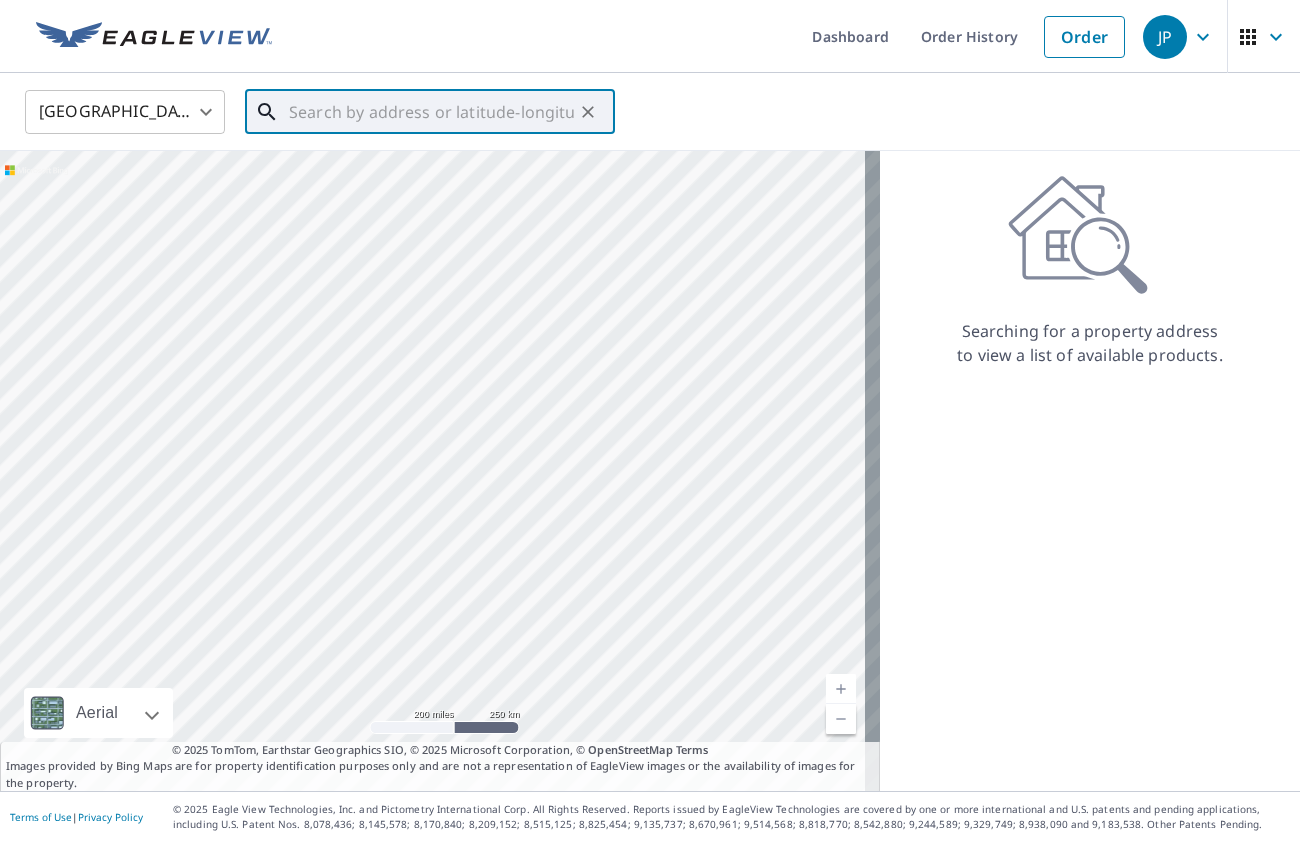click at bounding box center (431, 112) 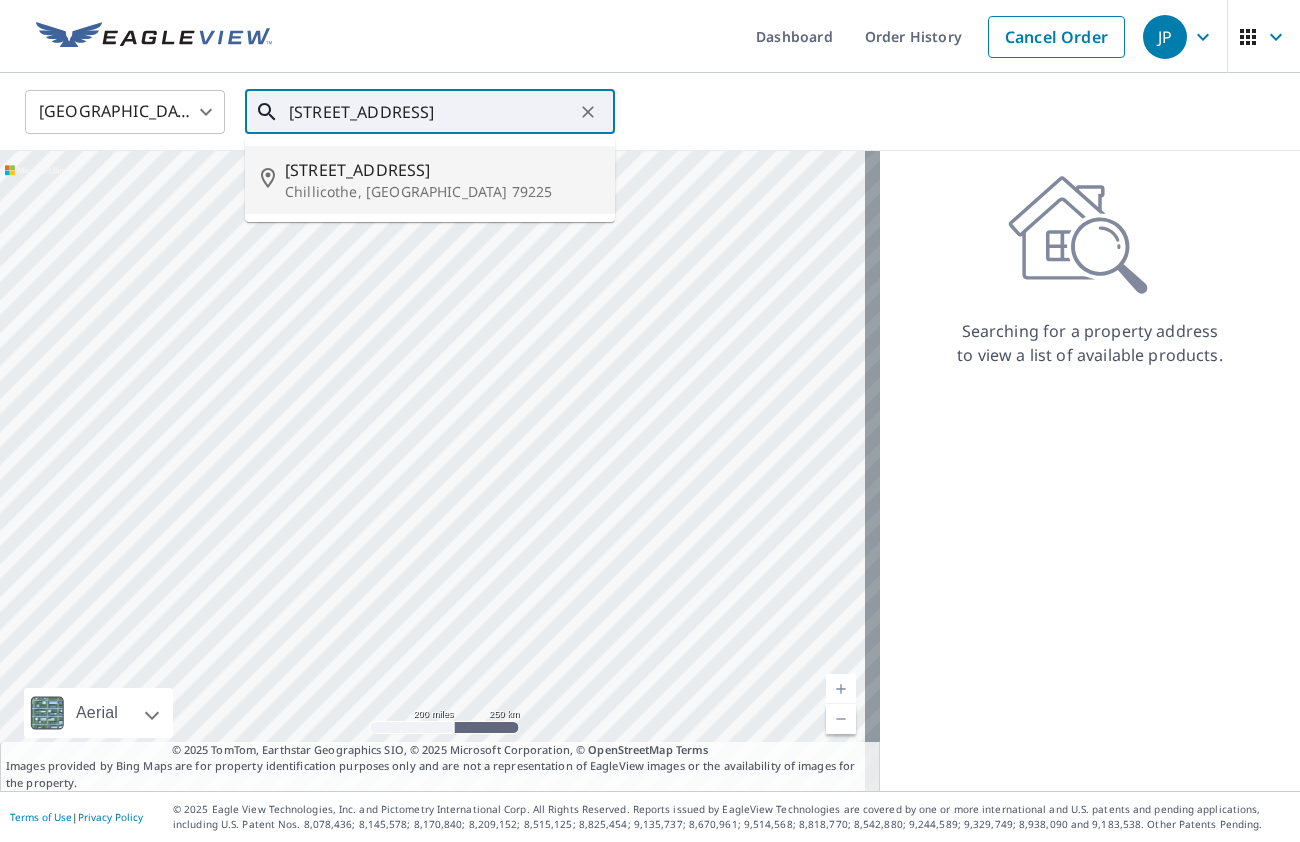 click on "308 Avenue P S" at bounding box center [442, 170] 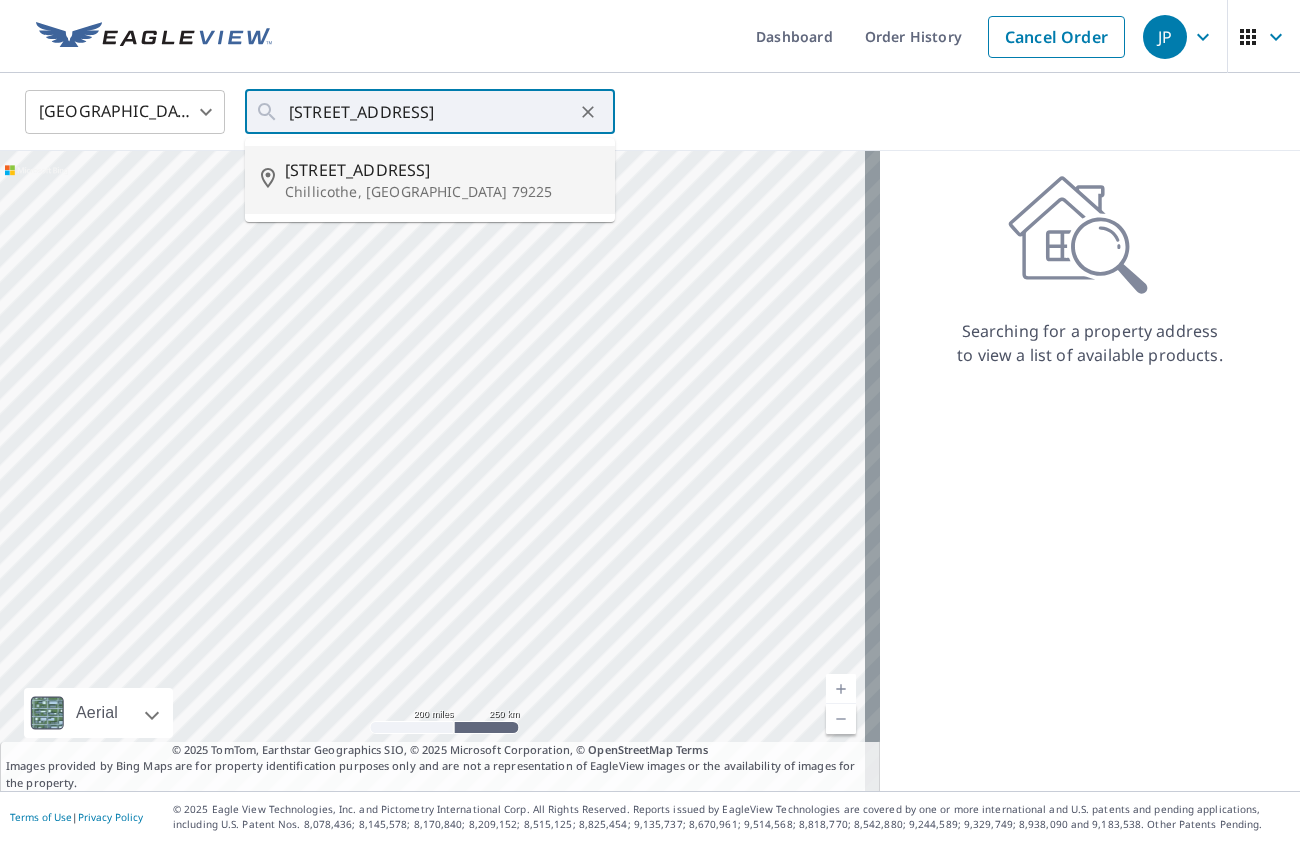 type on "308 Avenue P S Chillicothe, TX 79225" 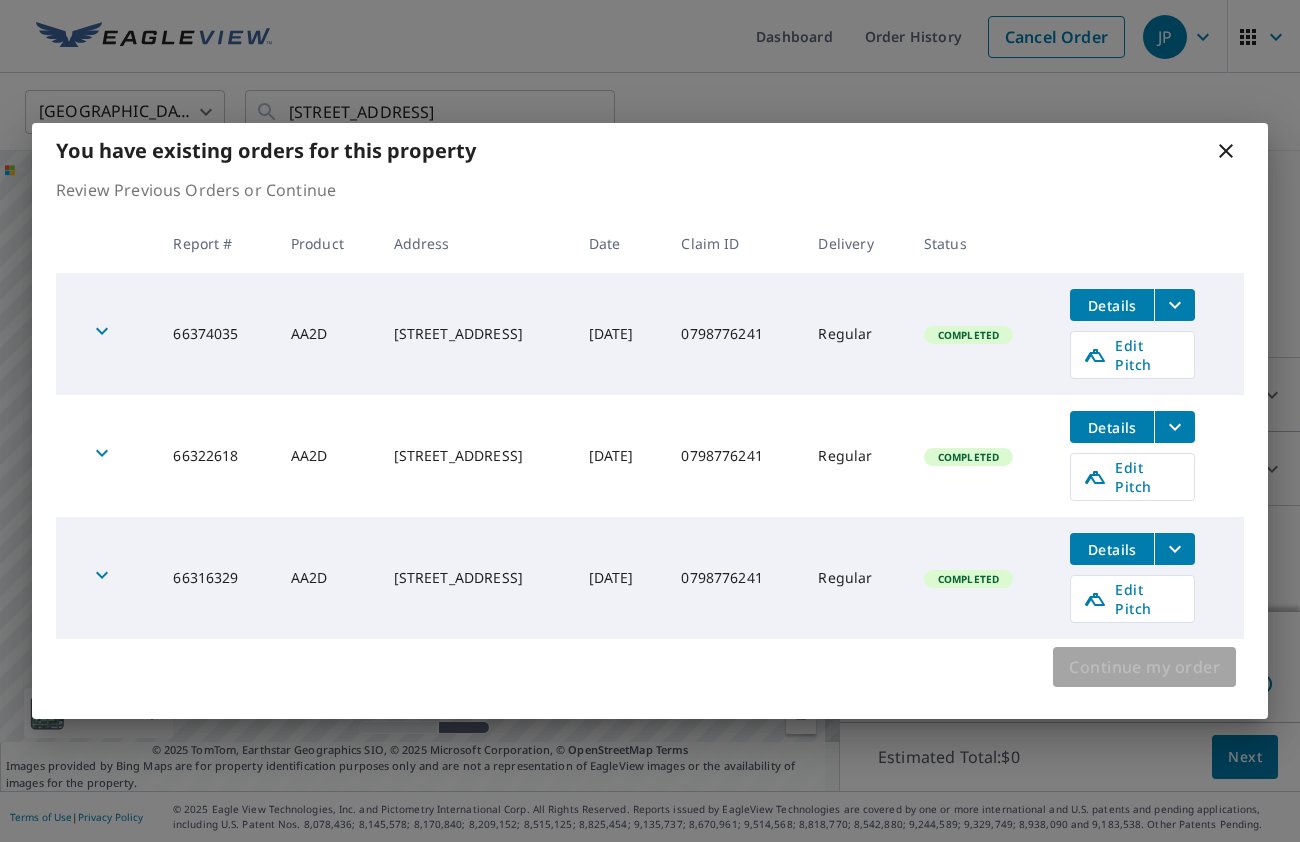 click on "Continue my order" at bounding box center (1144, 667) 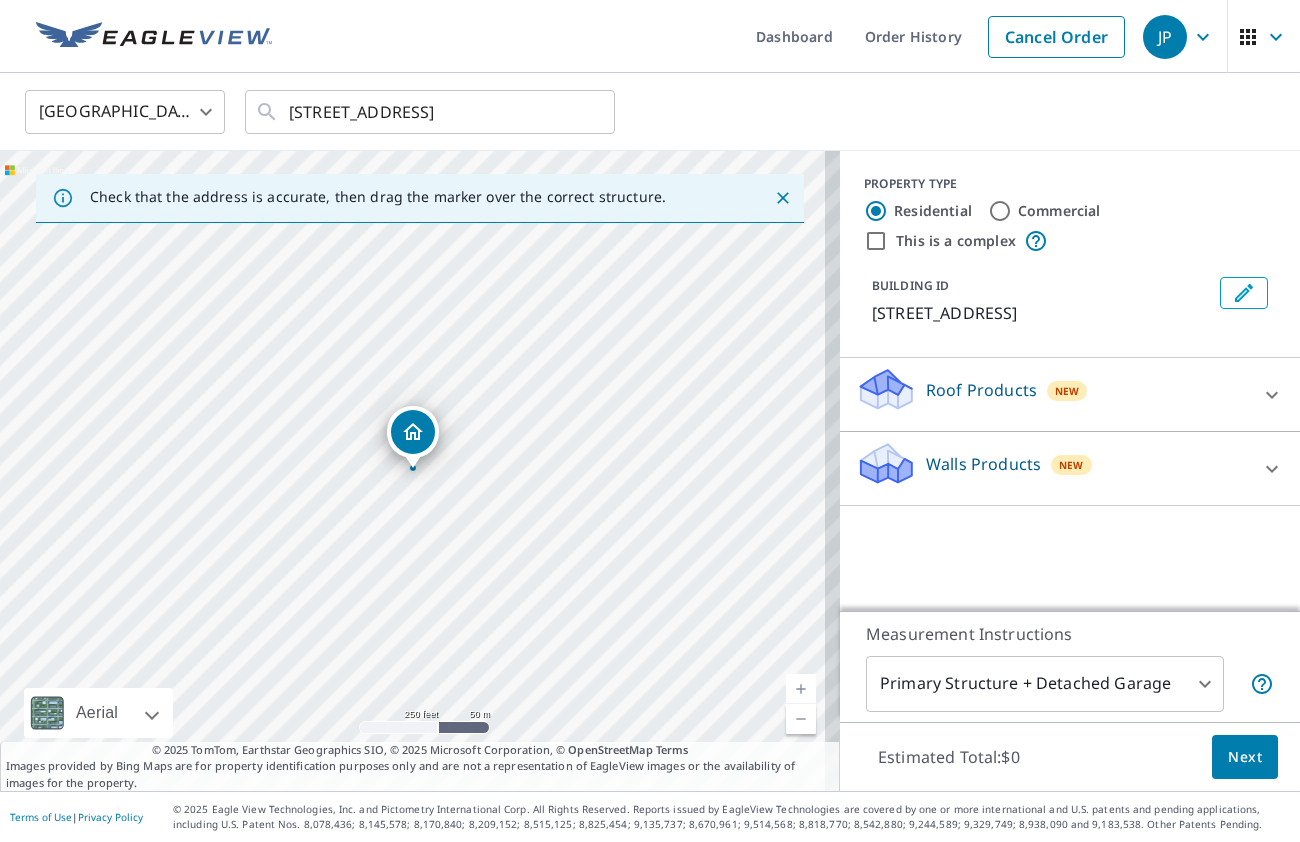 click on "Next" at bounding box center (1245, 757) 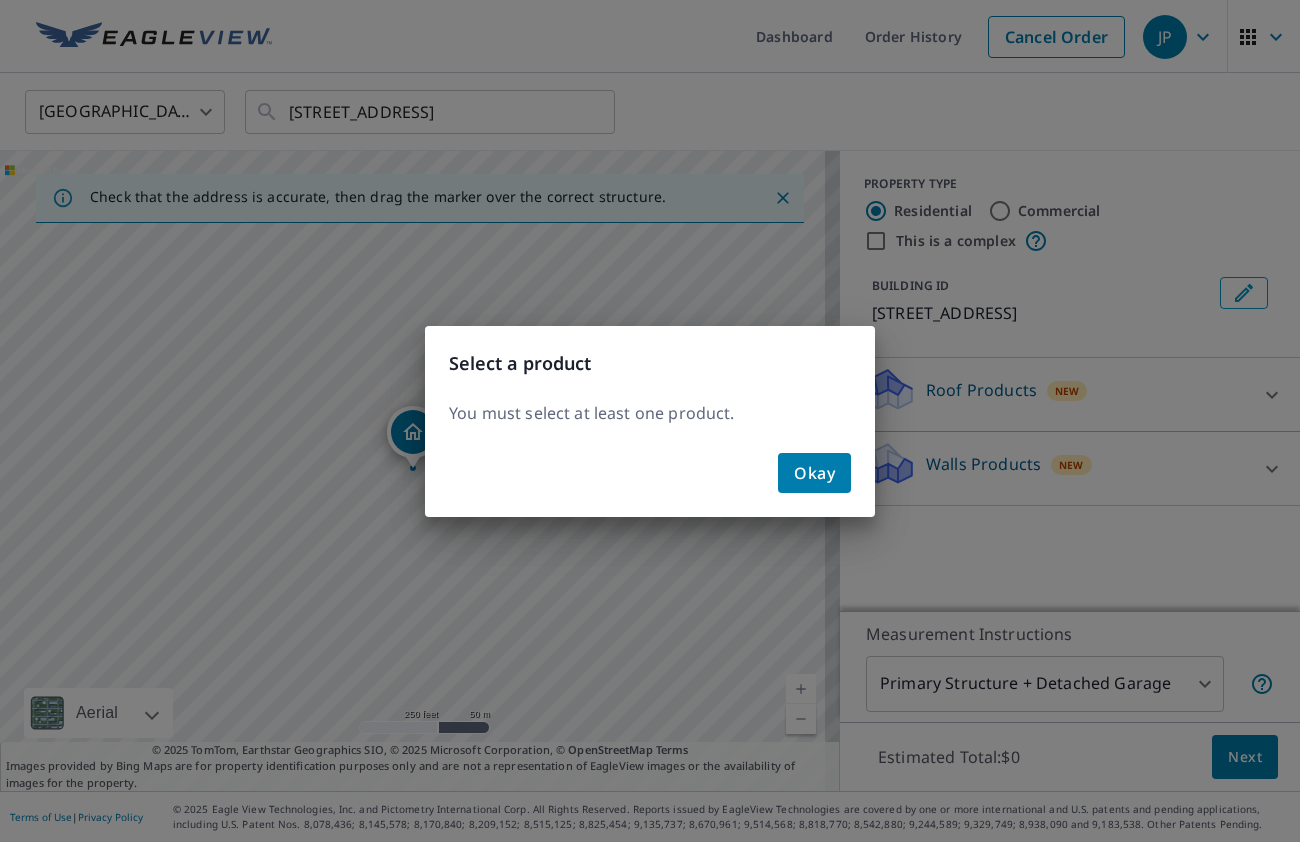 click on "Okay" at bounding box center (814, 473) 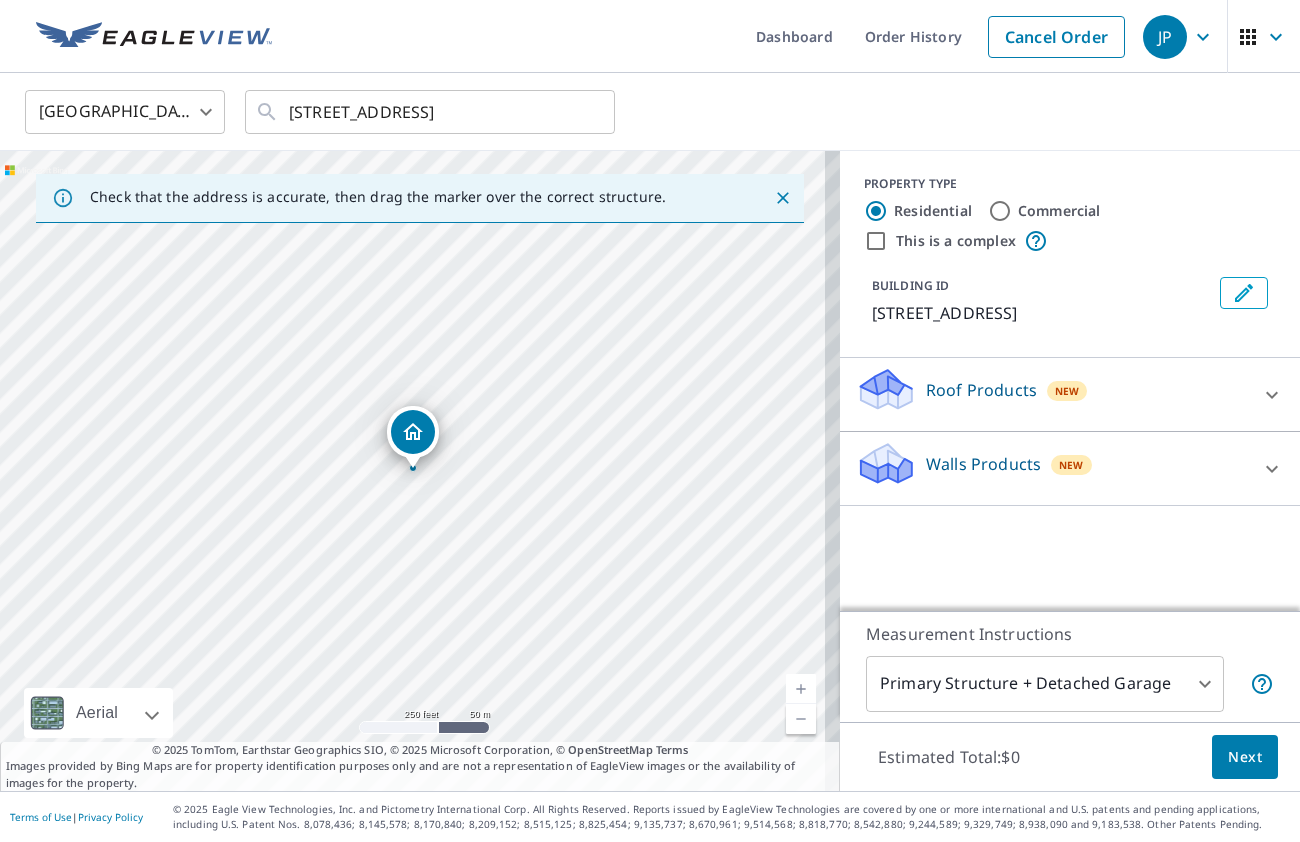 click 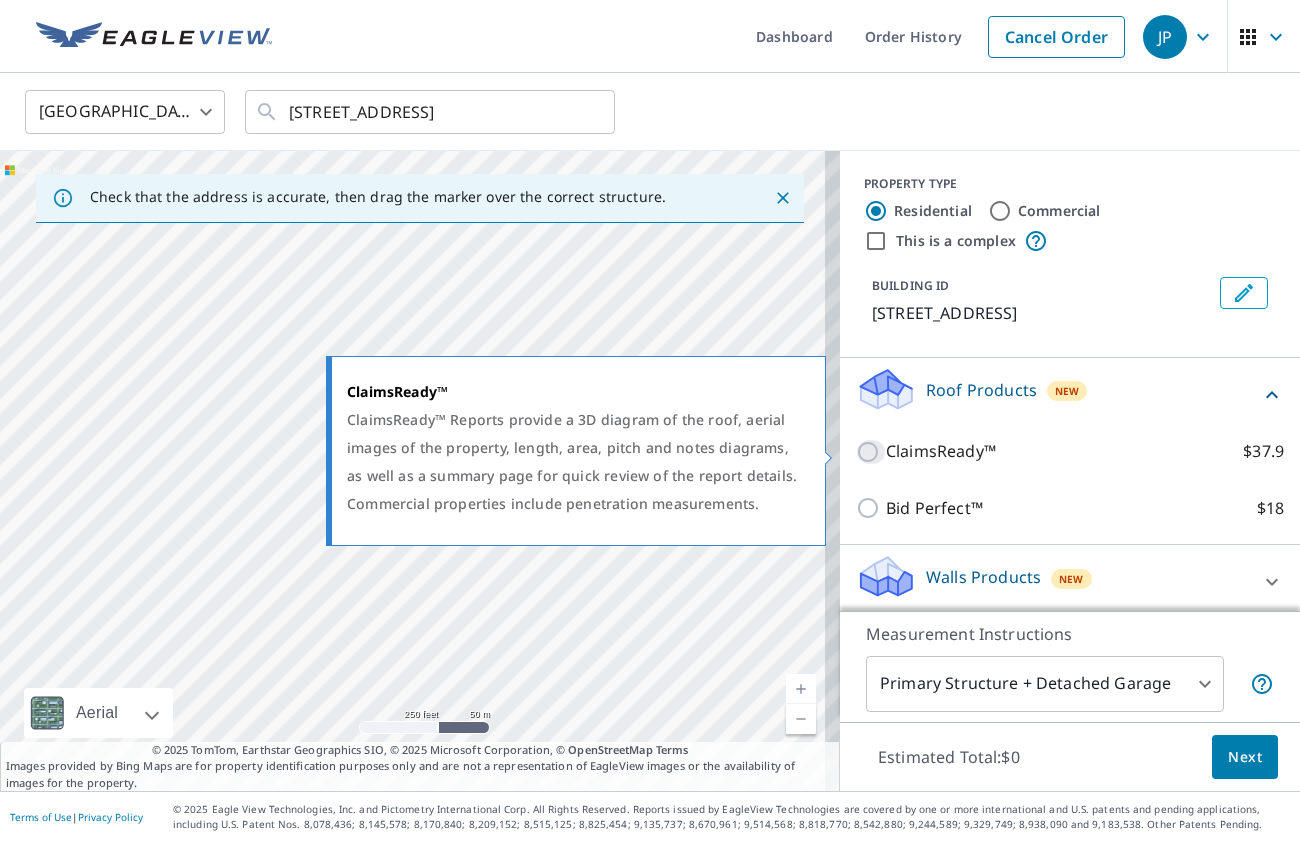 click on "ClaimsReady™ $37.9" at bounding box center [871, 452] 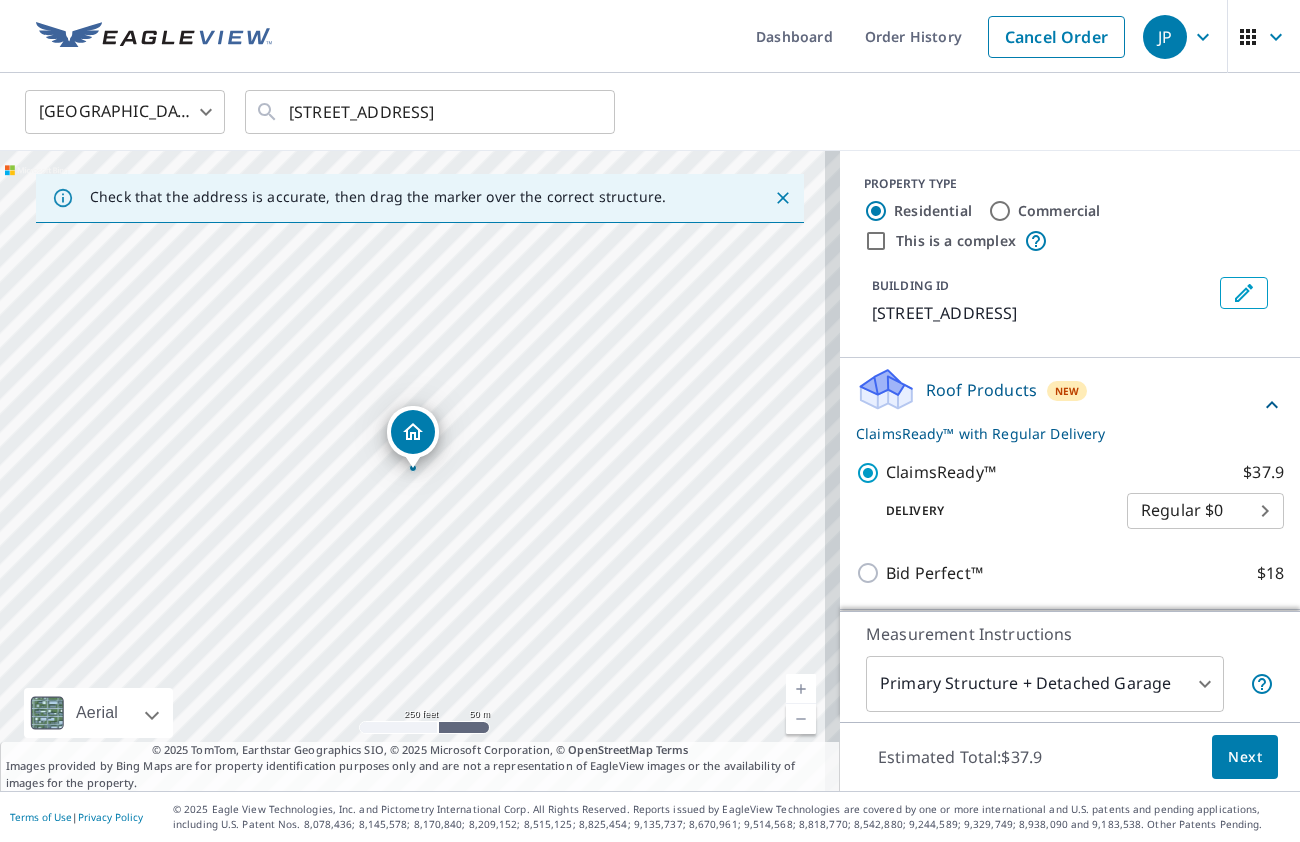 scroll, scrollTop: 72, scrollLeft: 0, axis: vertical 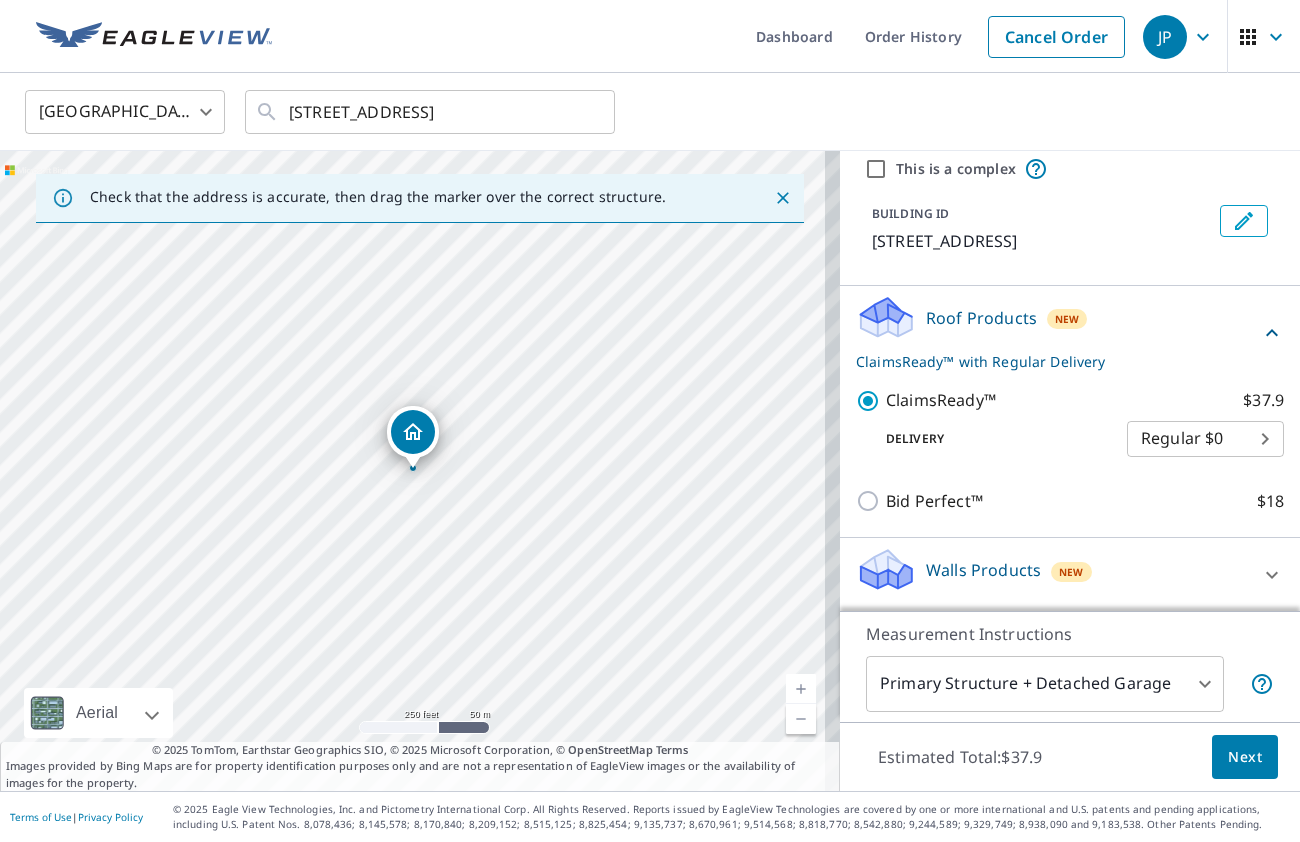 click on "JP JP
Dashboard Order History Cancel Order JP United States US ​ 308 Avenue P S Chillicothe, TX 79225 ​ Check that the address is accurate, then drag the marker over the correct structure. 308 Avenue P S Chillicothe, TX 79225 Aerial Road A standard road map Aerial A detailed look from above Labels Labels 250 feet 50 m © 2025 TomTom, © Vexcel Imaging, © 2025 Microsoft Corporation,  © OpenStreetMap Terms © 2025 TomTom, Earthstar Geographics SIO, © 2025 Microsoft Corporation, ©   OpenStreetMap   Terms Images provided by Bing Maps are for property identification purposes only and are not a representation of EagleView images or the availability of images for the property. PROPERTY TYPE Residential Commercial This is a complex BUILDING ID 308 Avenue P S, Chillicothe, TX, 79225 Roof Products New ClaimsReady™ with Regular Delivery ClaimsReady™ $37.9 Delivery Regular $0 8 ​ Bid Perfect™ $18 Walls Products New Walls, Windows & Doors $31.5 Measurement Instructions 1 ​ Estimated Total:  $37.9" at bounding box center [650, 421] 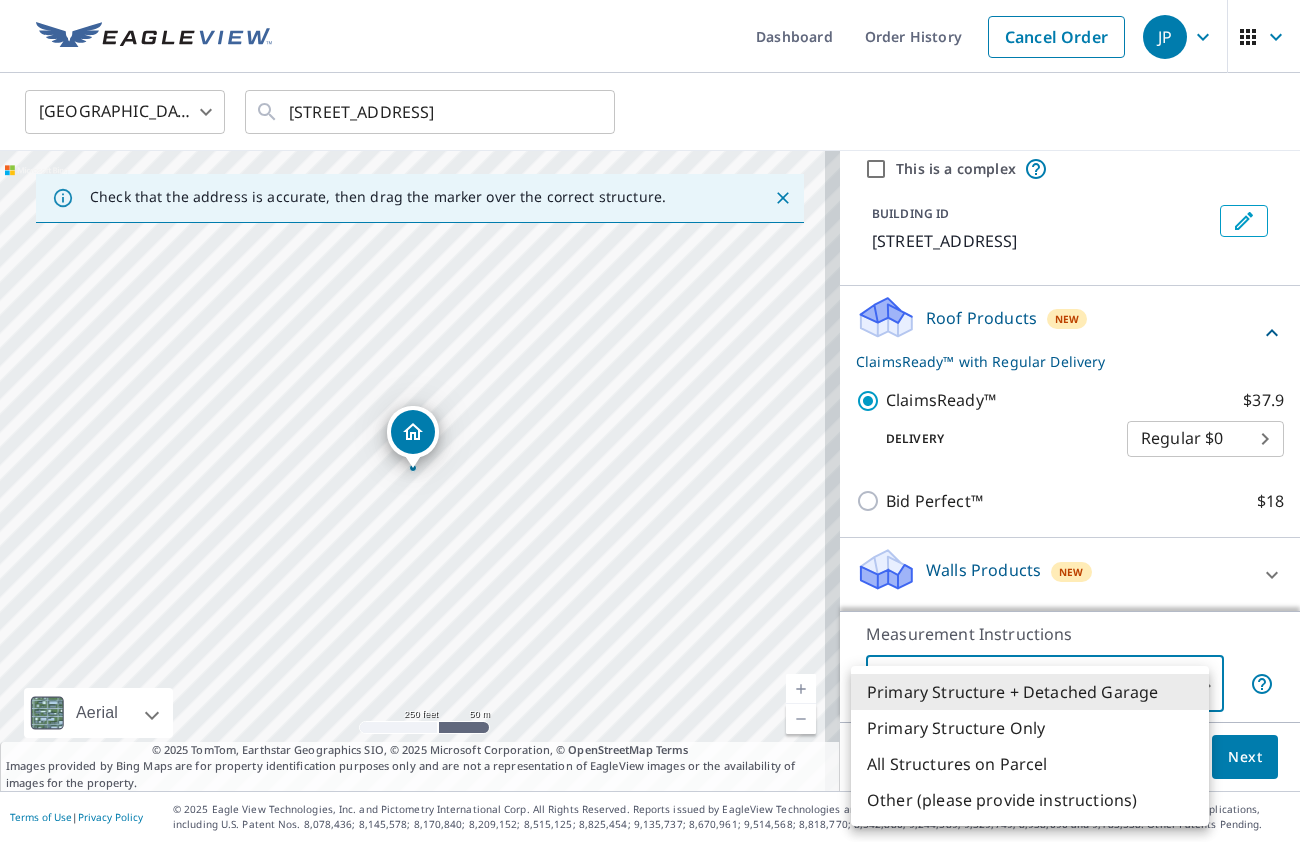 click on "Primary Structure + Detached Garage" at bounding box center [1030, 692] 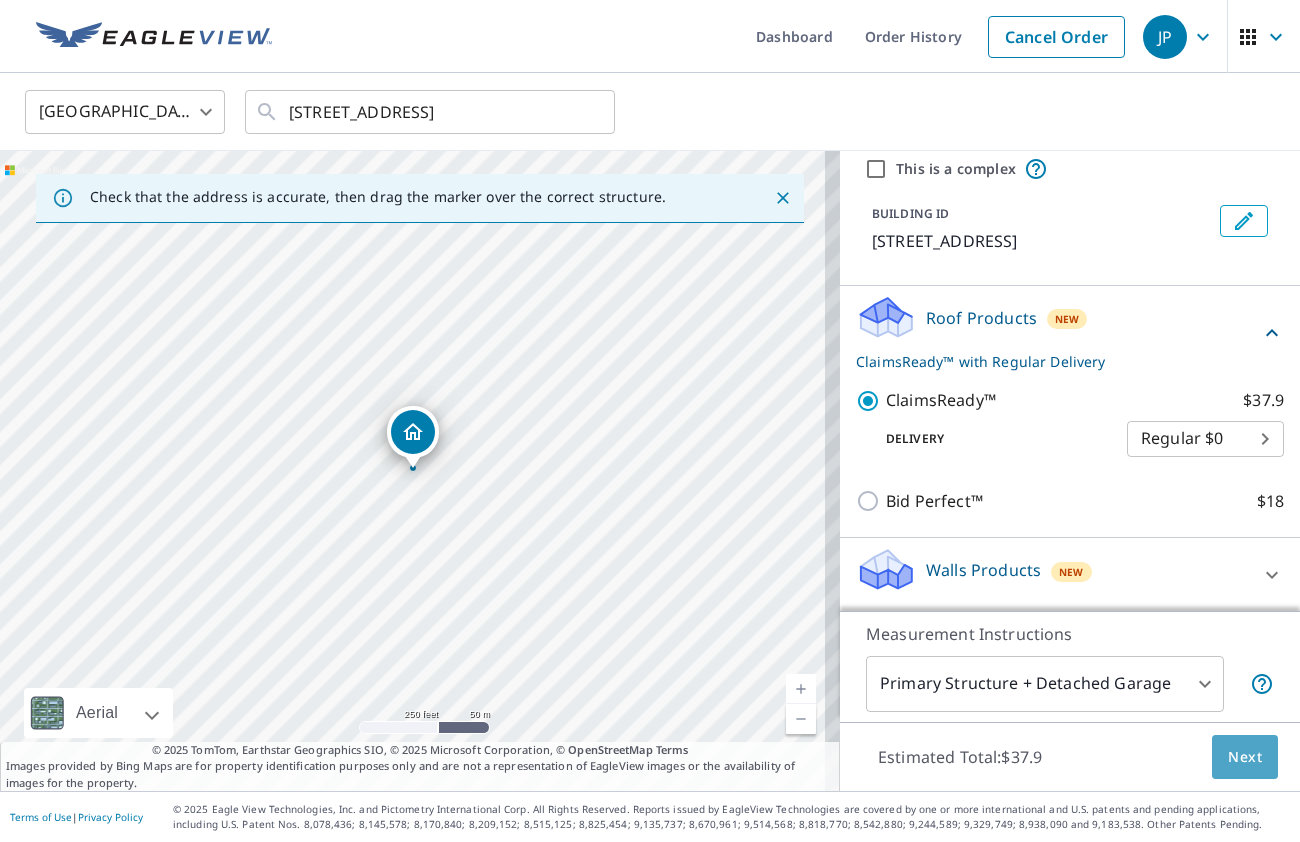 click on "Next" at bounding box center [1245, 757] 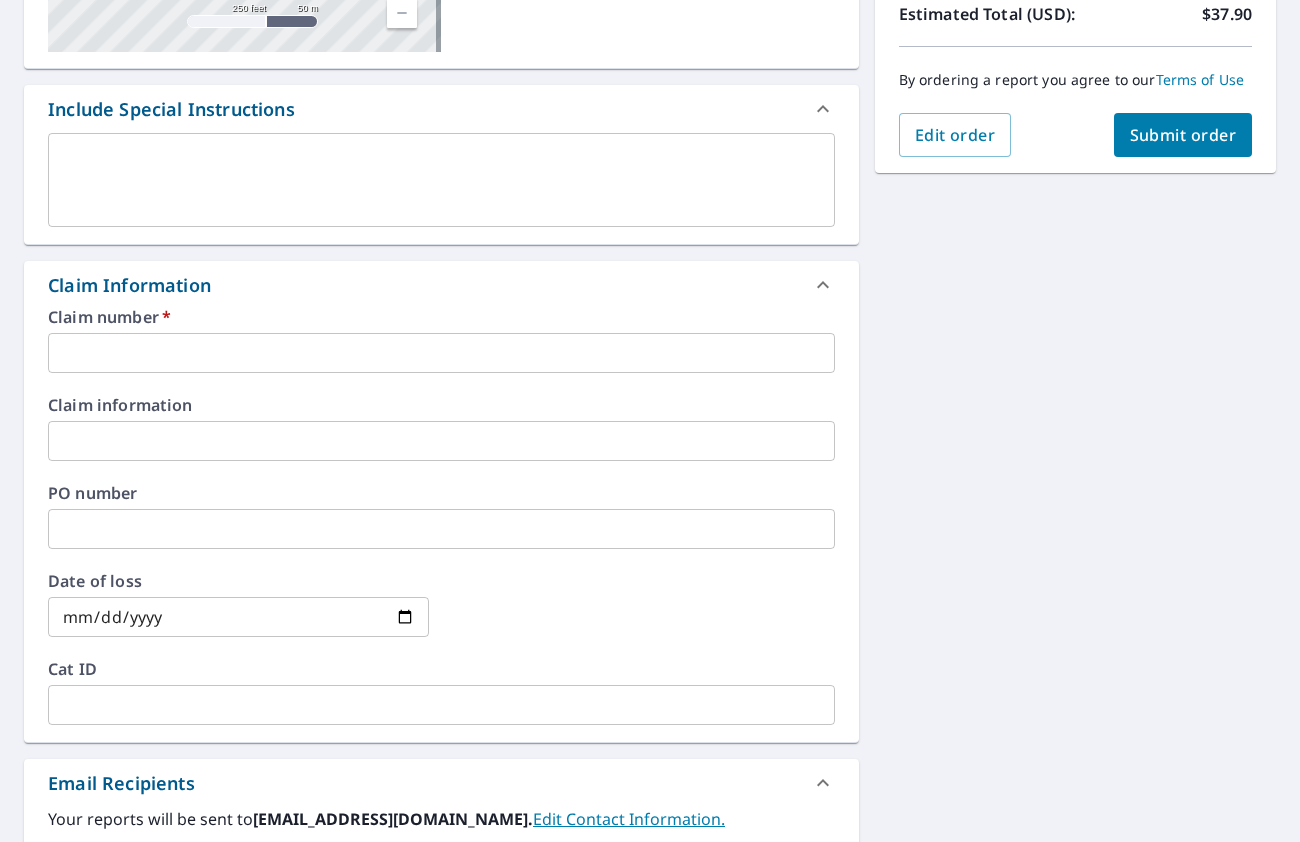 scroll, scrollTop: 500, scrollLeft: 0, axis: vertical 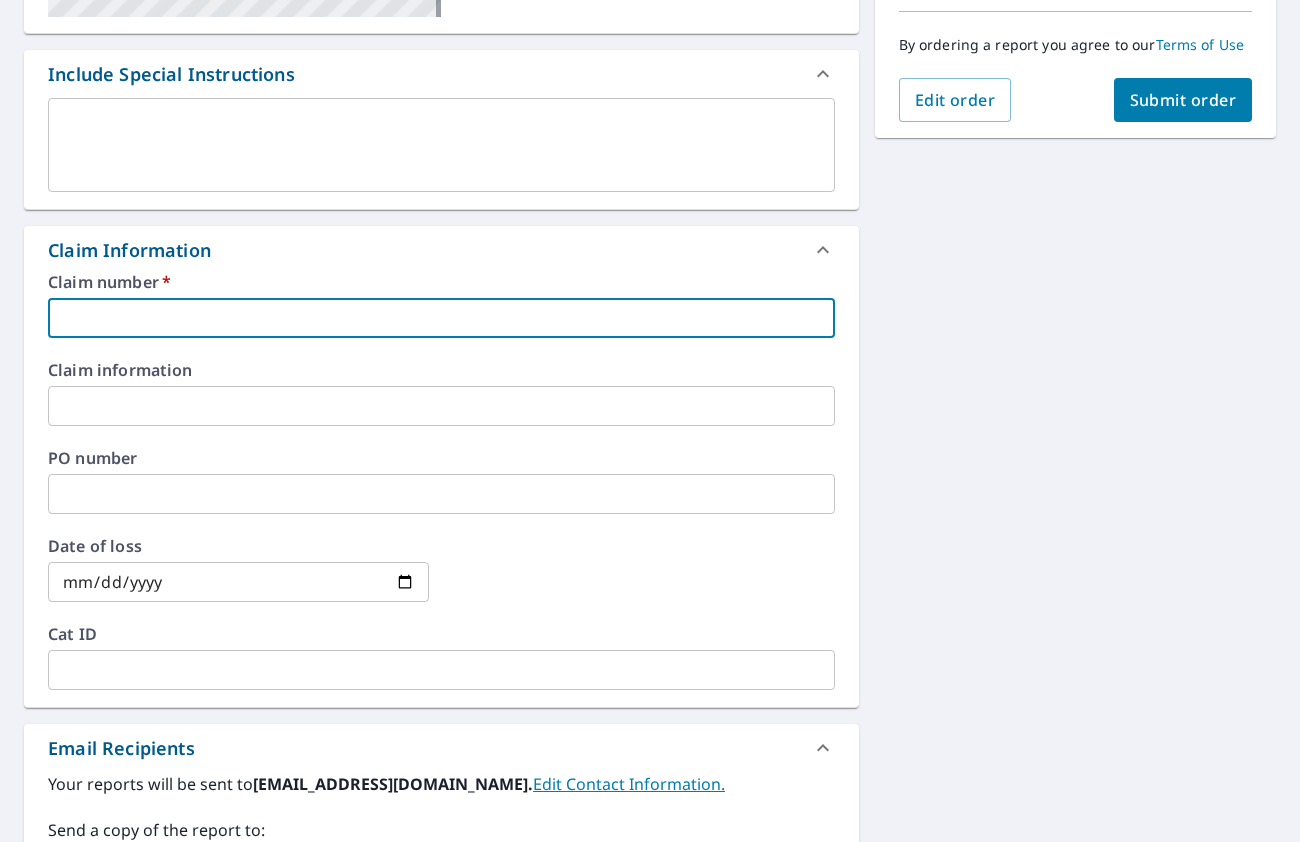 click at bounding box center (441, 318) 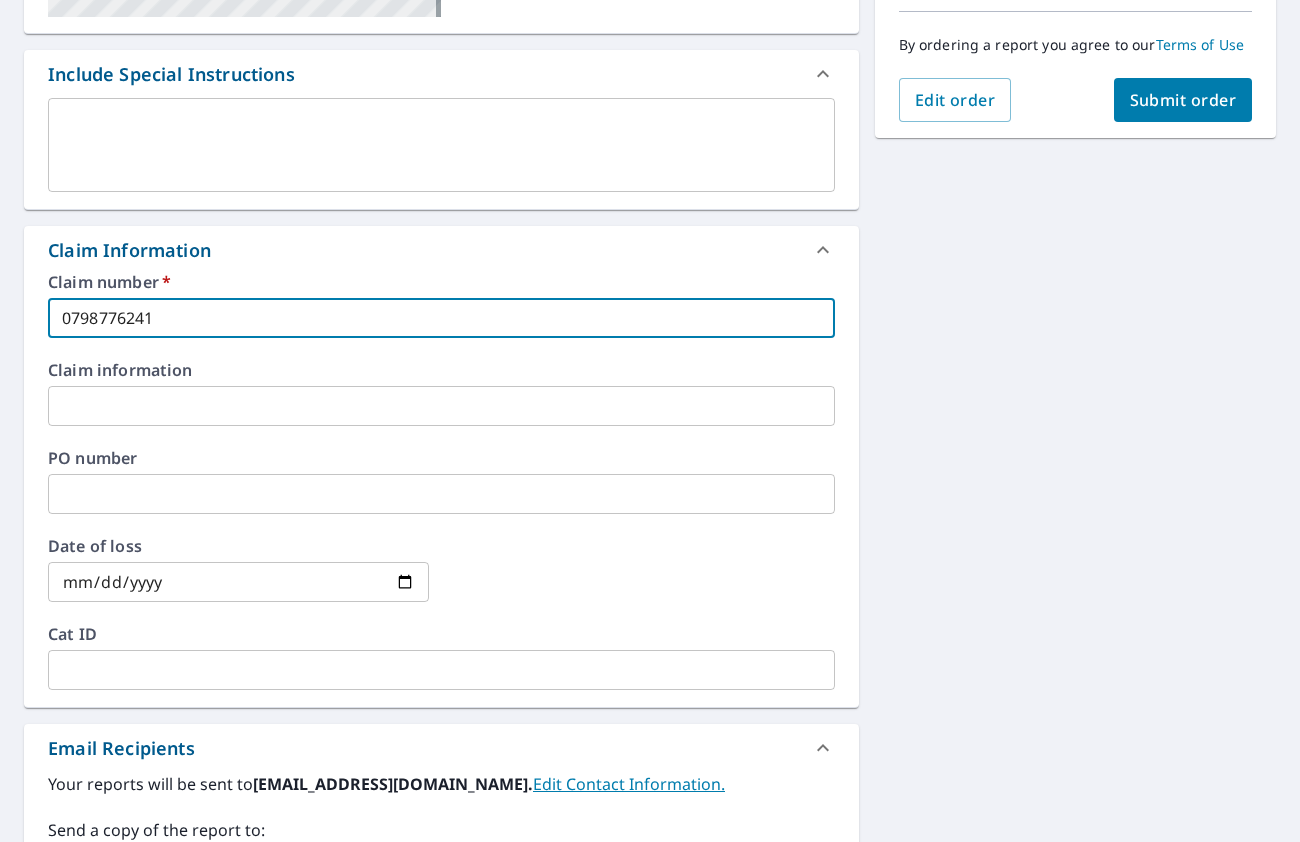 type on "0798776241" 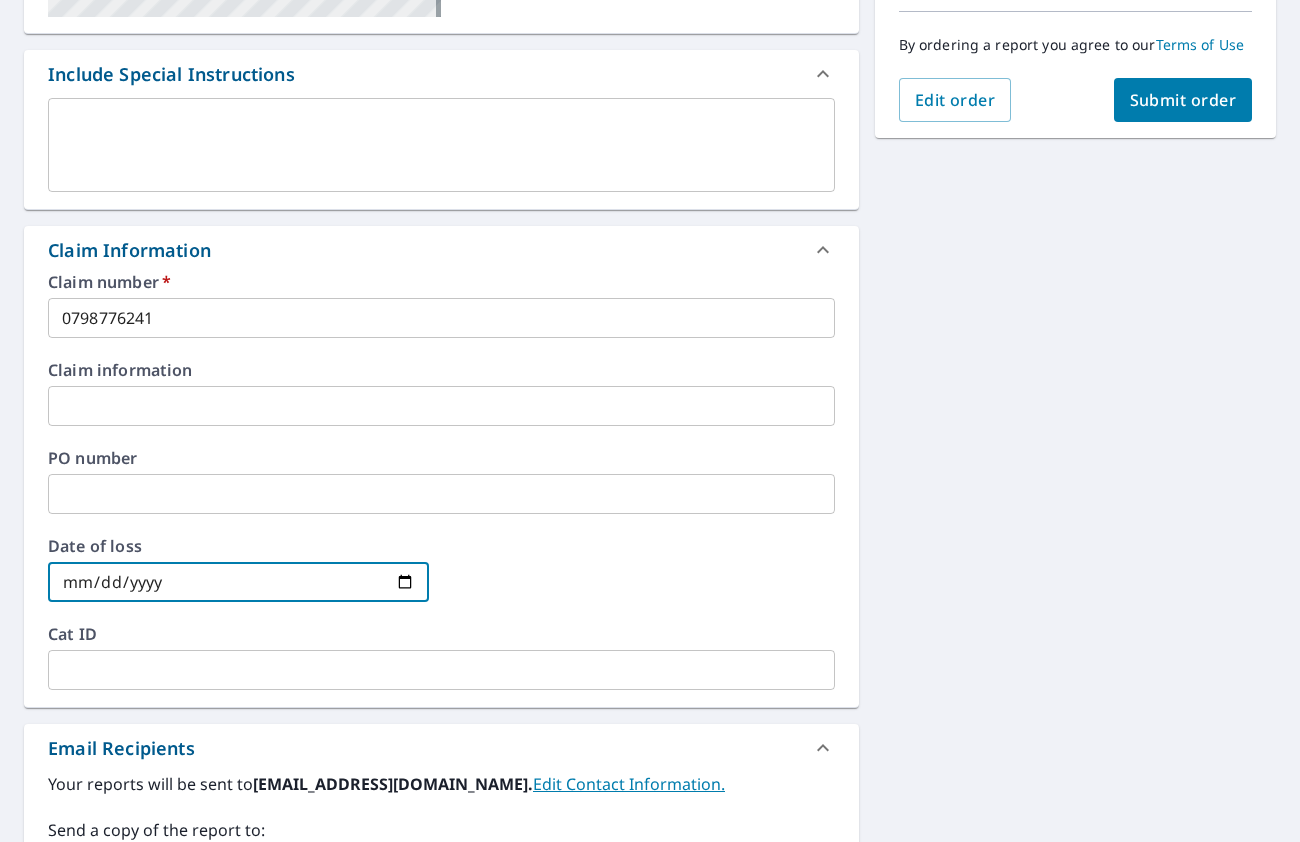 click at bounding box center [238, 582] 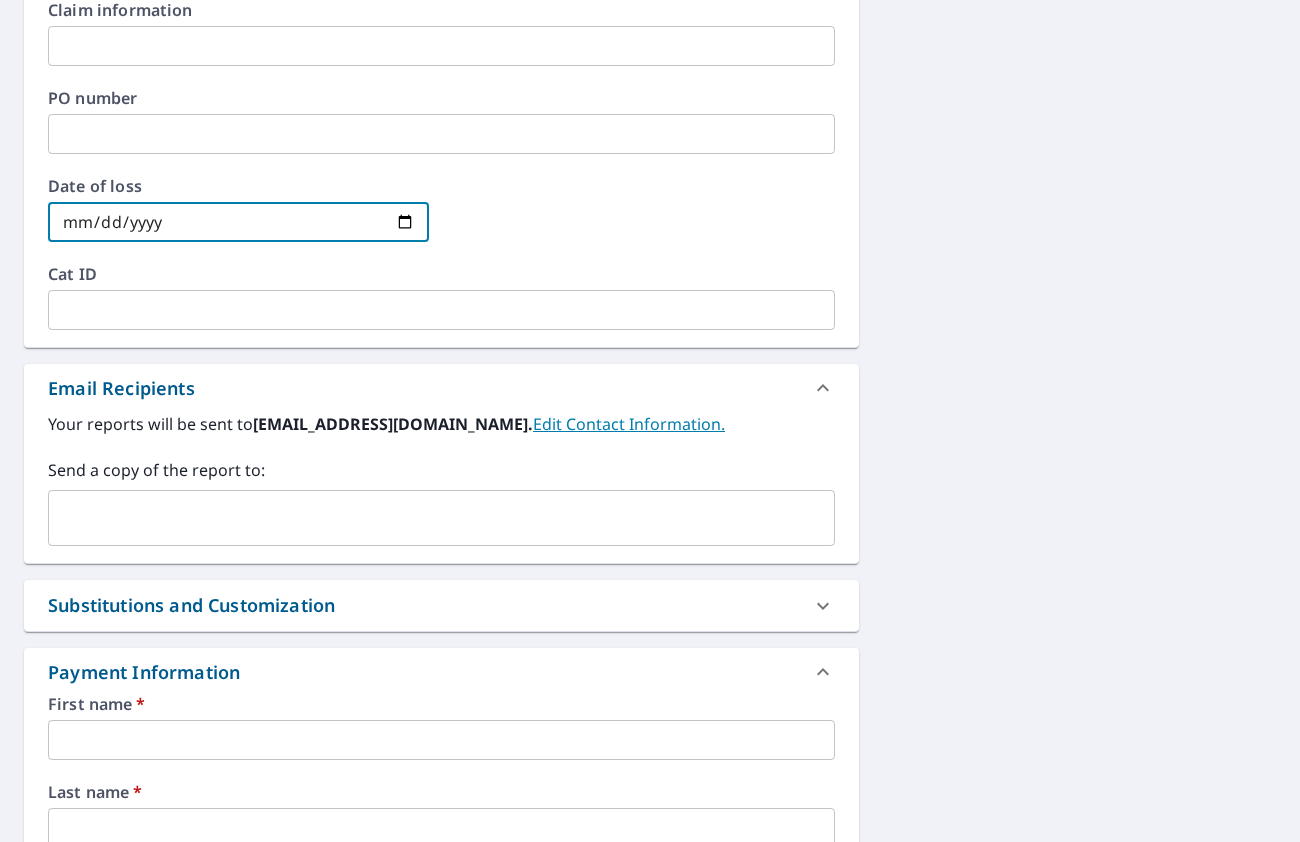 scroll, scrollTop: 900, scrollLeft: 0, axis: vertical 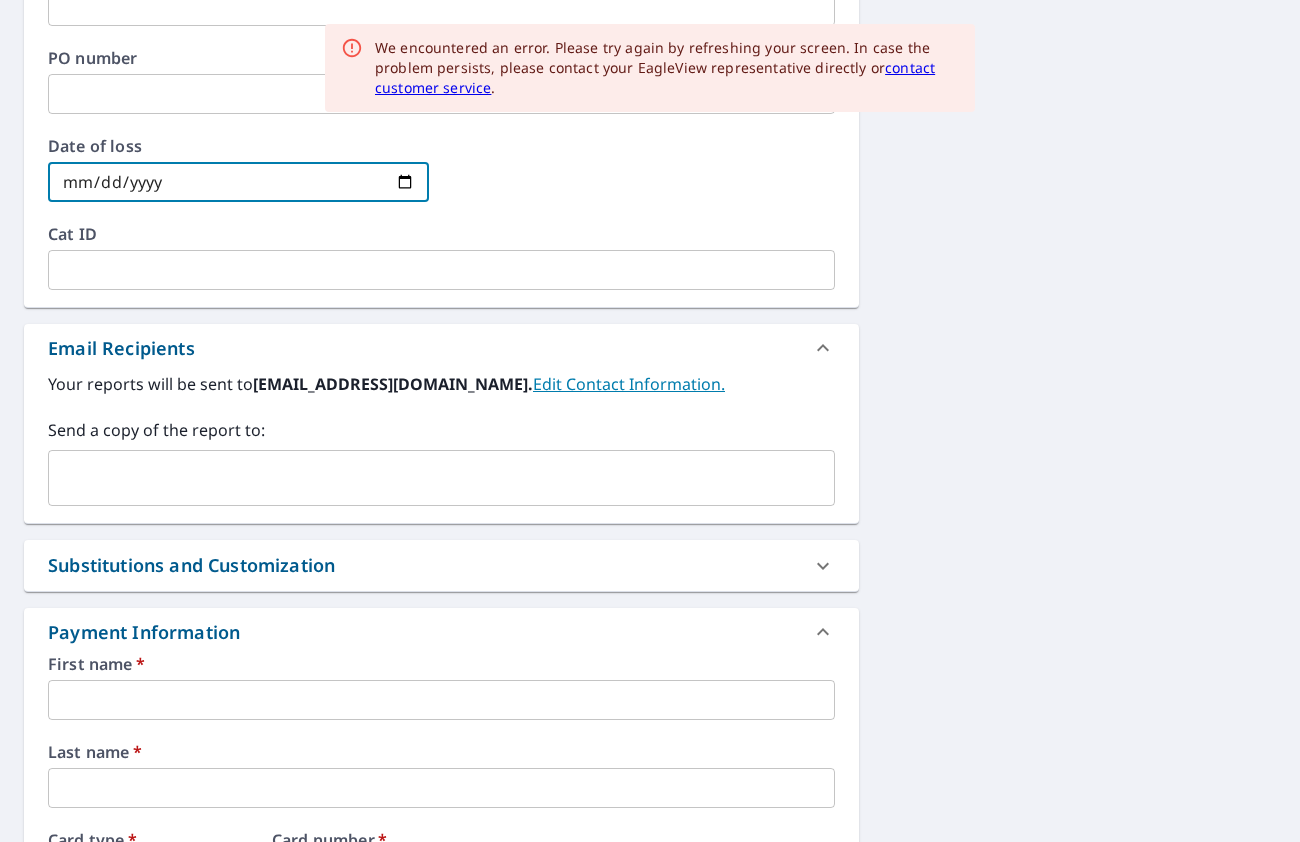 click at bounding box center (426, 478) 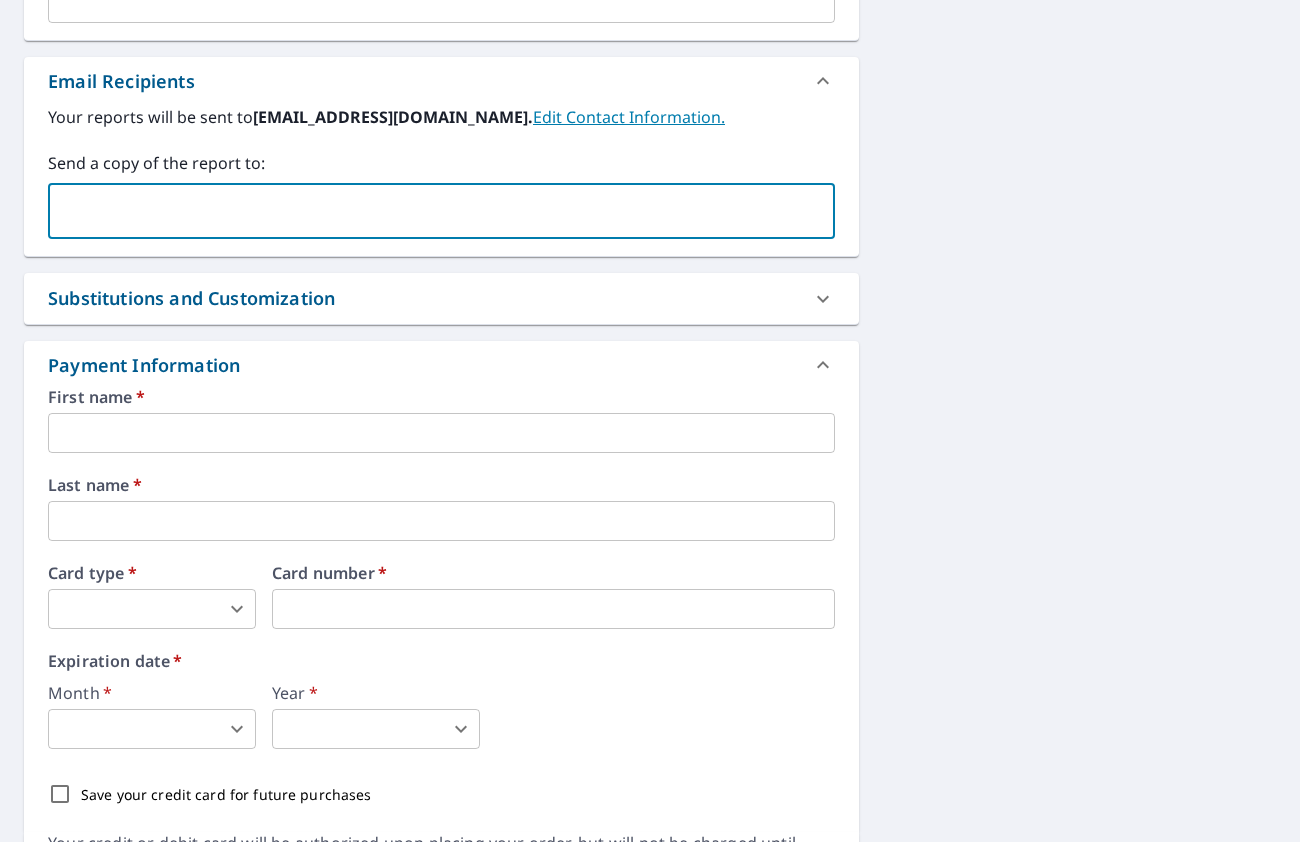 scroll, scrollTop: 1200, scrollLeft: 0, axis: vertical 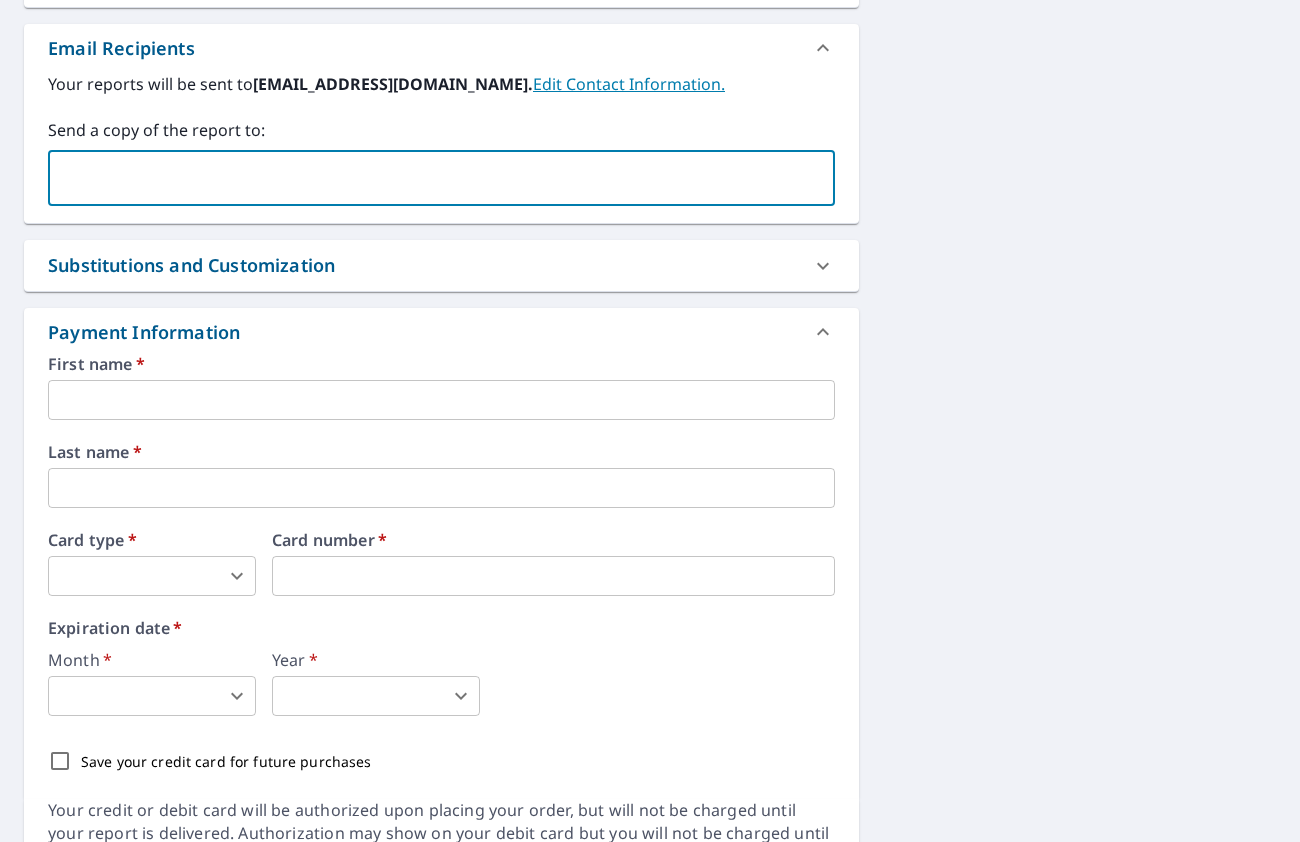 click at bounding box center (441, 400) 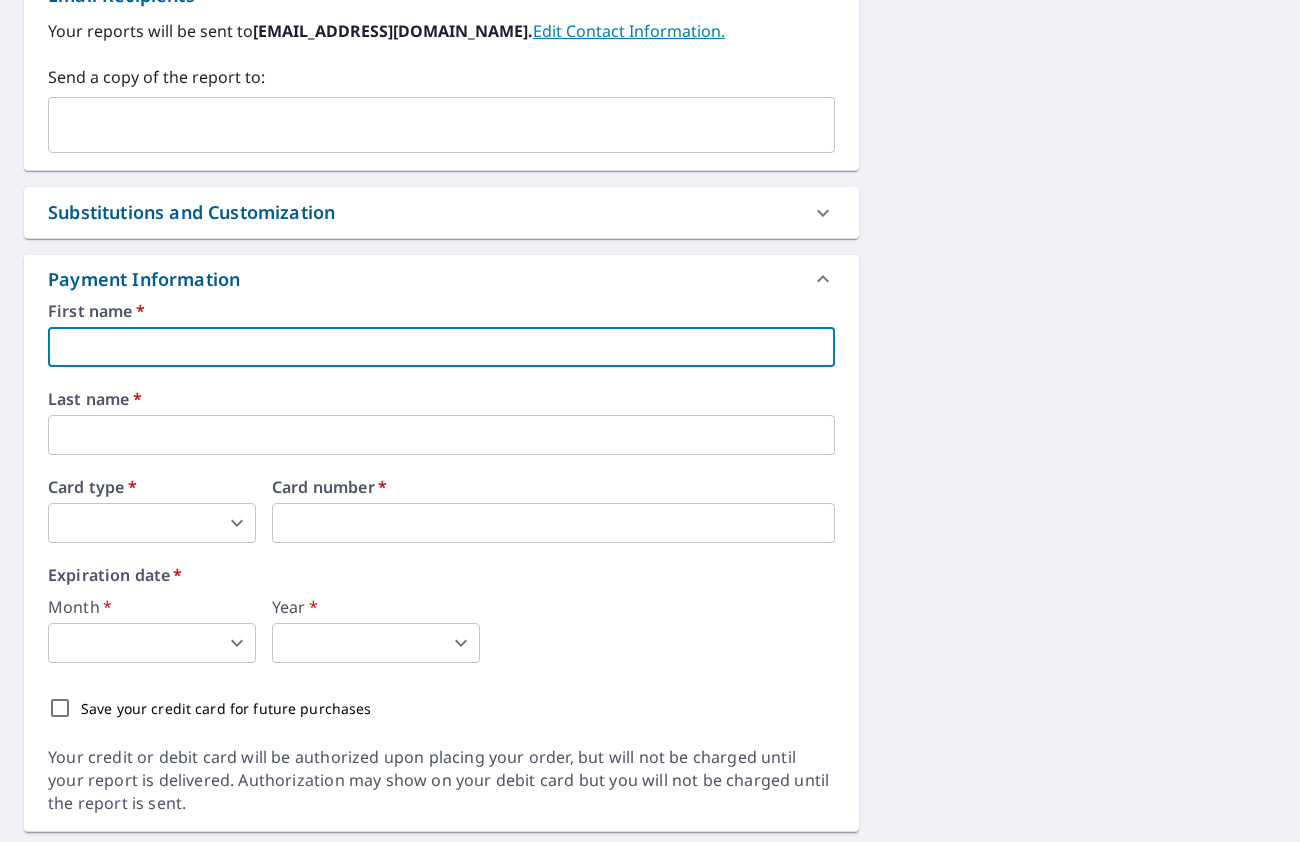 scroll, scrollTop: 1208, scrollLeft: 0, axis: vertical 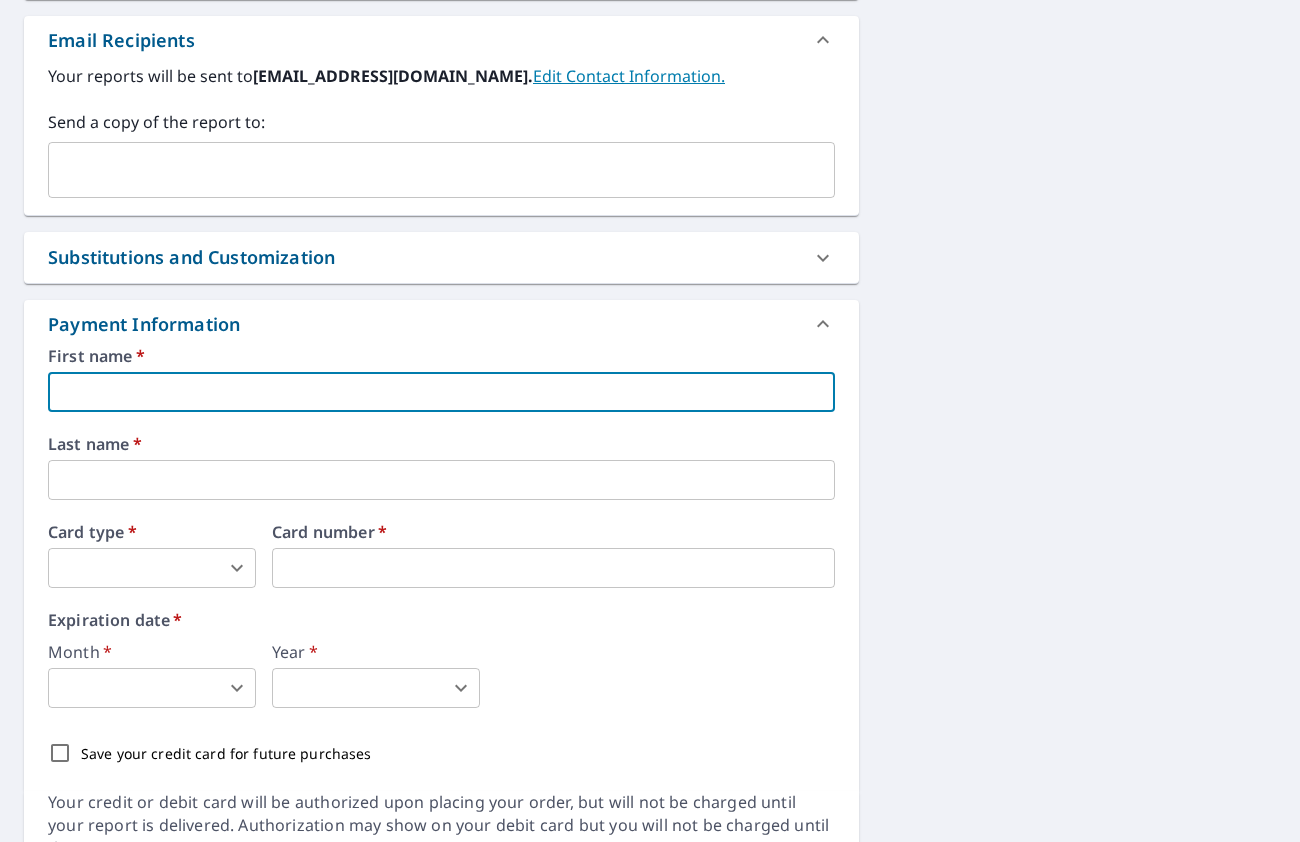 click 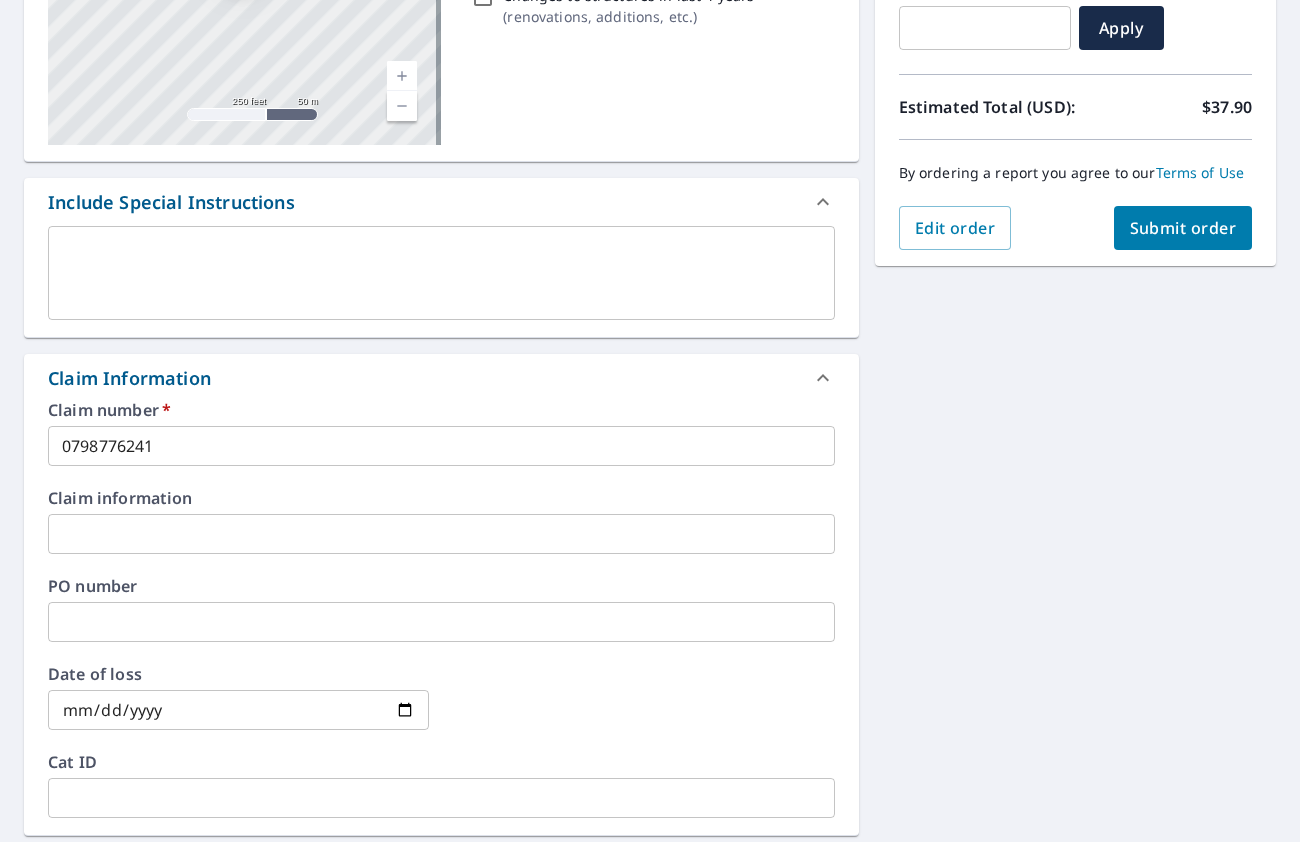 scroll, scrollTop: 368, scrollLeft: 0, axis: vertical 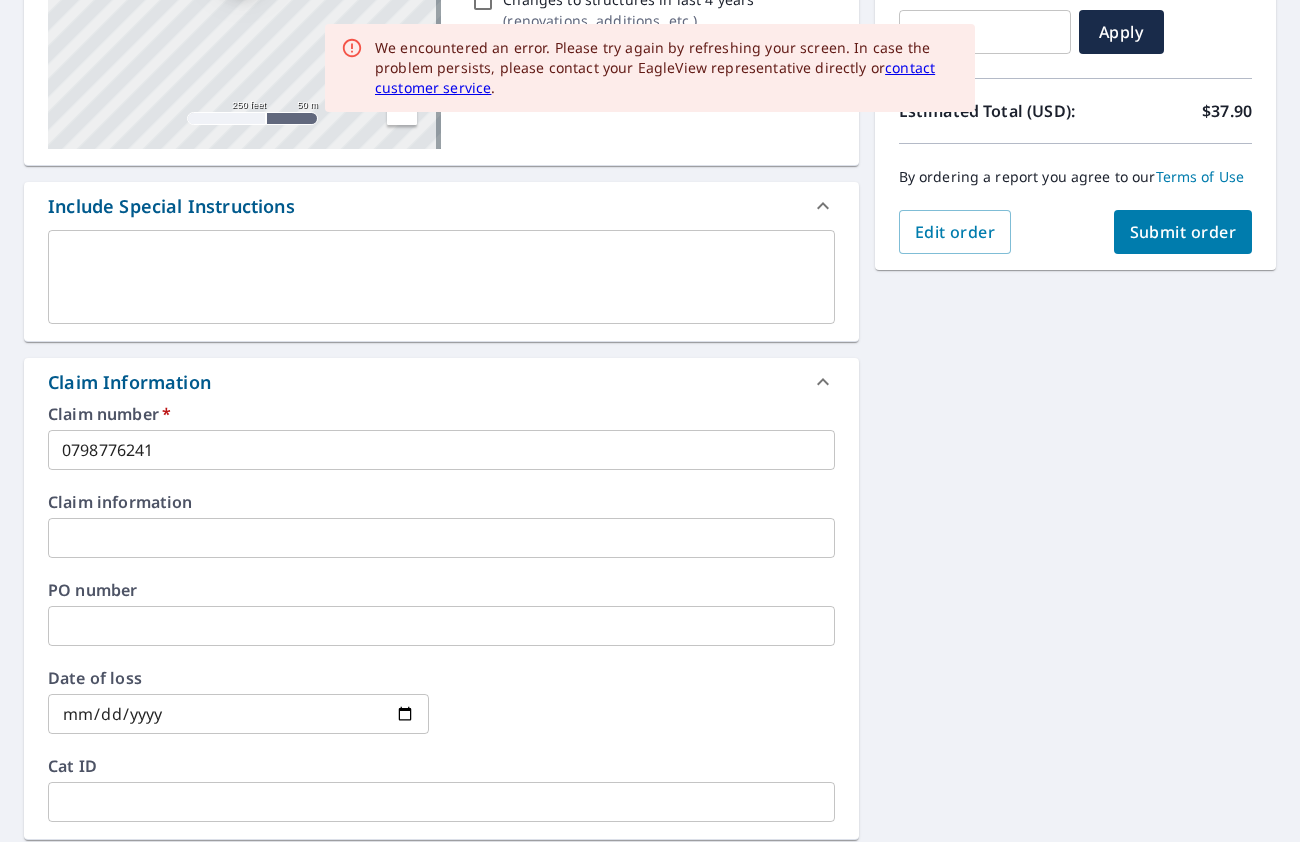 click on "Submit order" at bounding box center [1183, 232] 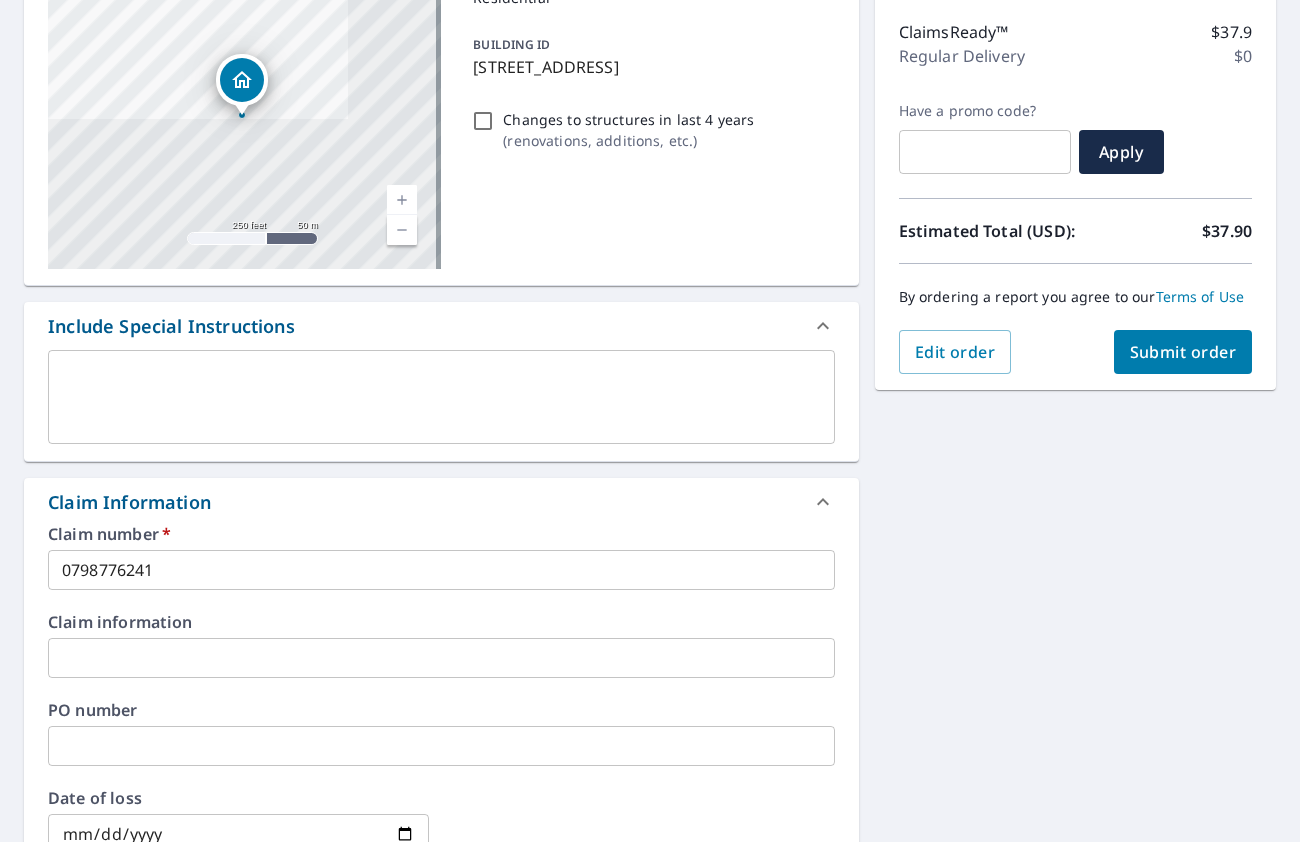 scroll, scrollTop: 0, scrollLeft: 0, axis: both 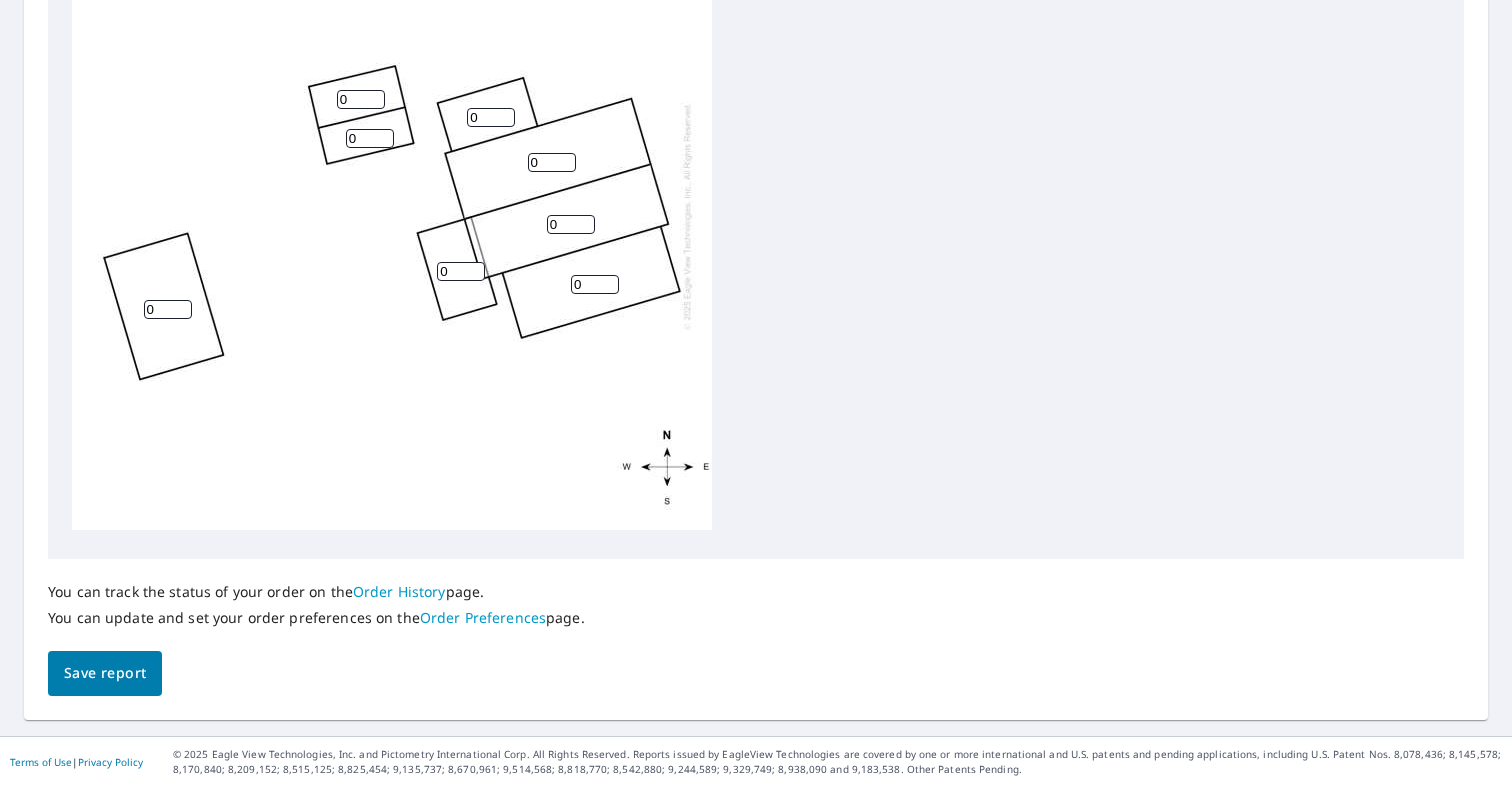 click on "0" at bounding box center (571, 224) 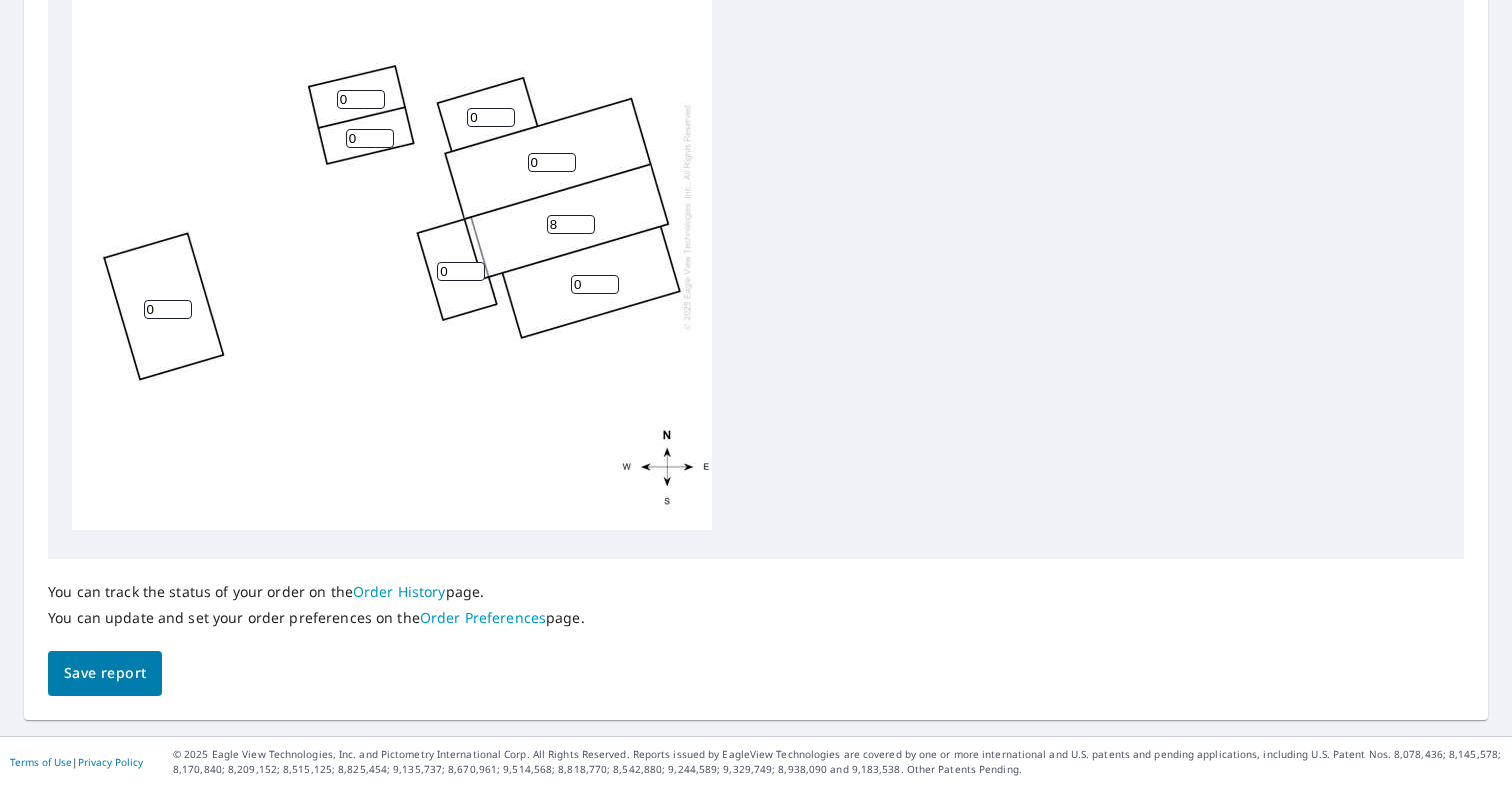 type on "8" 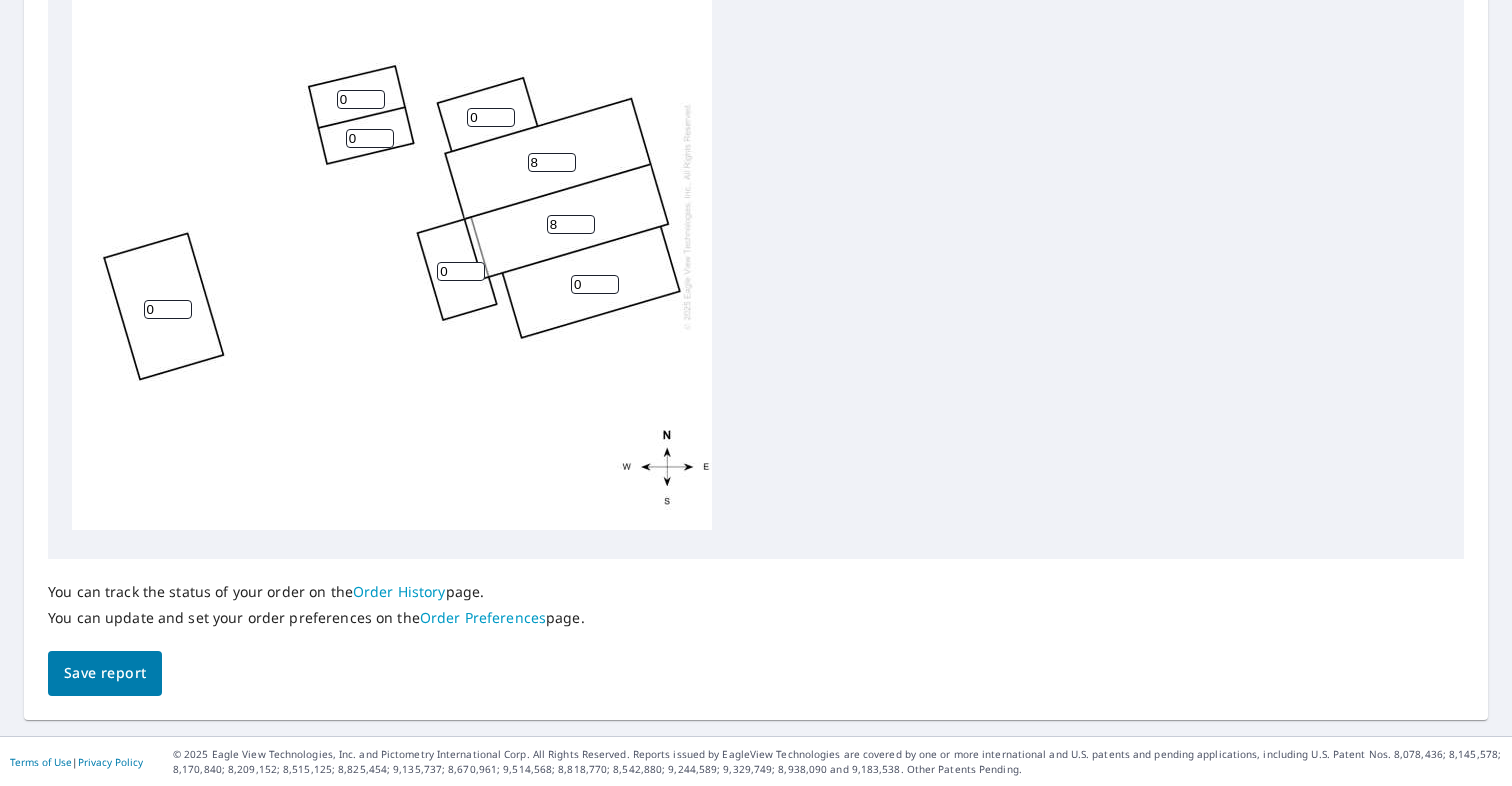type on "8" 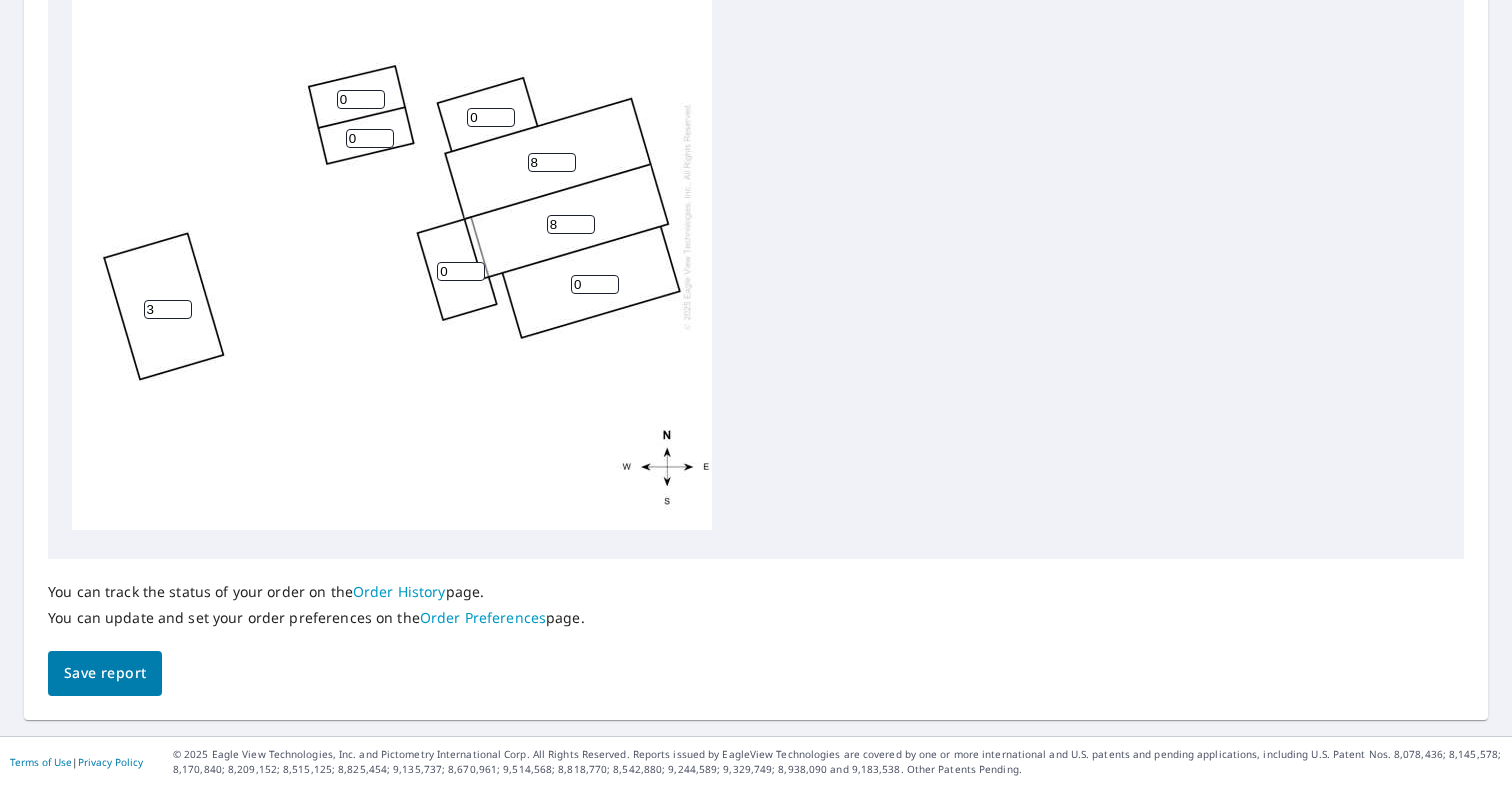 type on "3" 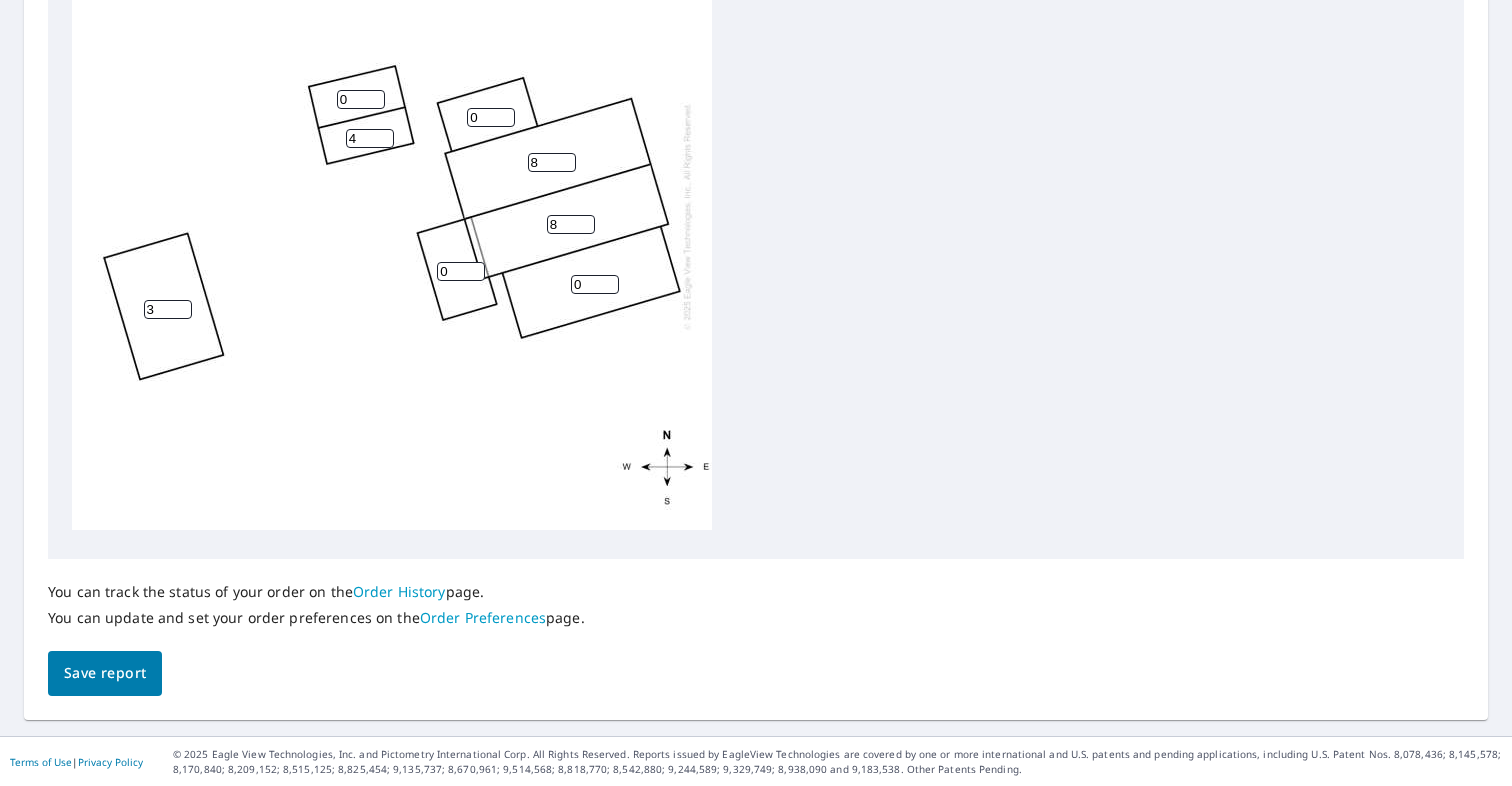type on "4" 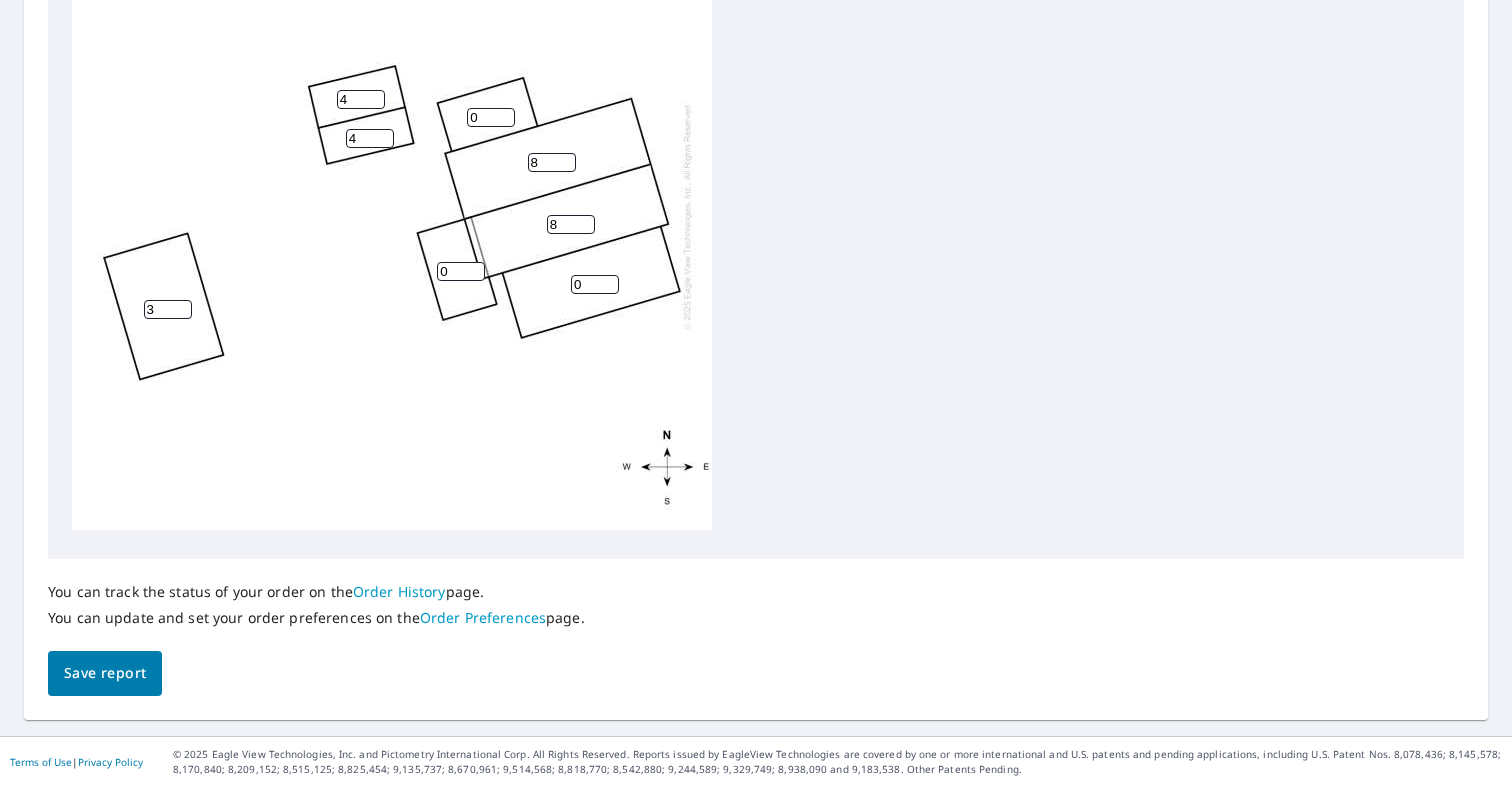 type on "4" 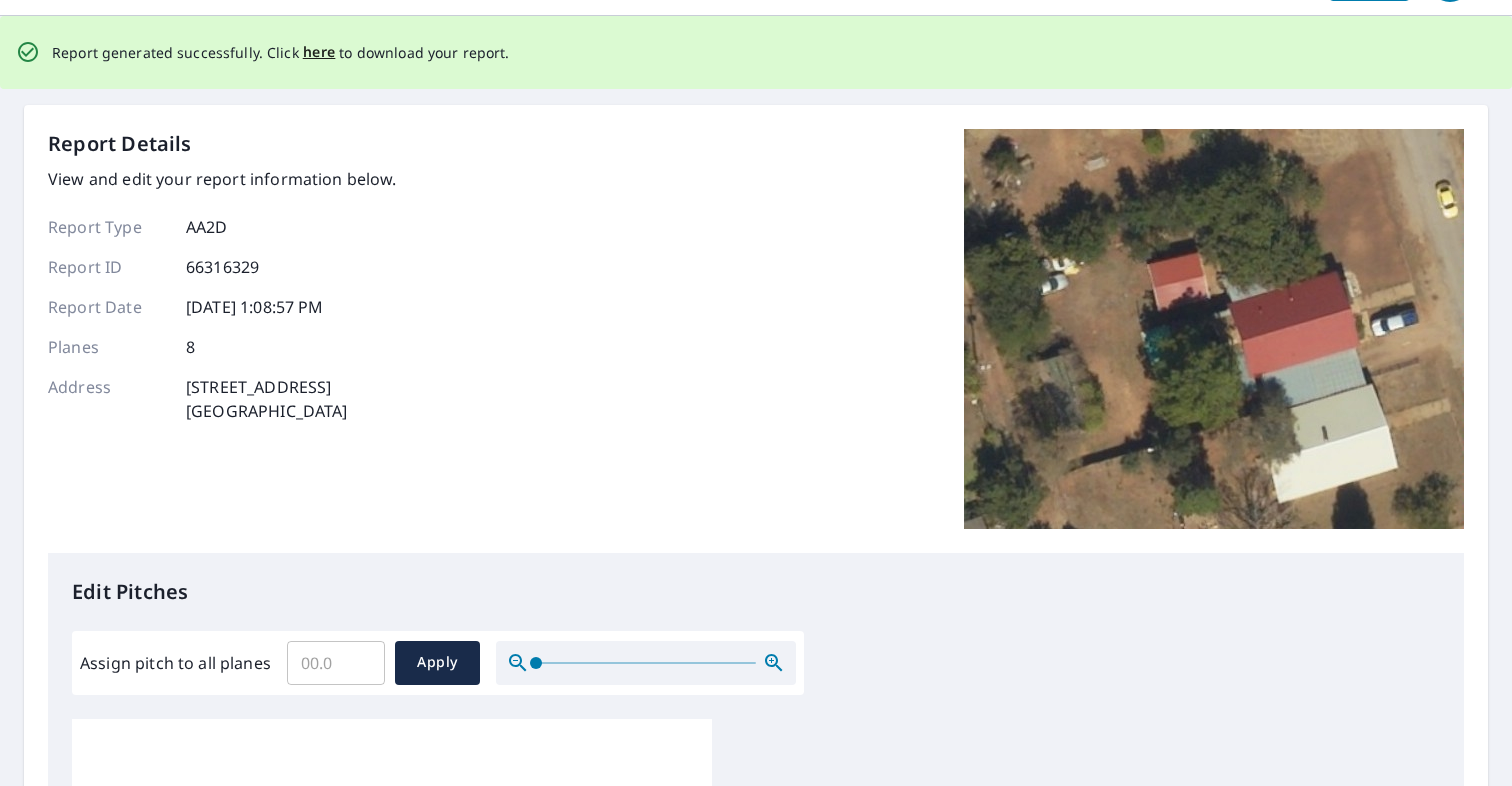 scroll, scrollTop: 0, scrollLeft: 0, axis: both 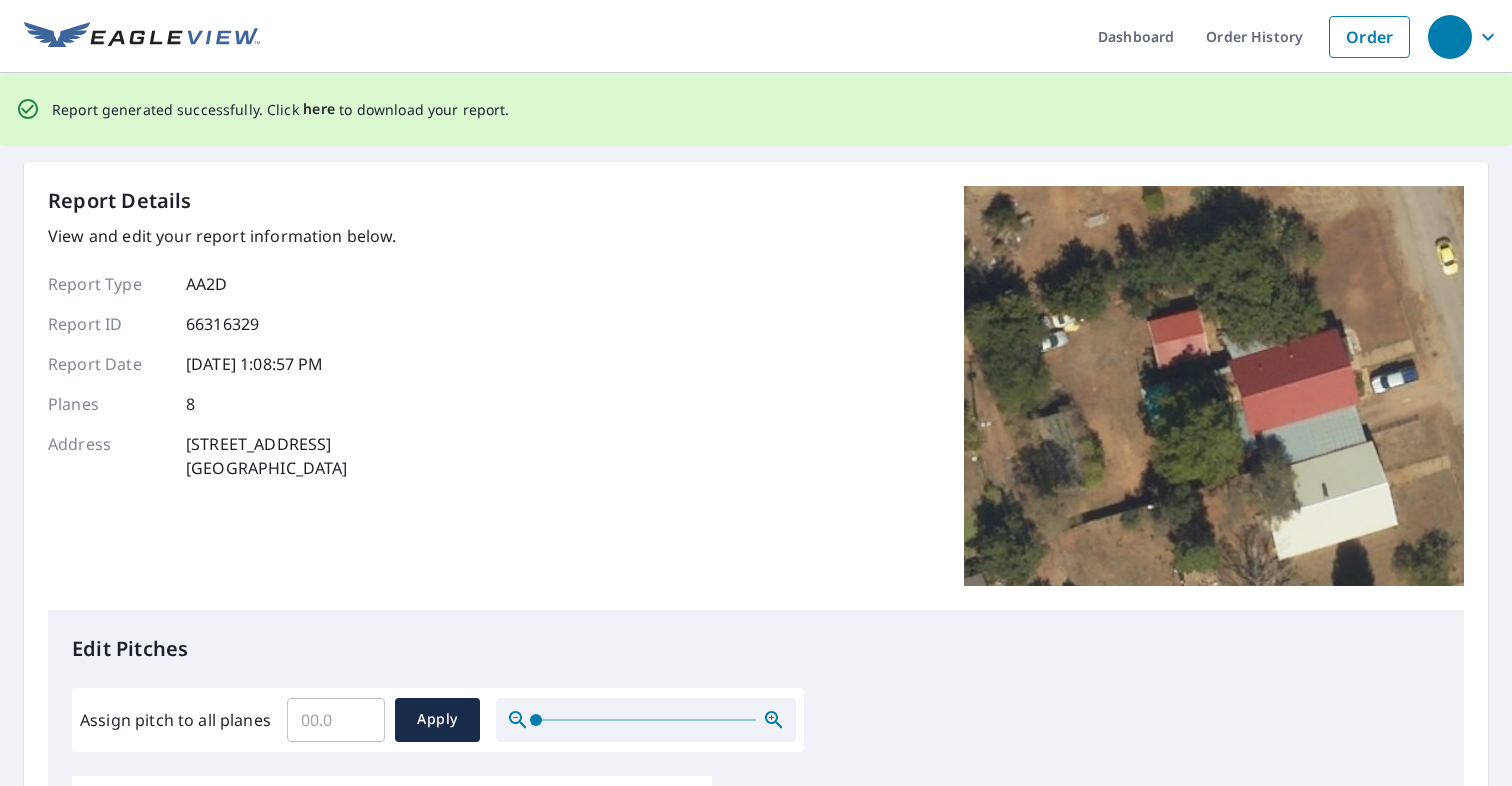 click on "here" at bounding box center (319, 109) 